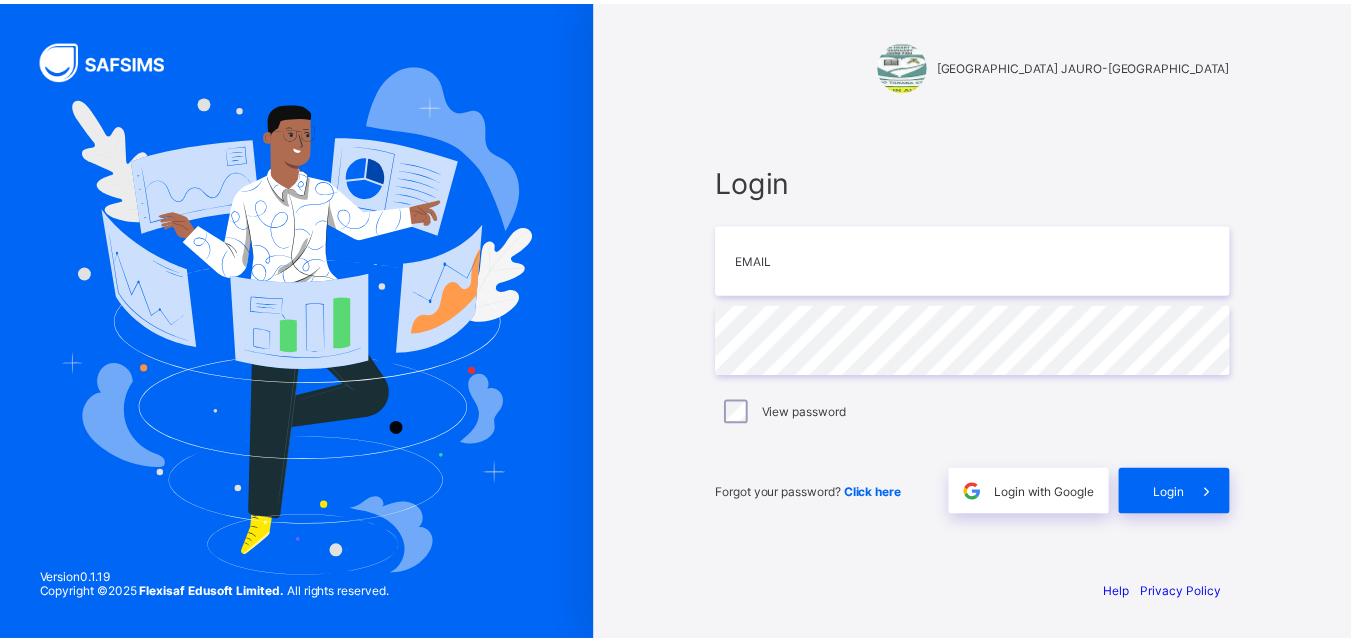 scroll, scrollTop: 0, scrollLeft: 0, axis: both 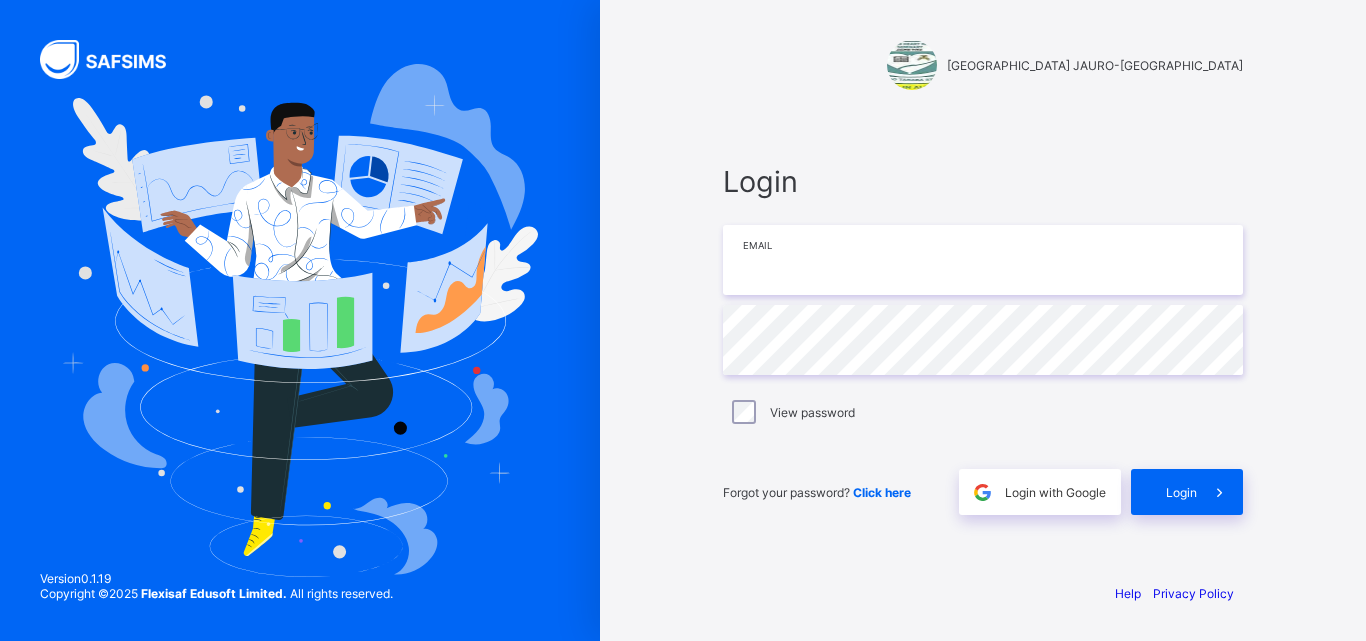 click at bounding box center [983, 260] 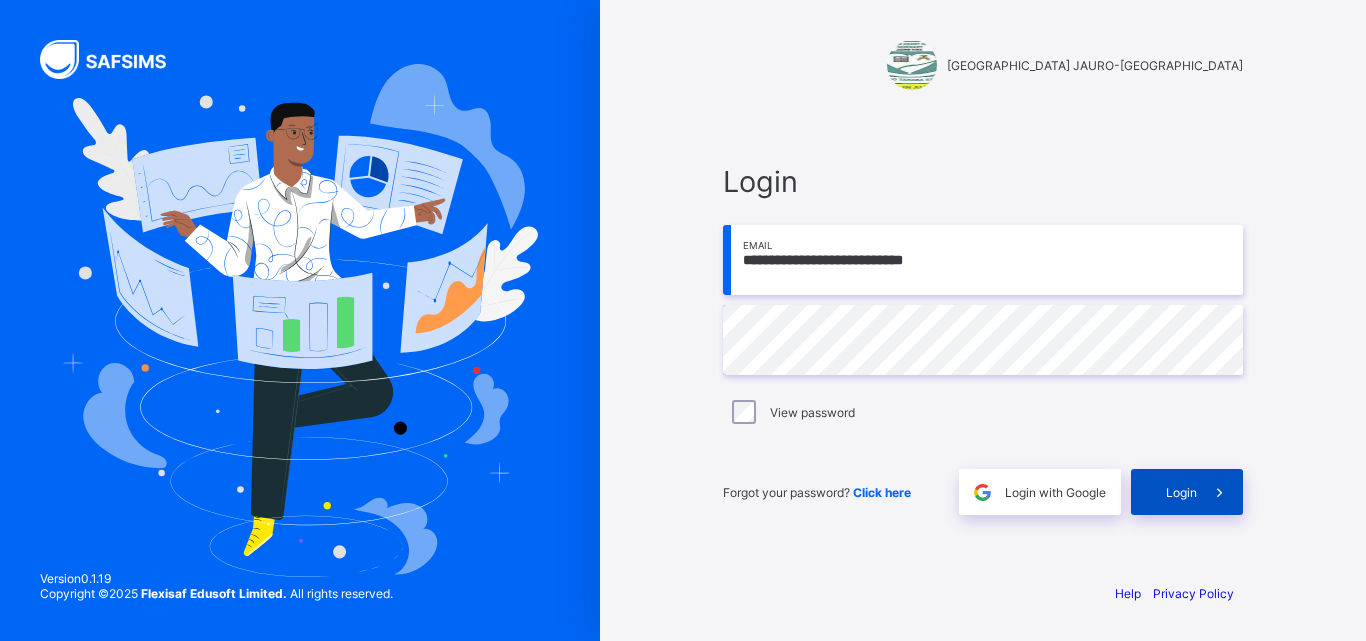 click on "Login" at bounding box center [1187, 492] 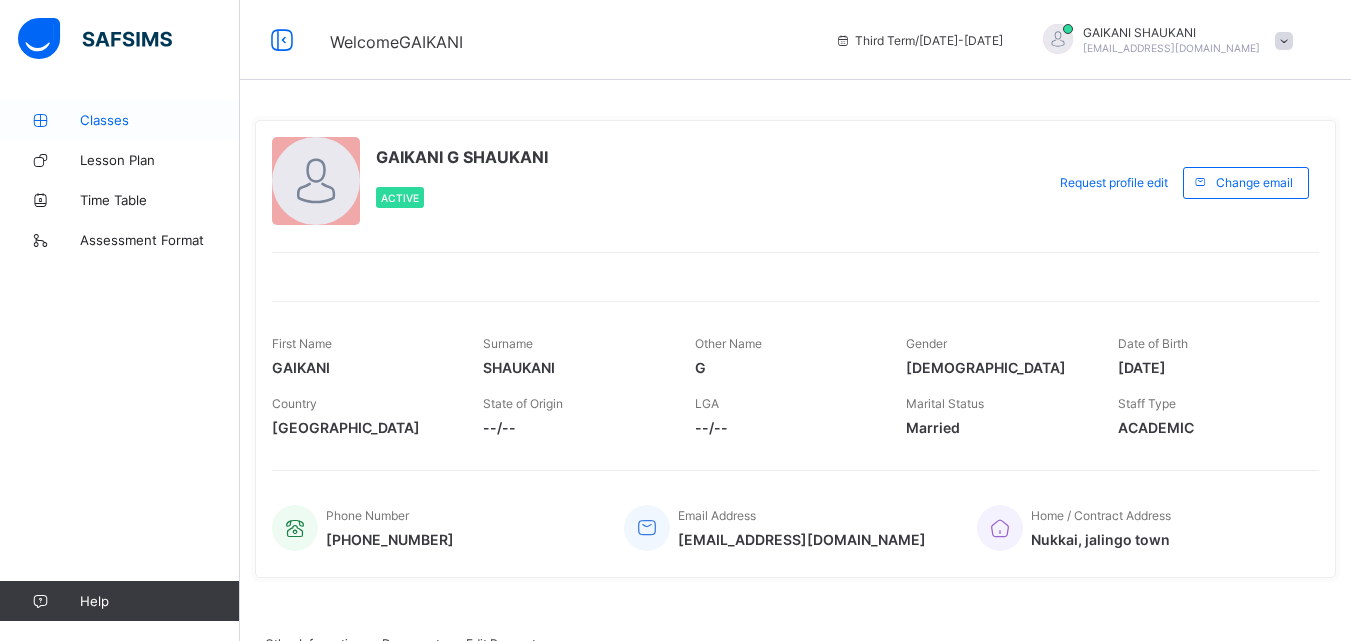 click on "Classes" at bounding box center (120, 120) 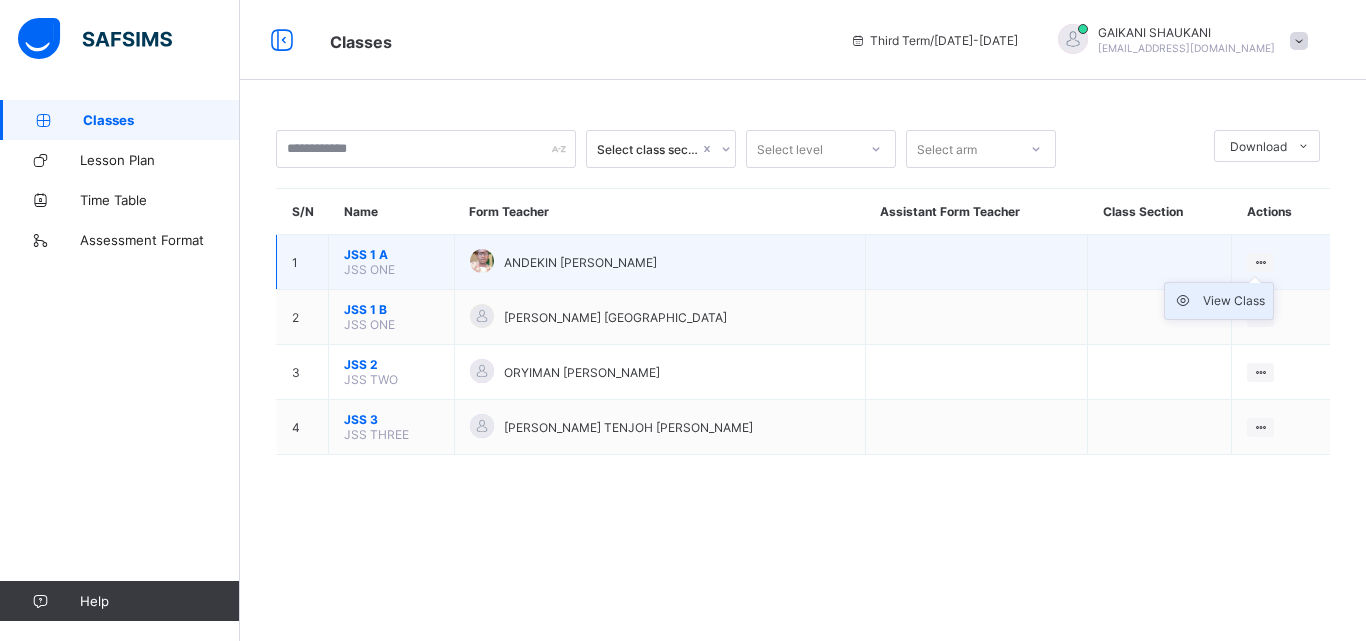 click on "View Class" at bounding box center [1234, 301] 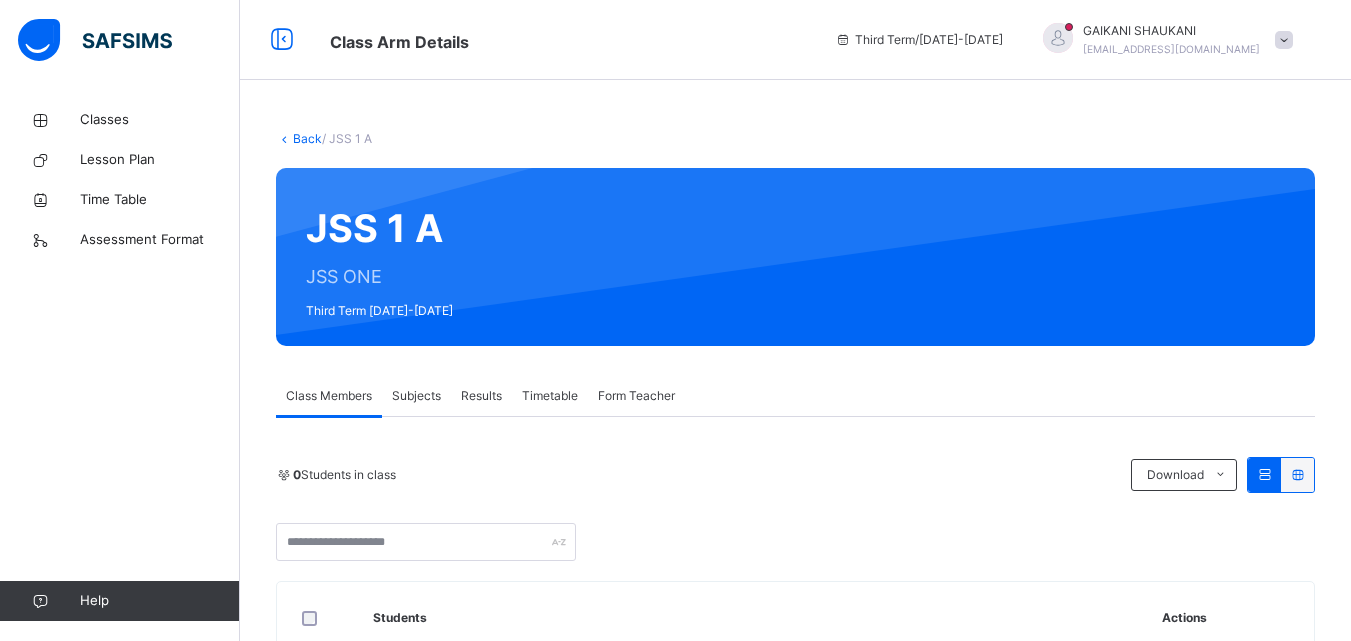 click on "Subjects" at bounding box center [416, 396] 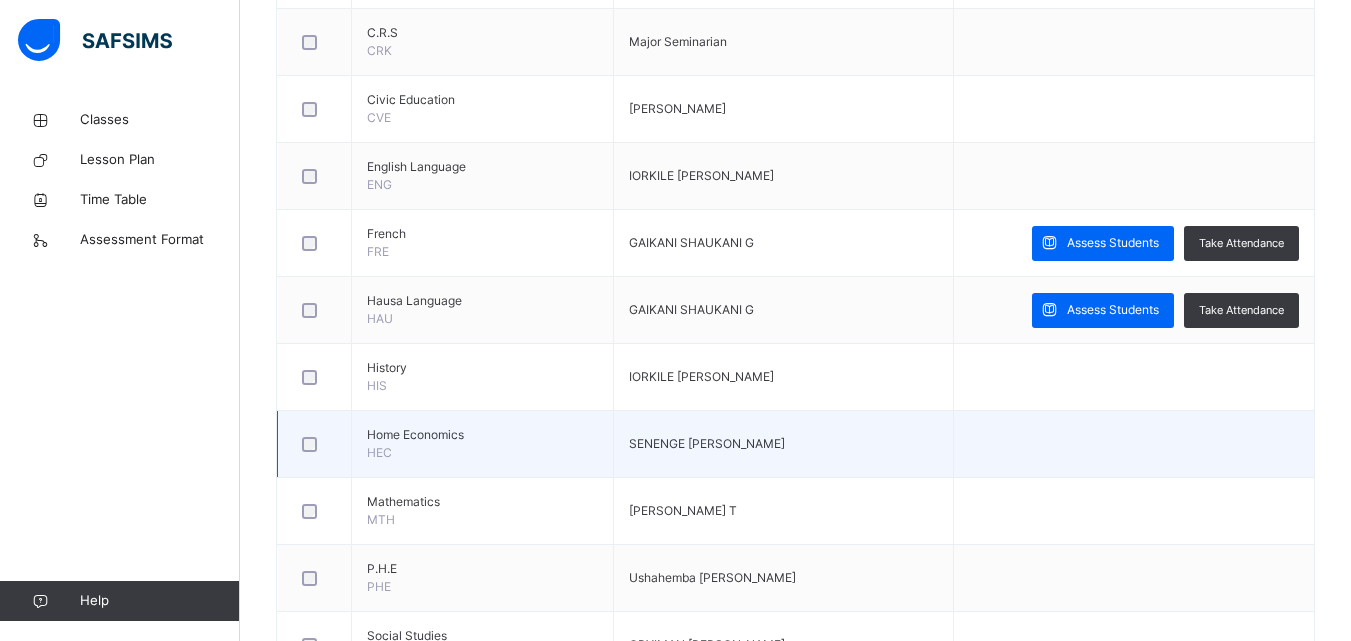 scroll, scrollTop: 762, scrollLeft: 0, axis: vertical 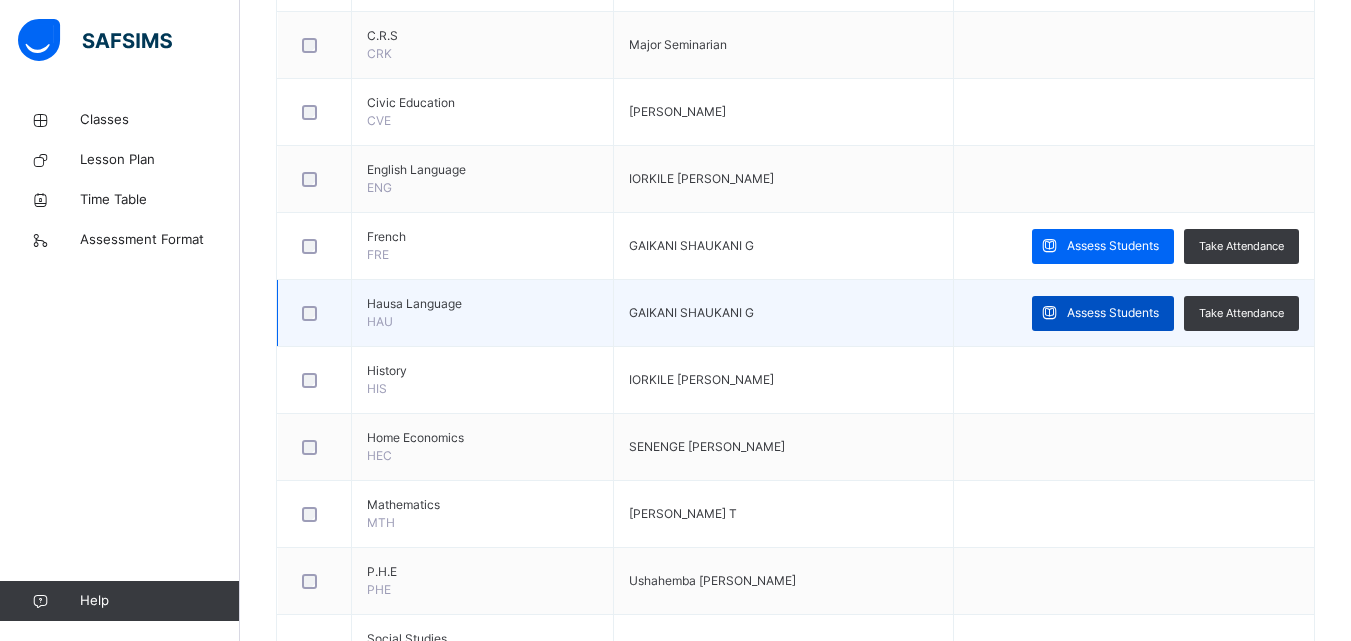 click on "Assess Students" at bounding box center [1103, 313] 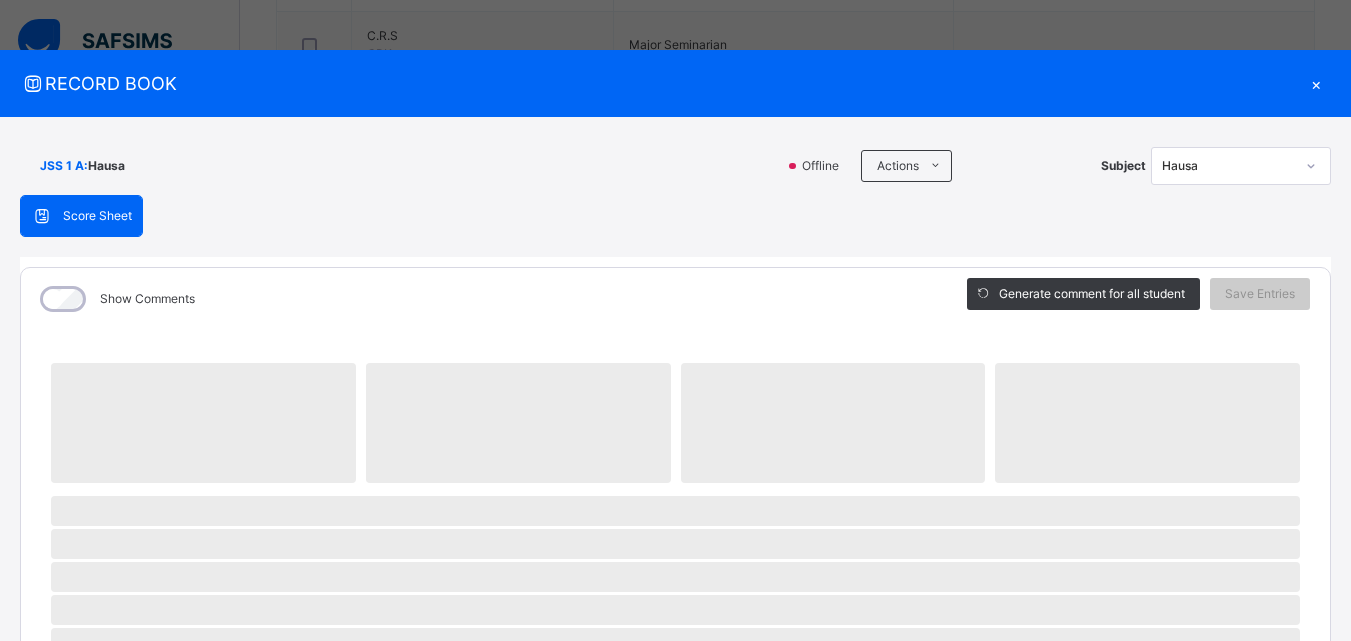 scroll, scrollTop: 63, scrollLeft: 0, axis: vertical 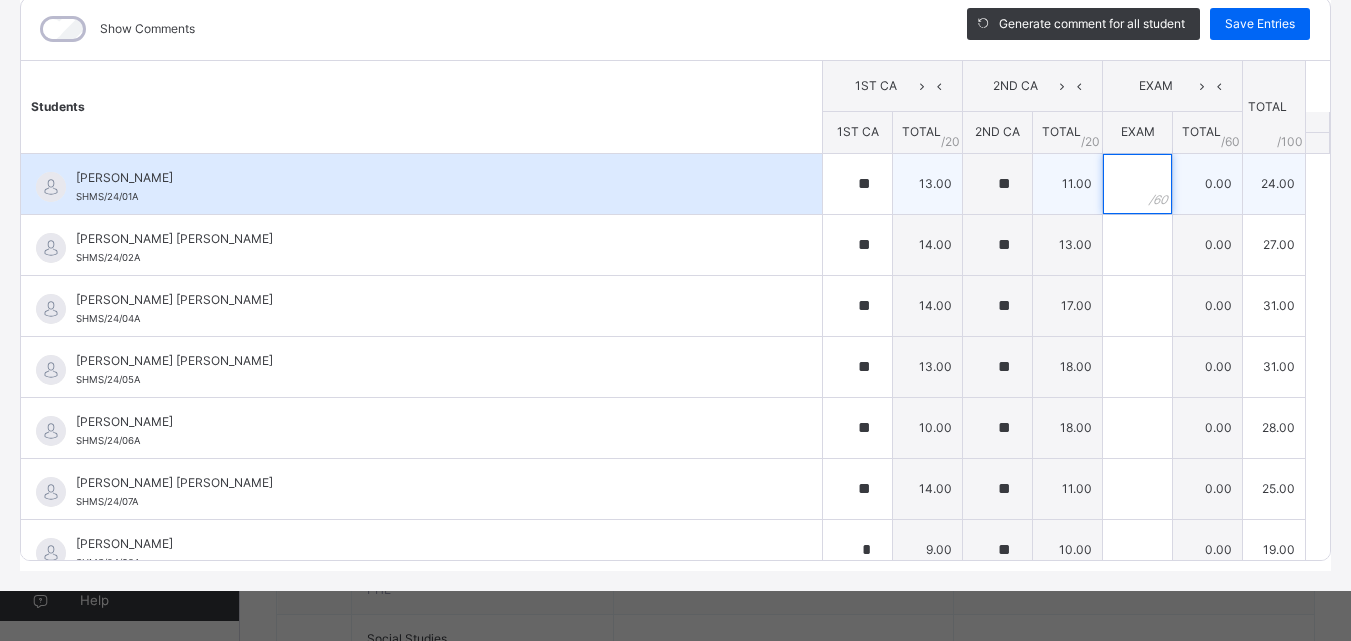 click at bounding box center [1137, 184] 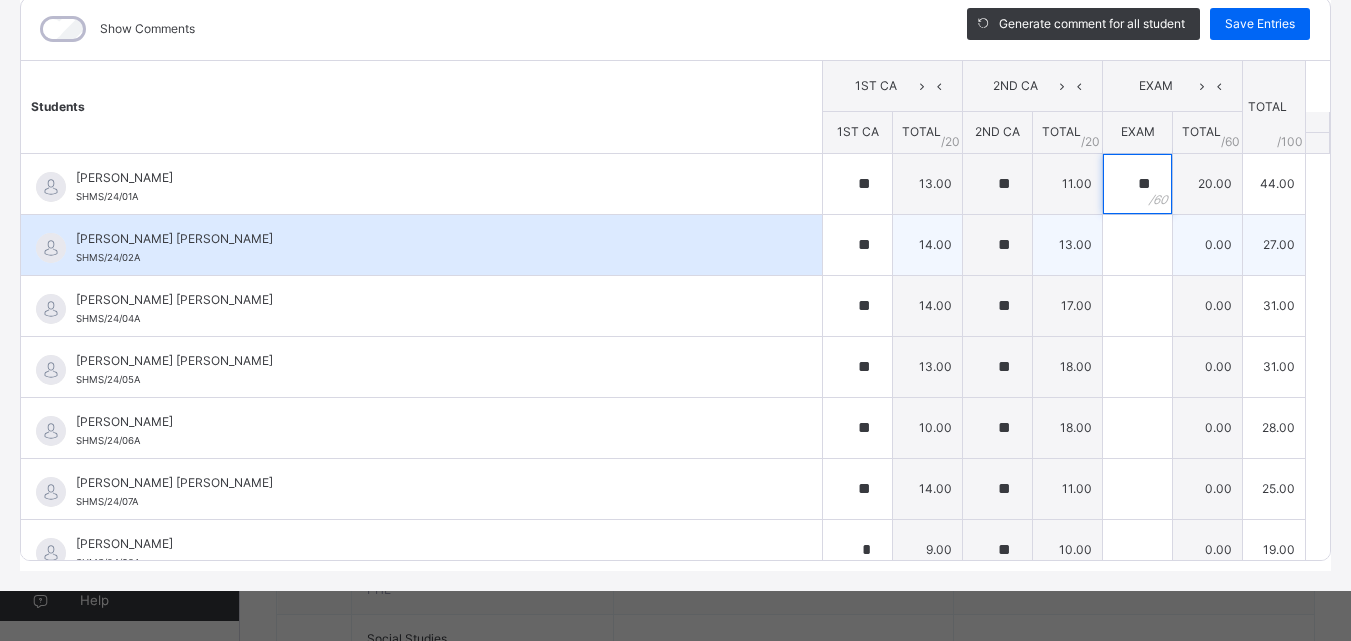 type on "**" 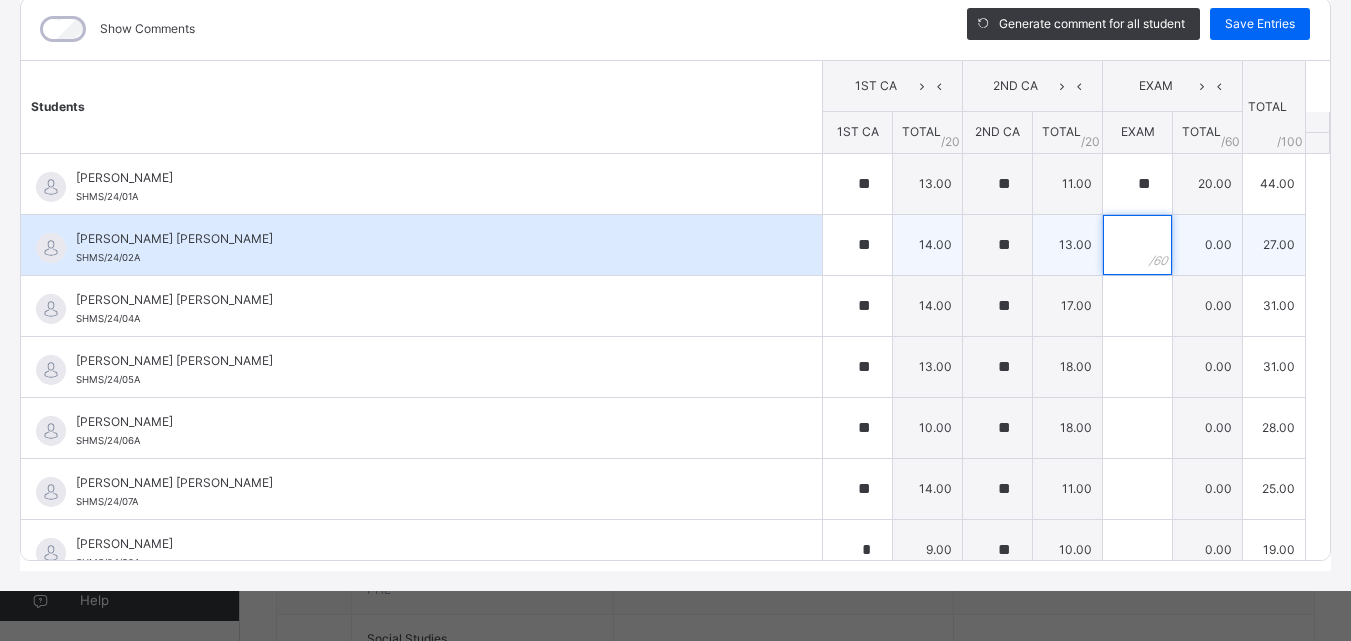 click at bounding box center (1137, 245) 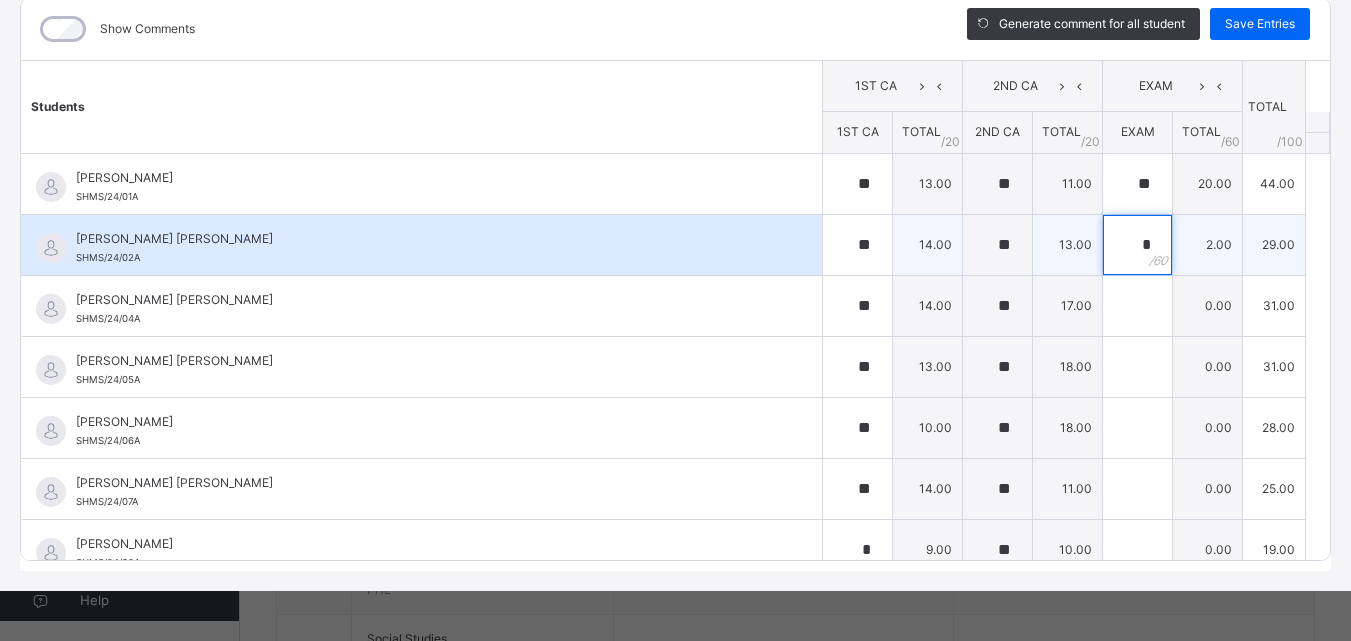 click on "*" at bounding box center (1137, 245) 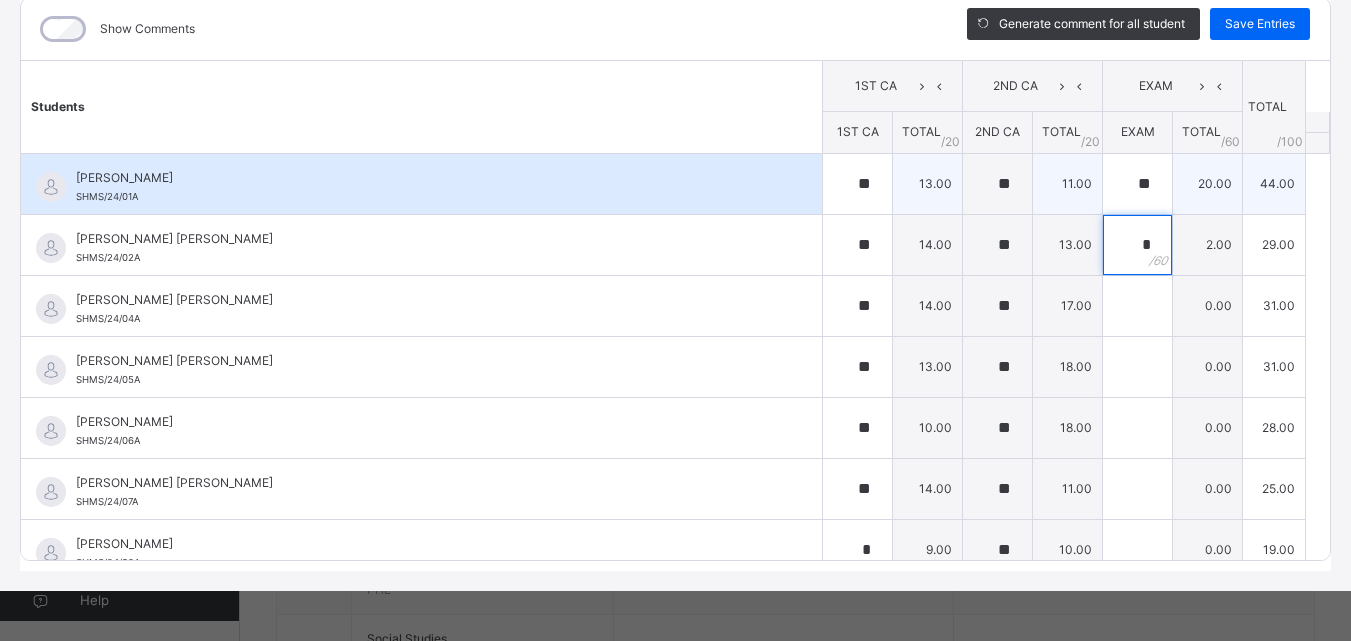 type on "*" 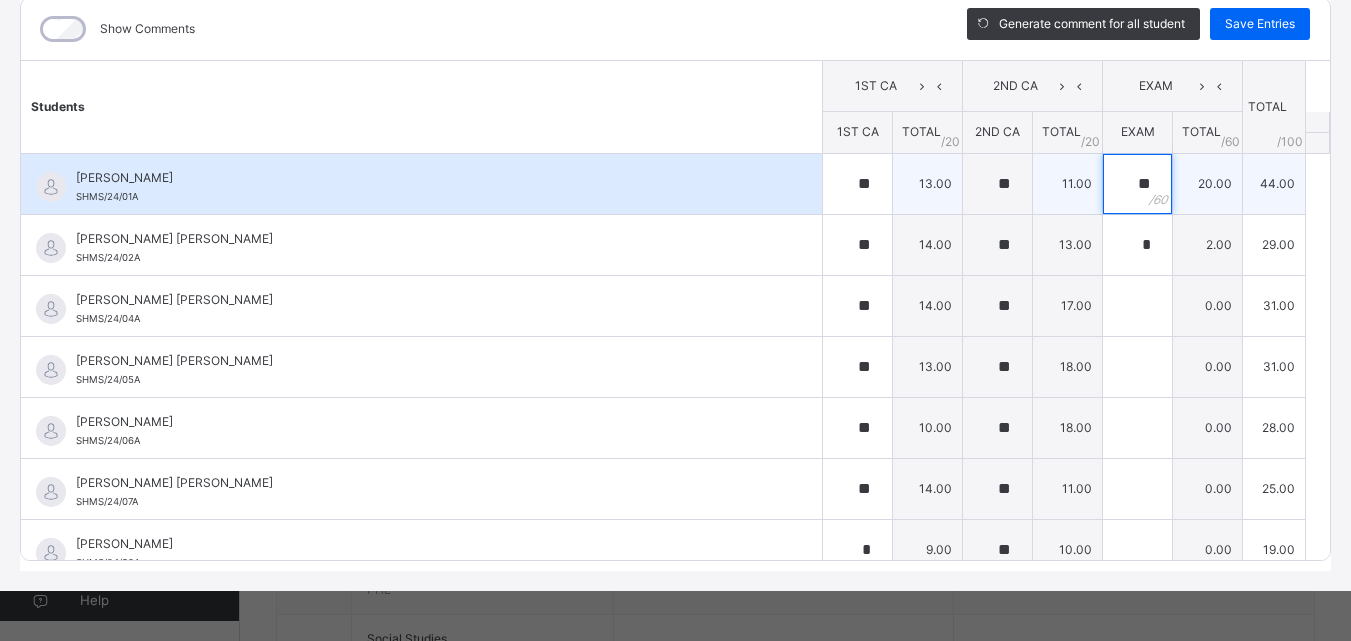 click on "**" at bounding box center (1137, 184) 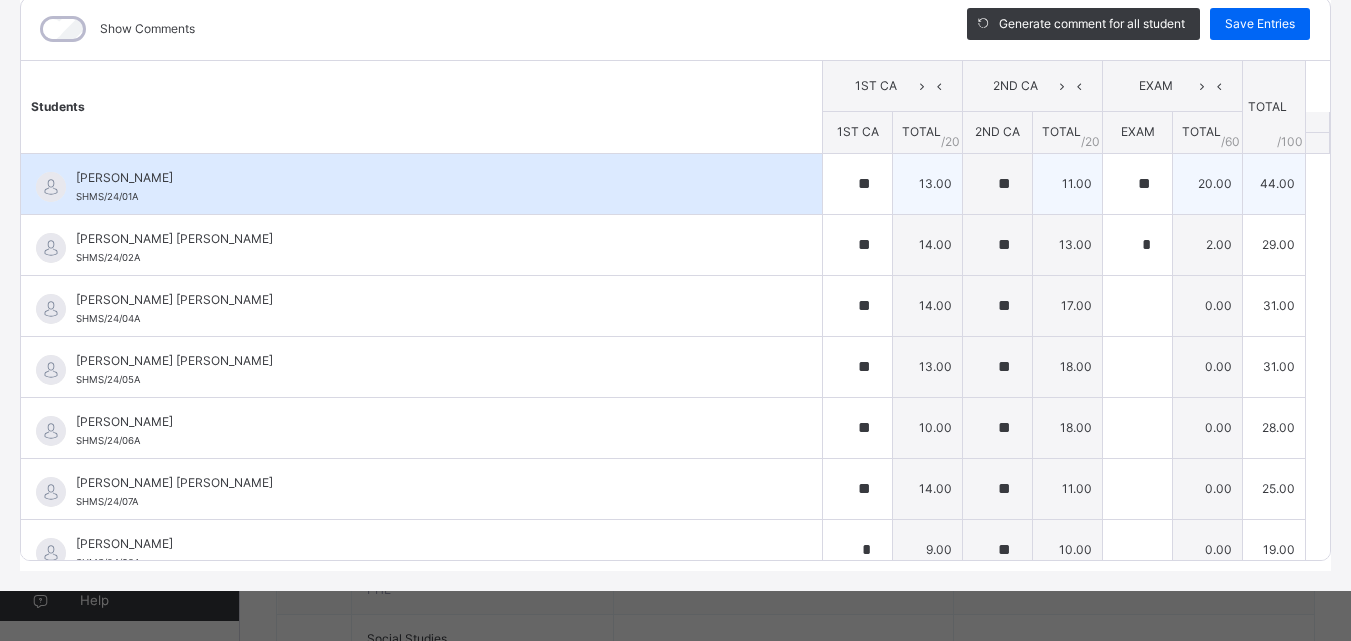 click on "**" at bounding box center (1137, 184) 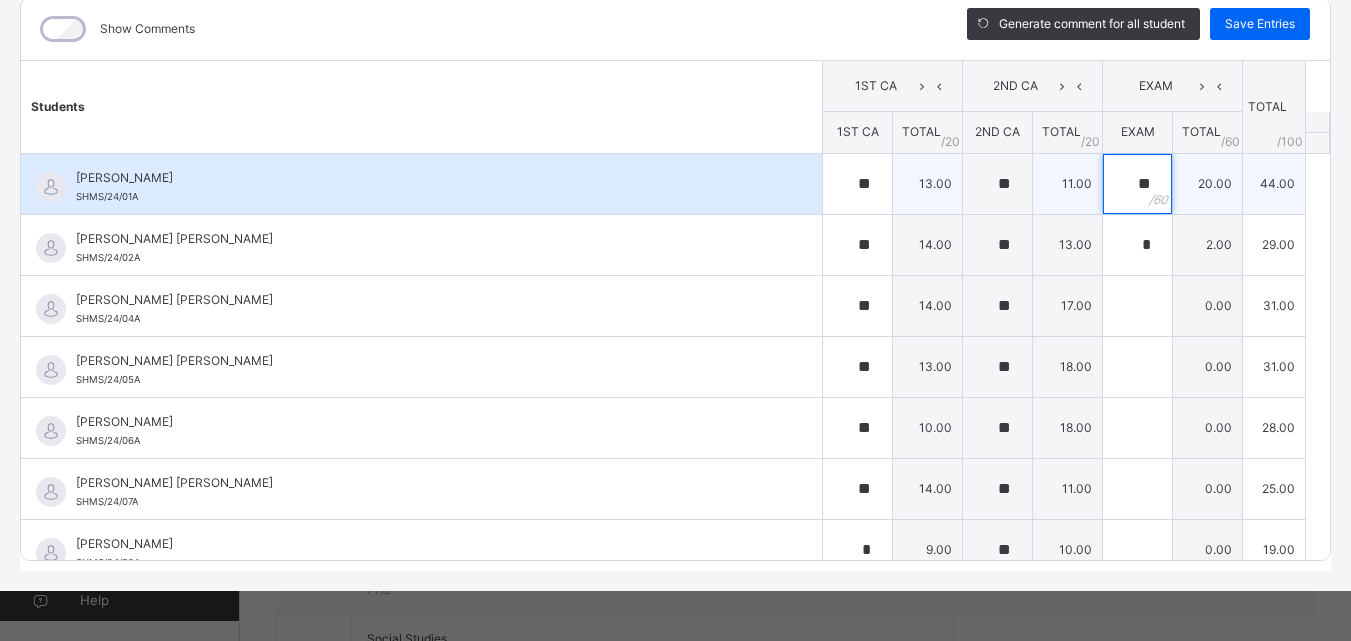 click on "**" at bounding box center (1137, 184) 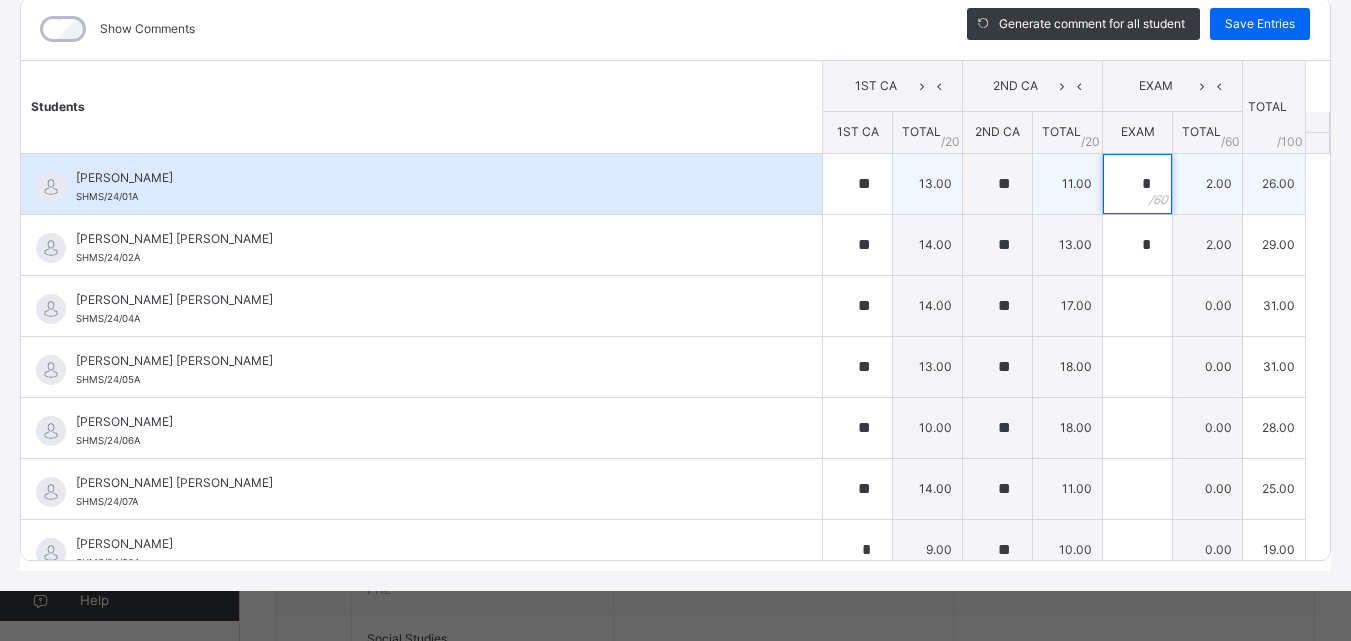 type on "**" 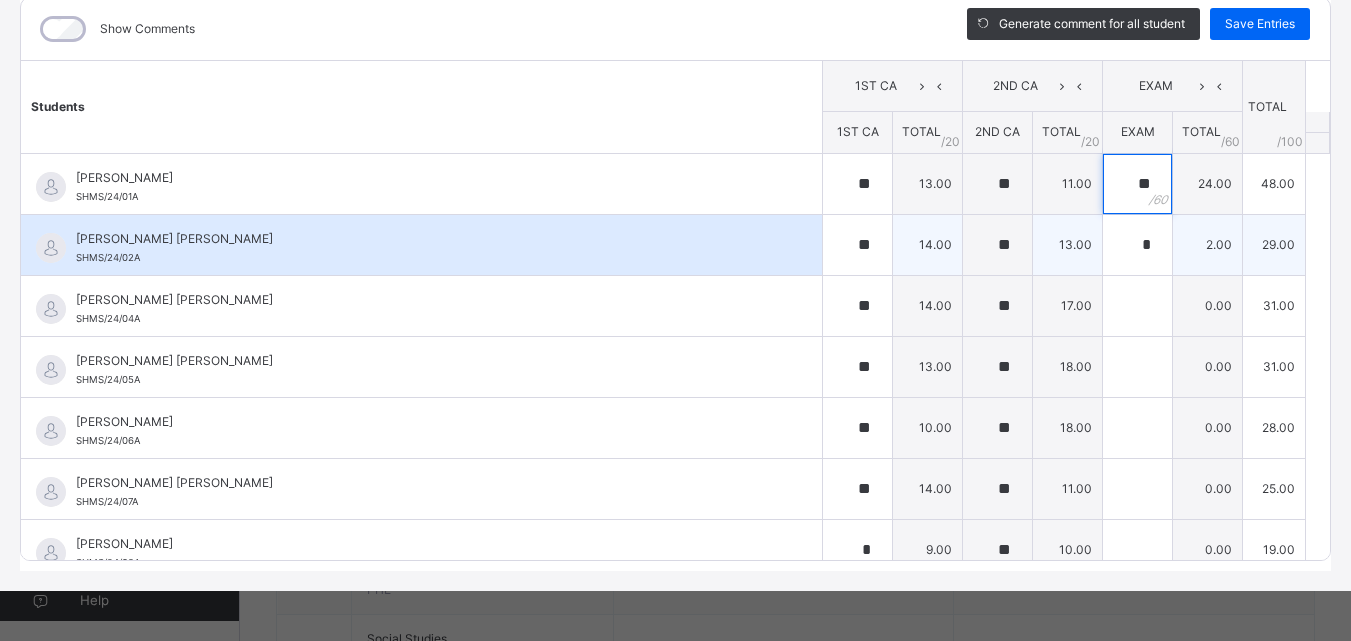 type on "**" 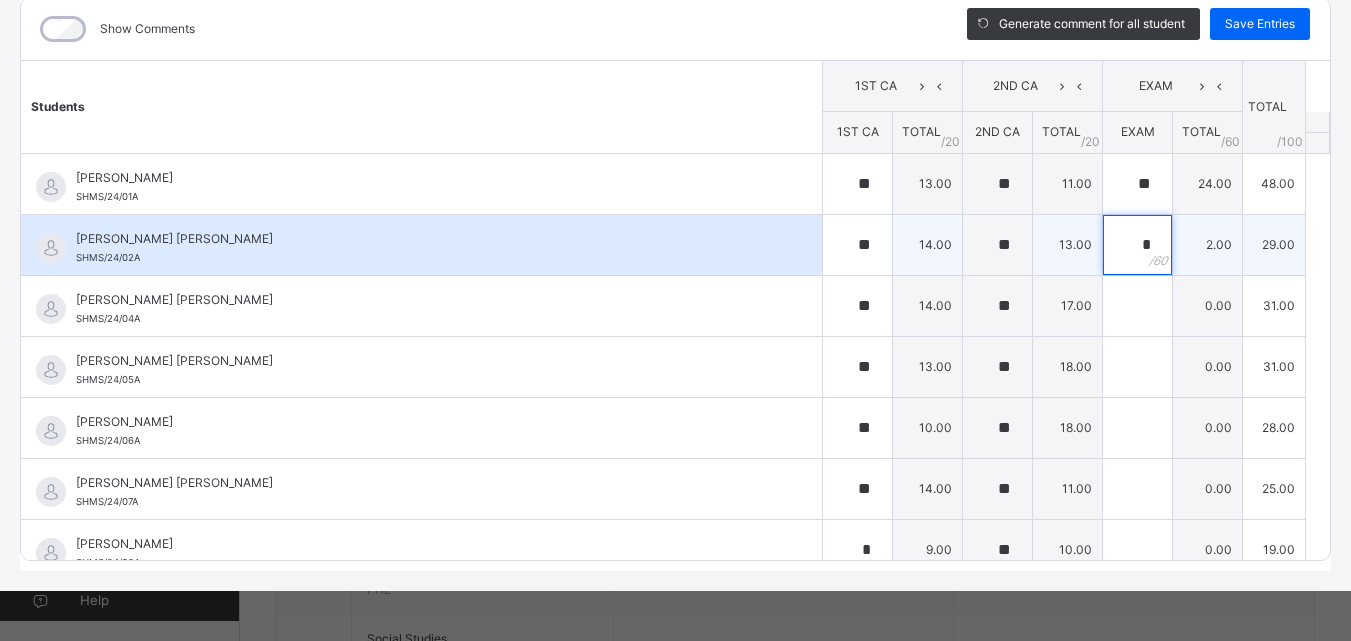 click on "*" at bounding box center [1137, 245] 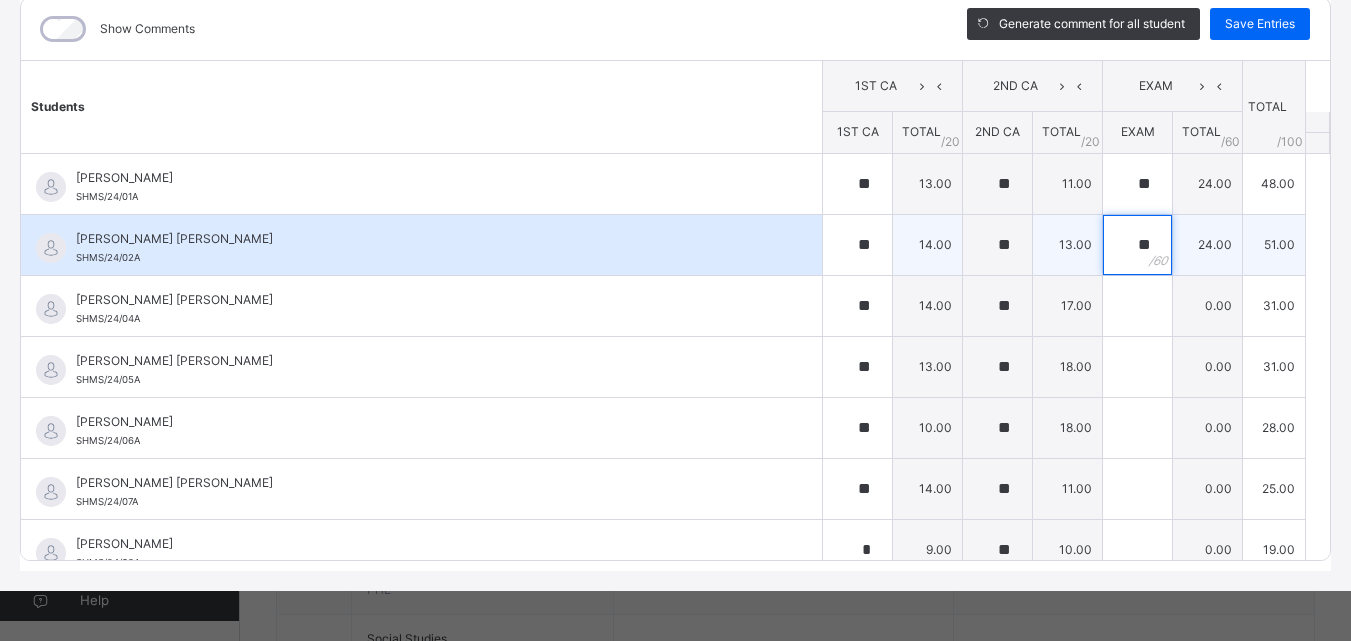 type on "*" 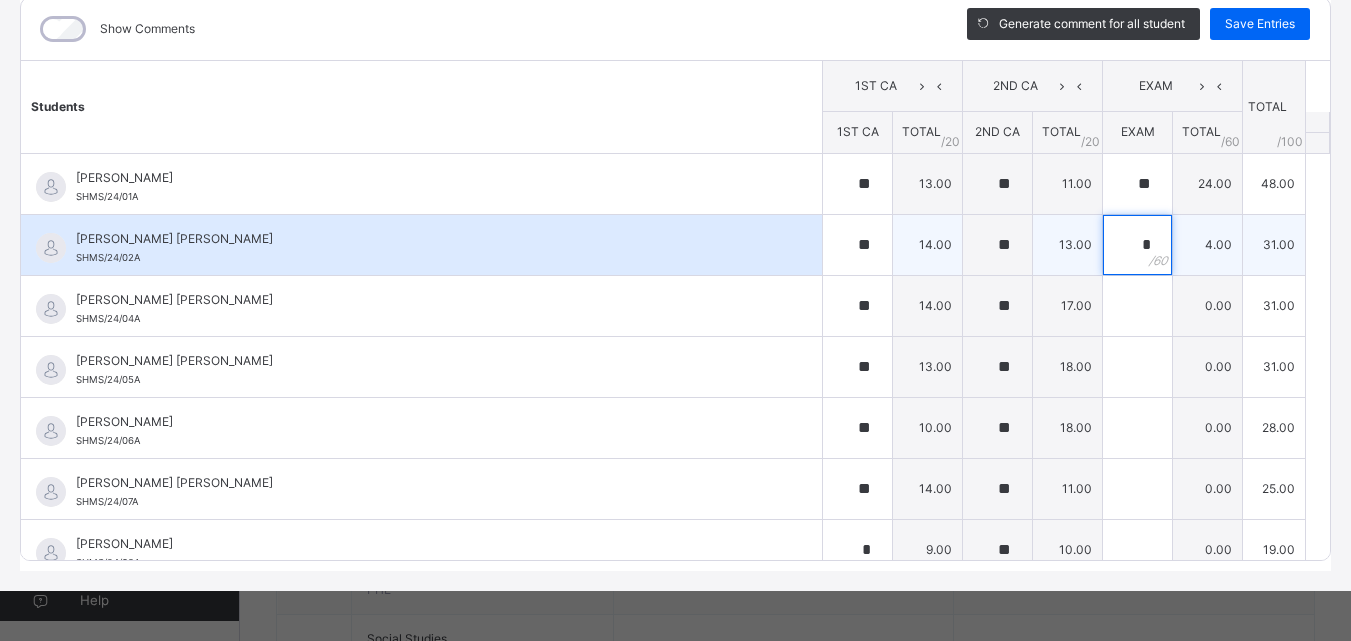 type on "**" 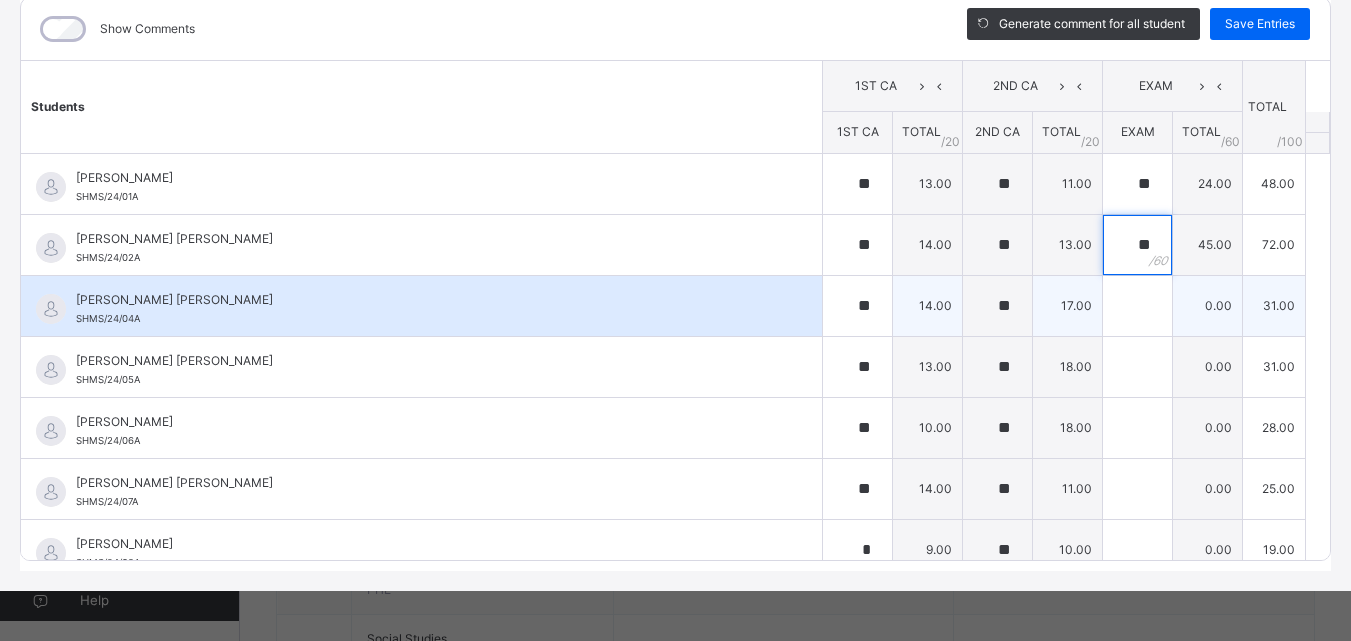type on "**" 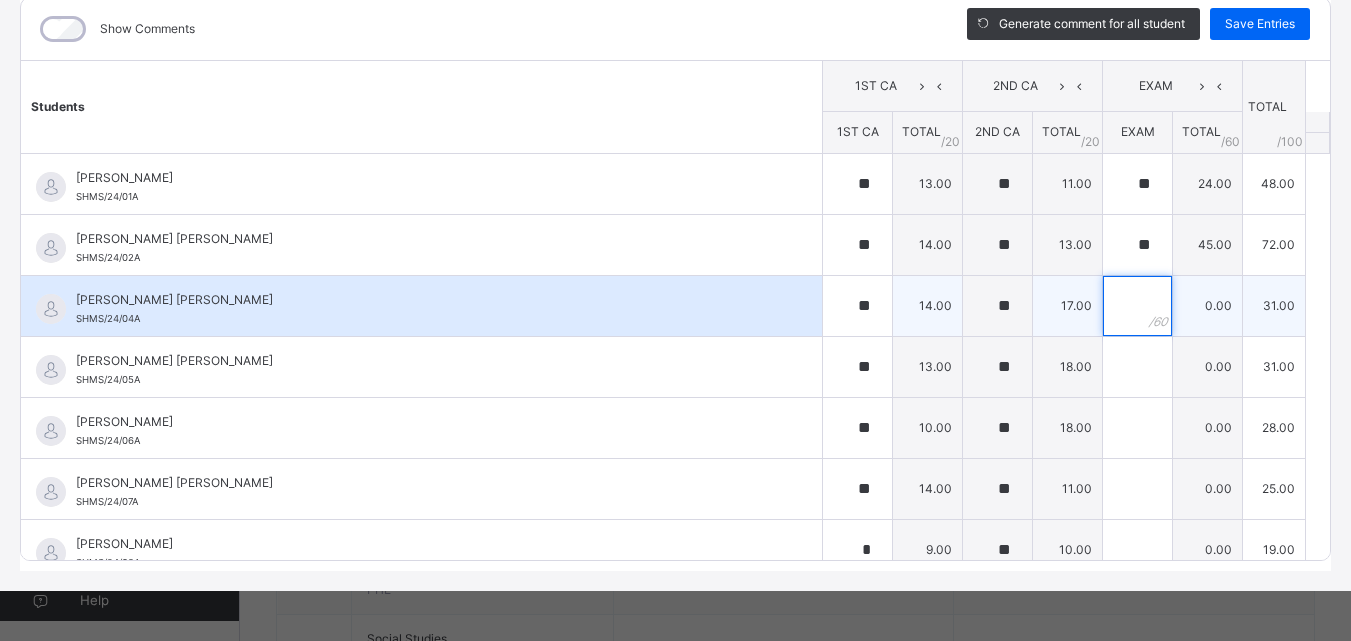 click at bounding box center (1137, 306) 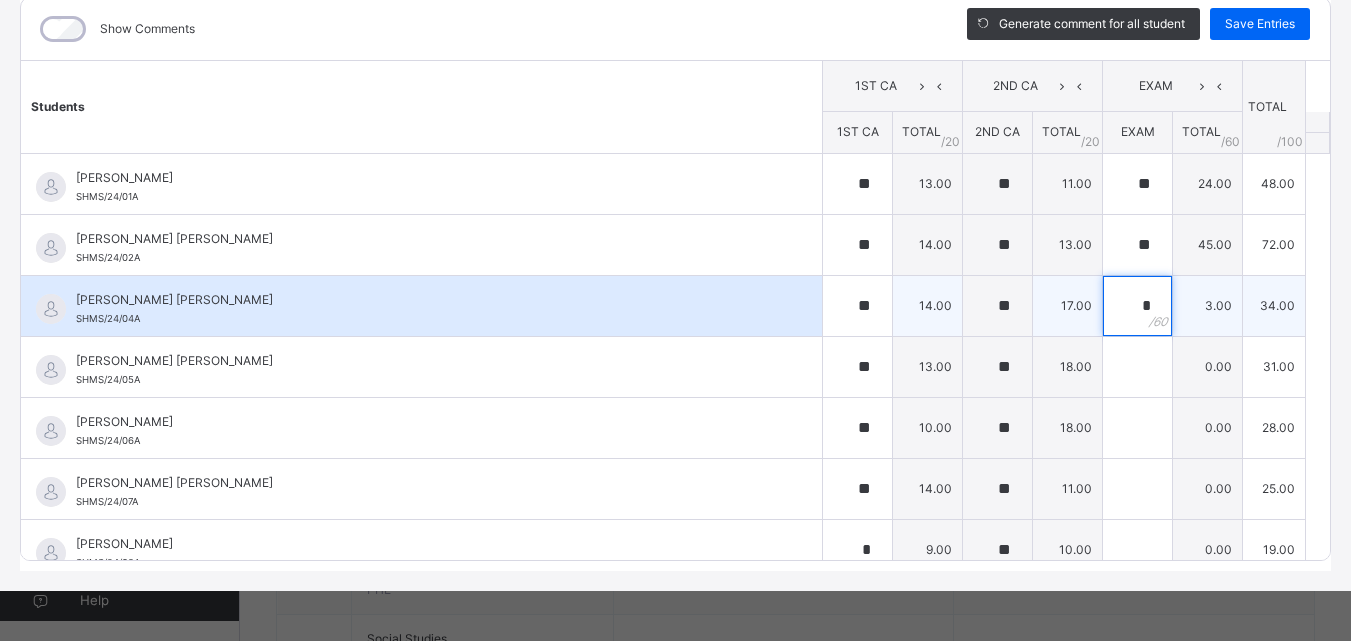type on "**" 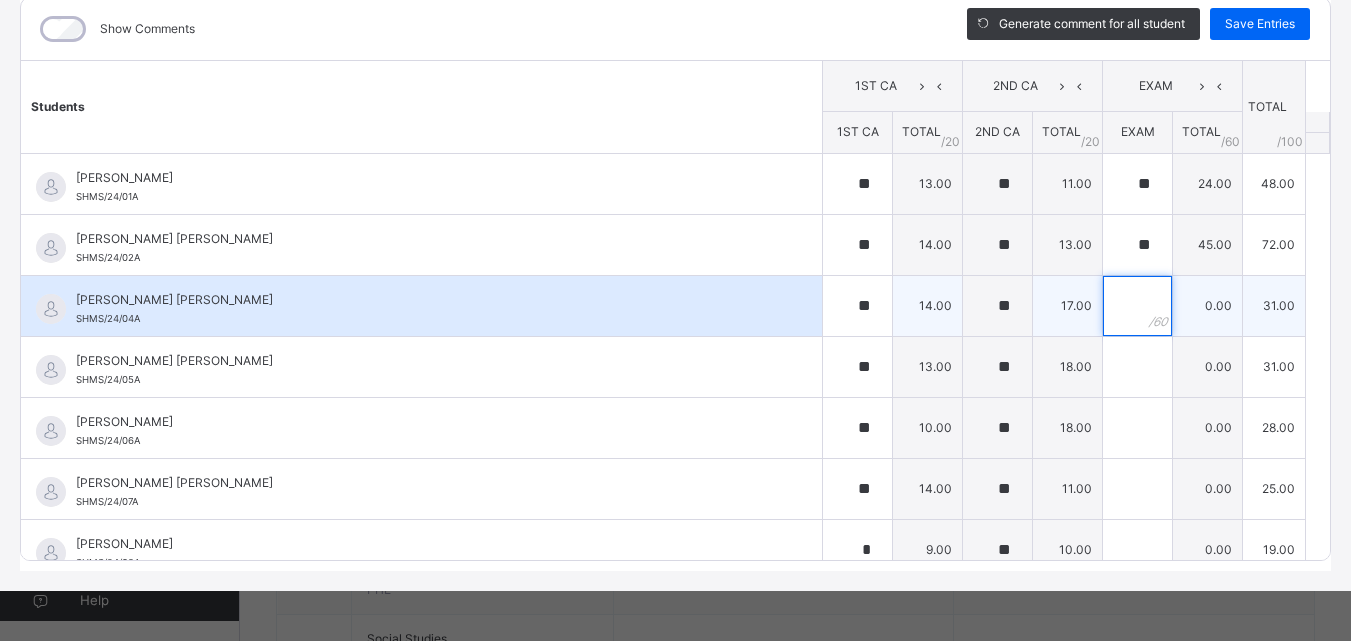 click at bounding box center (1137, 306) 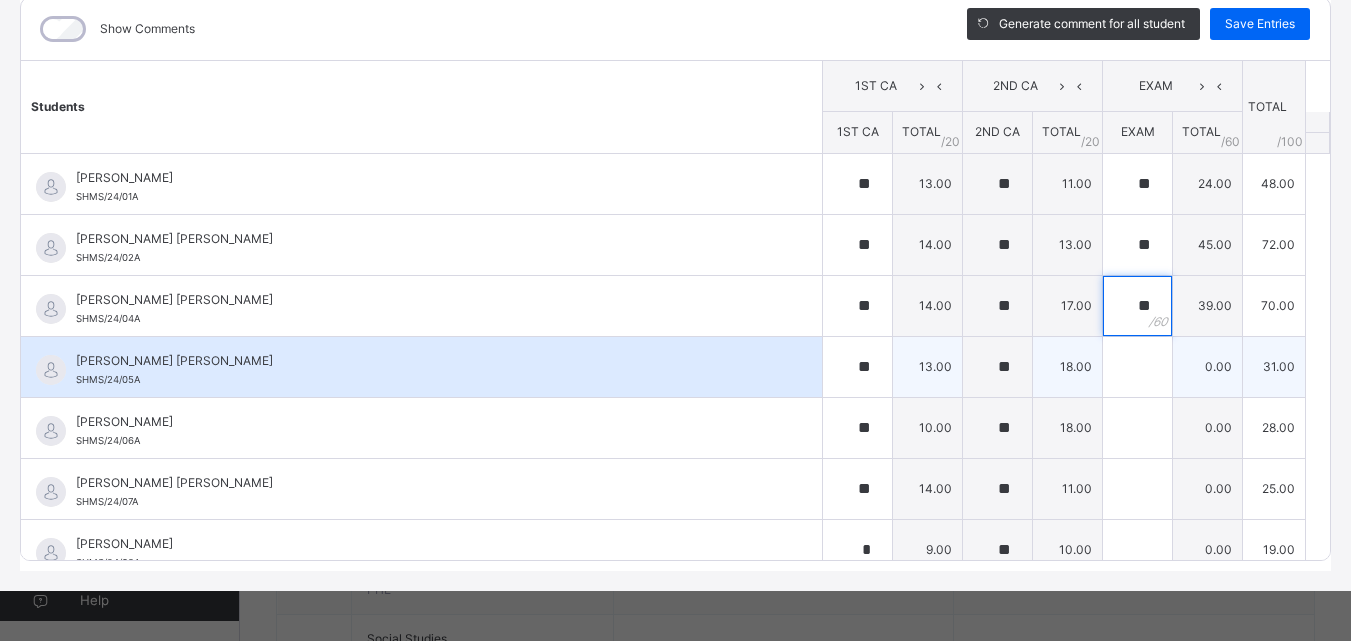 type on "**" 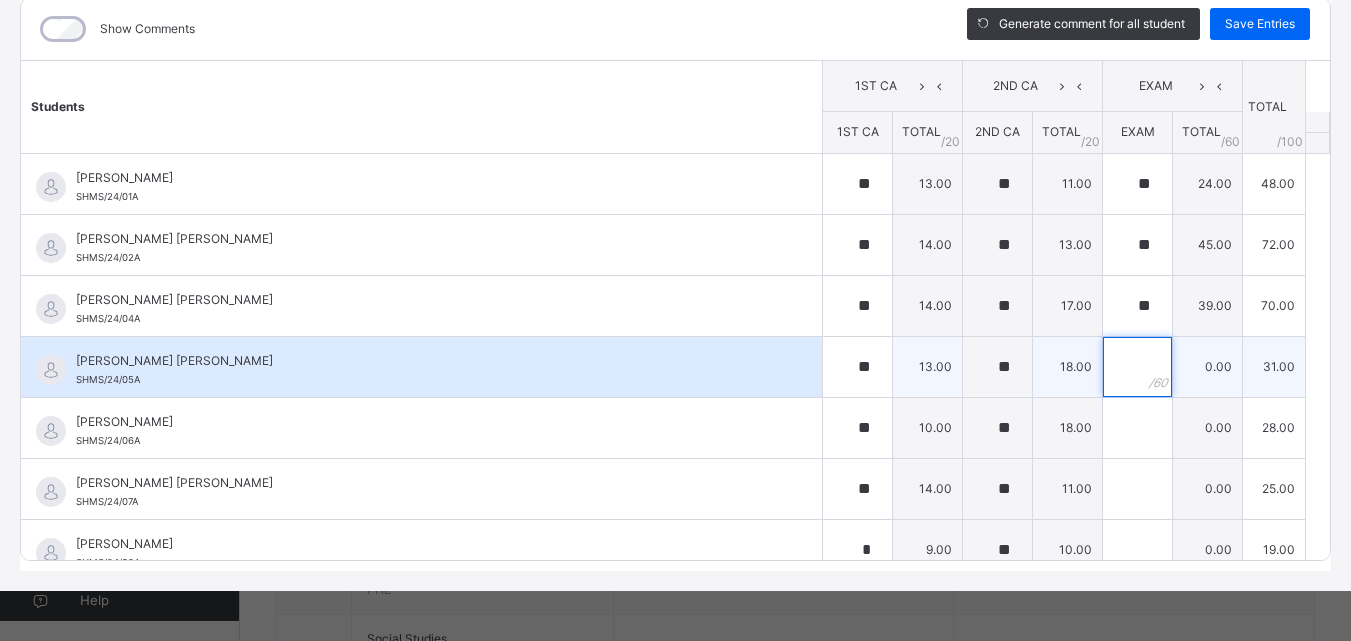 click at bounding box center (1137, 367) 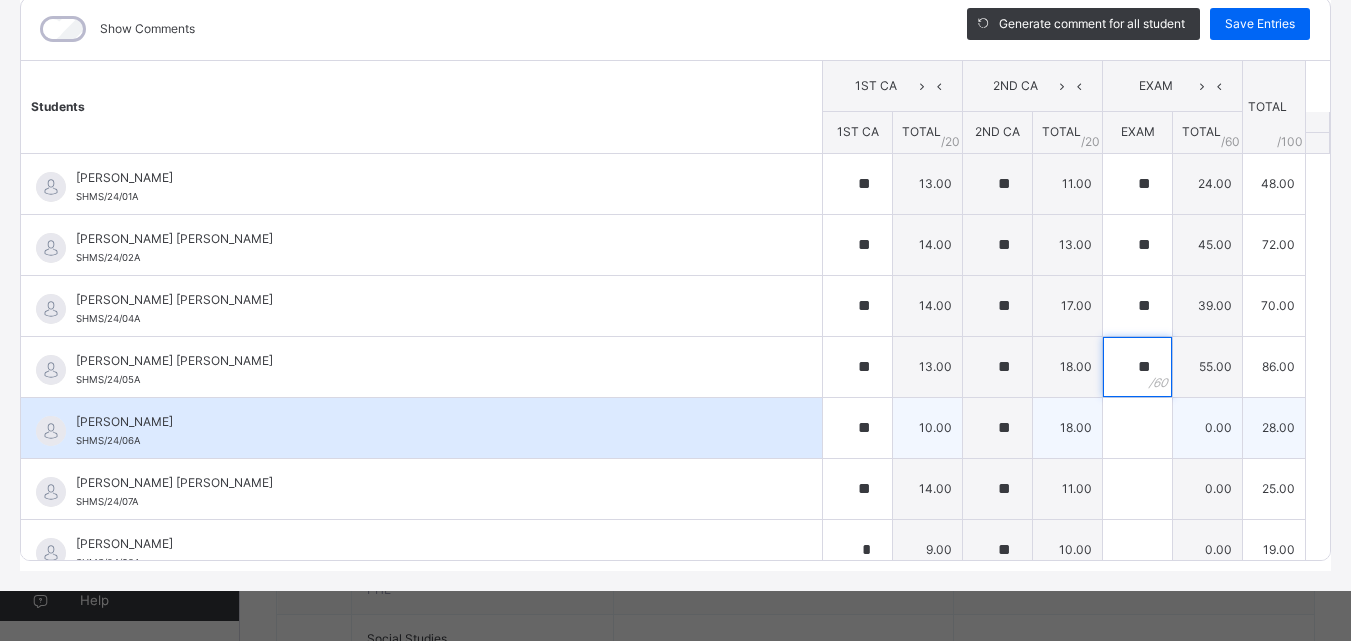 type on "**" 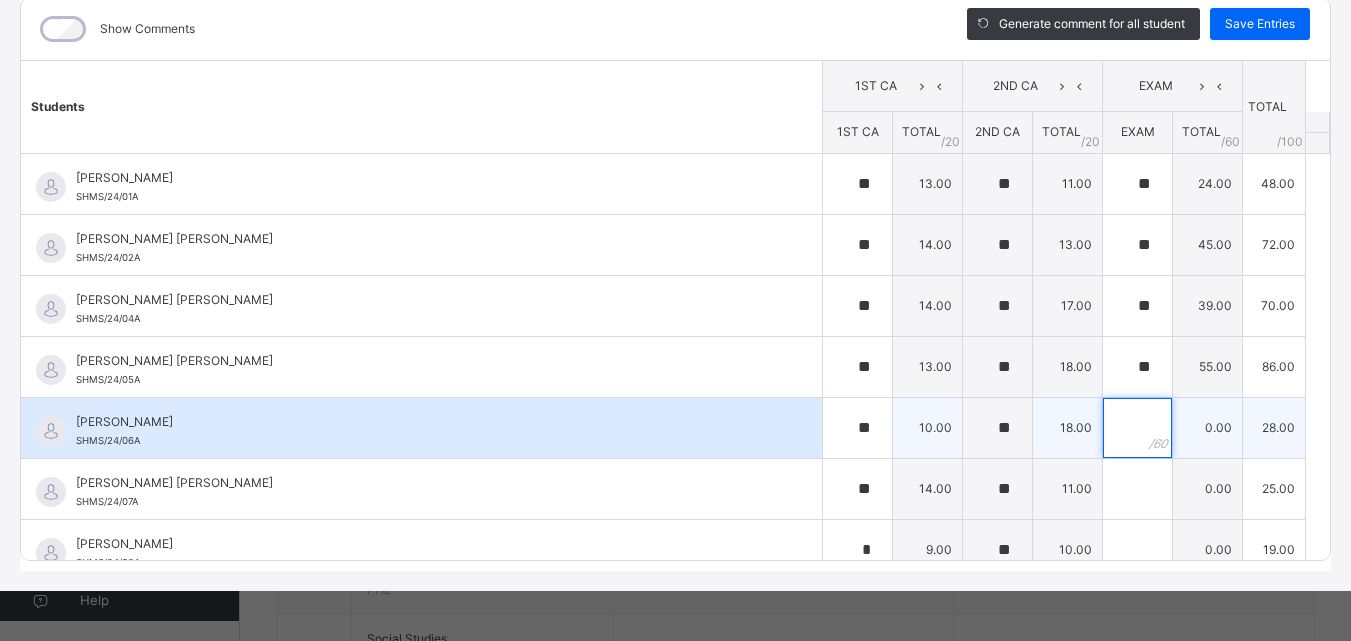 click at bounding box center [1137, 428] 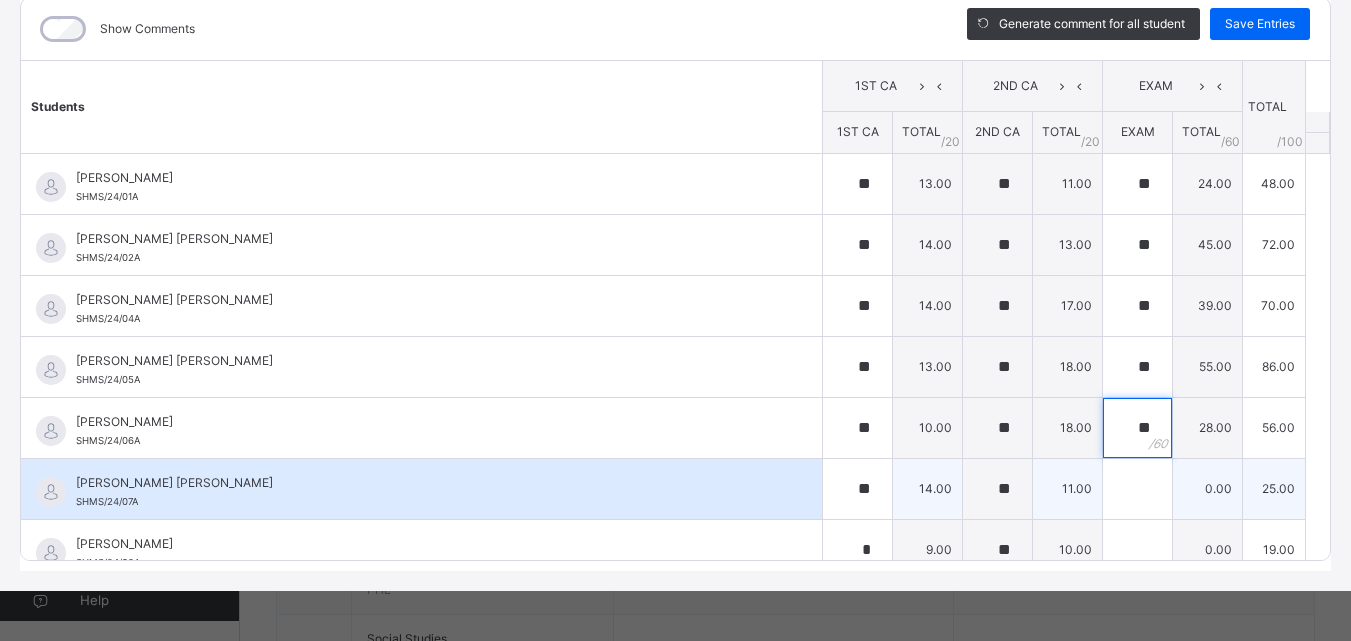 type on "**" 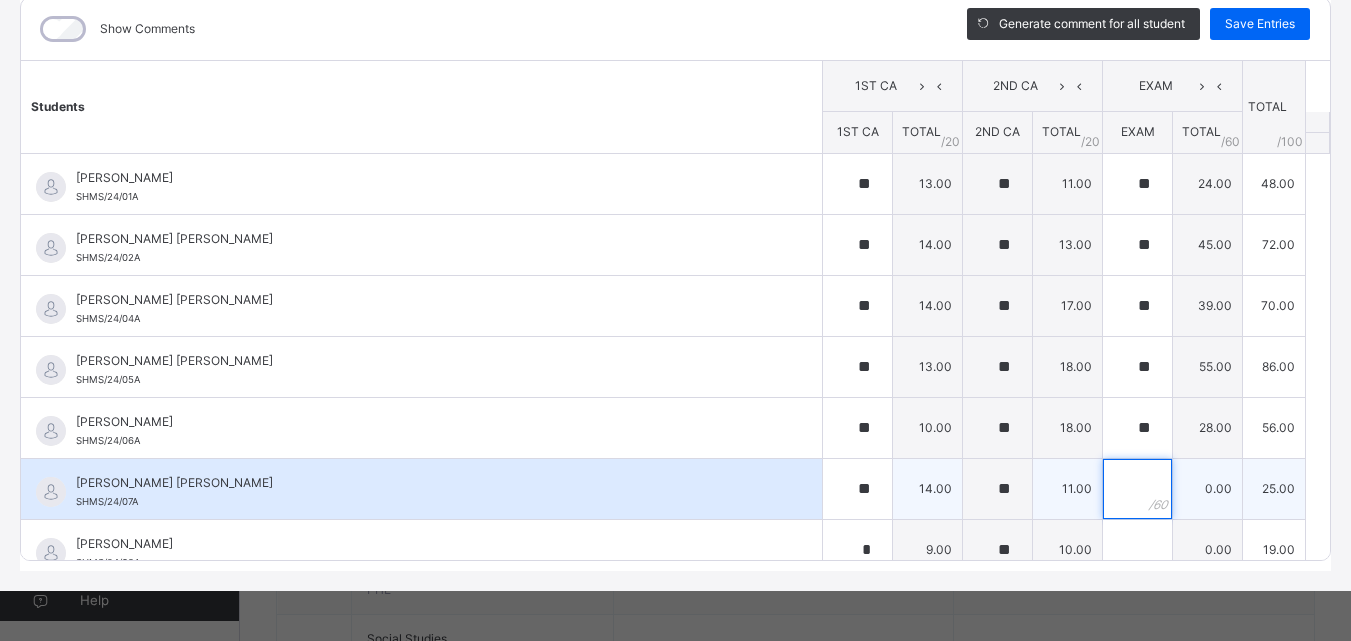 click at bounding box center (1137, 489) 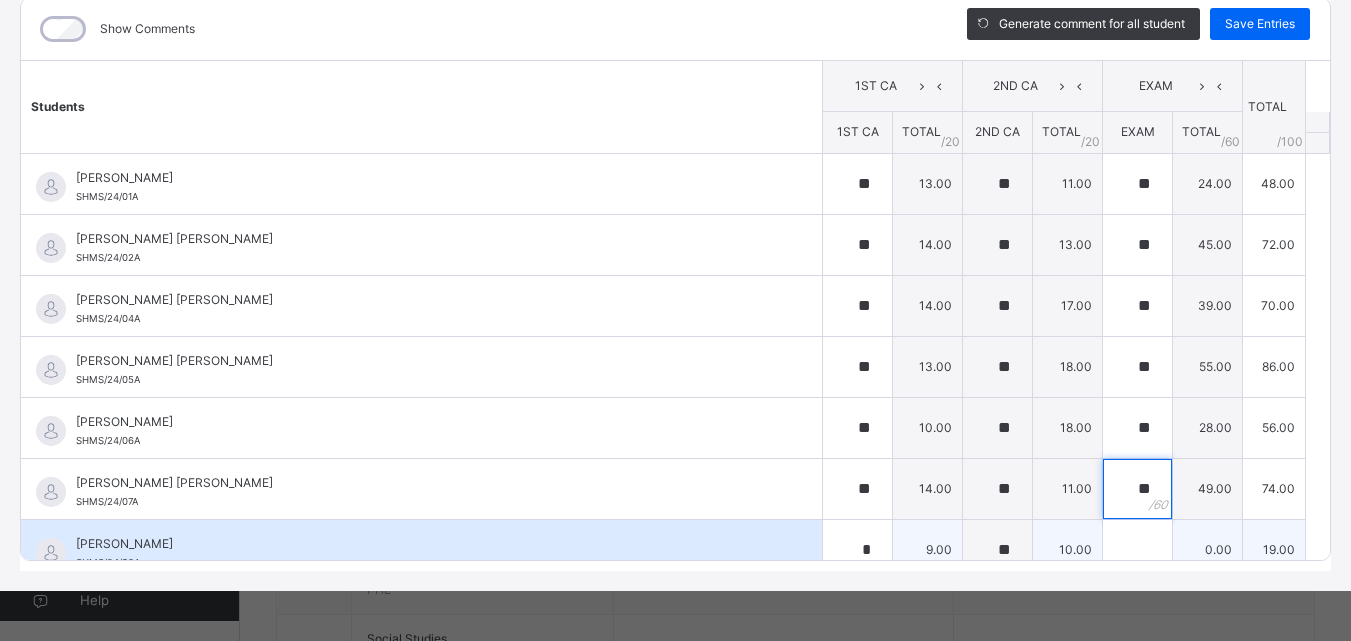 type on "**" 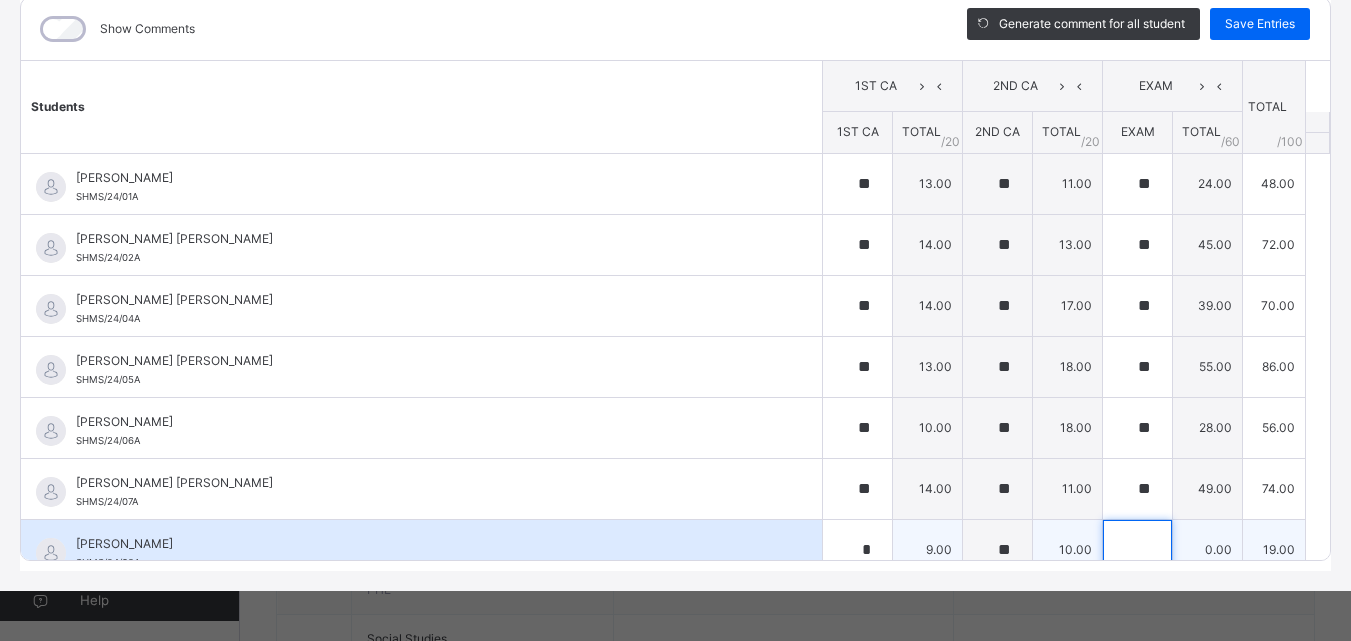 click at bounding box center (1137, 550) 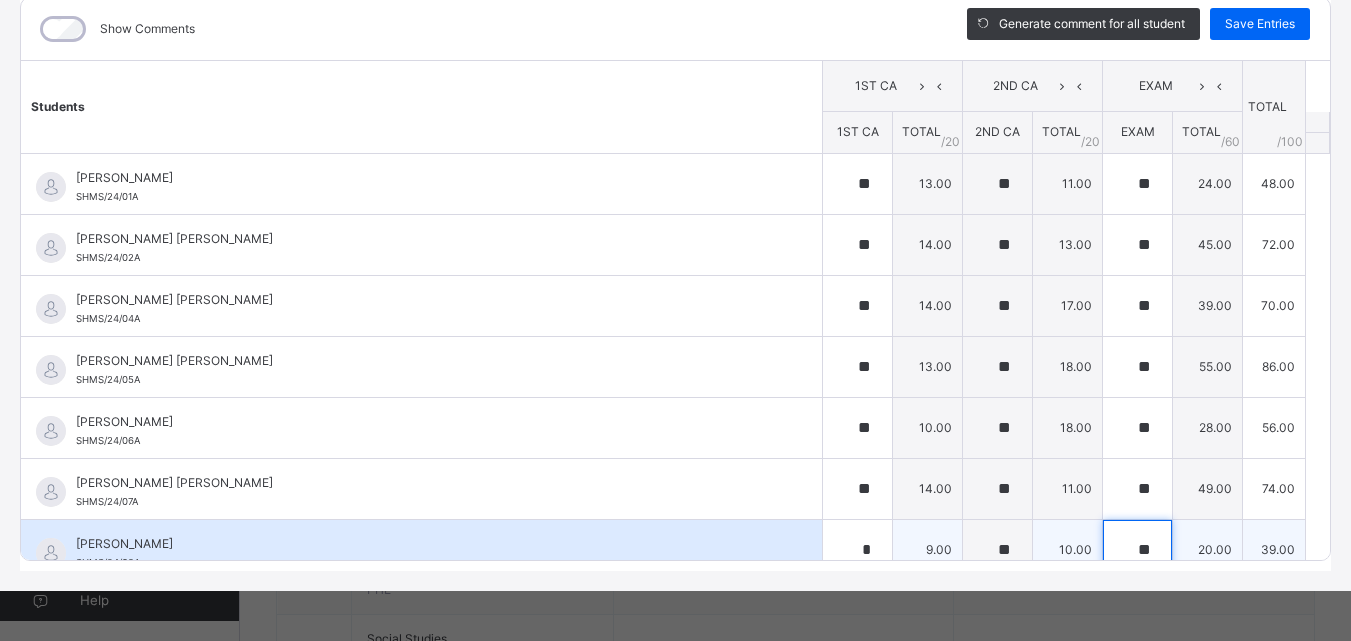 click on "**" at bounding box center [1137, 550] 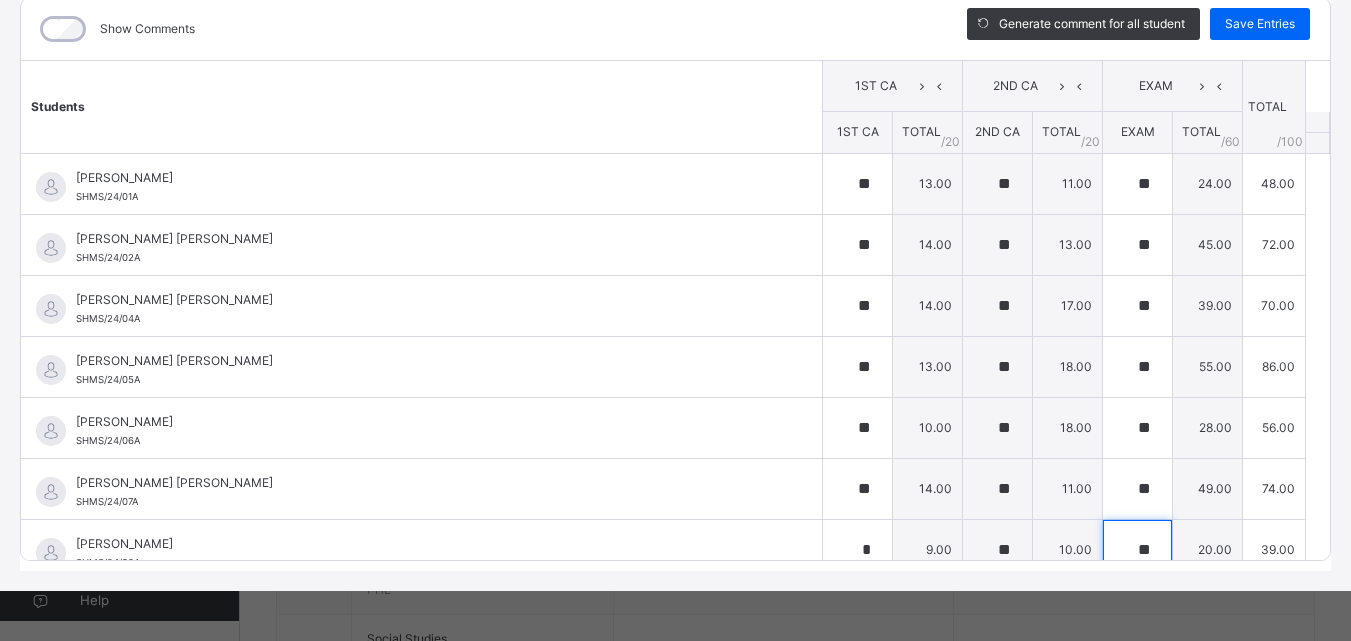 scroll, scrollTop: 675, scrollLeft: 0, axis: vertical 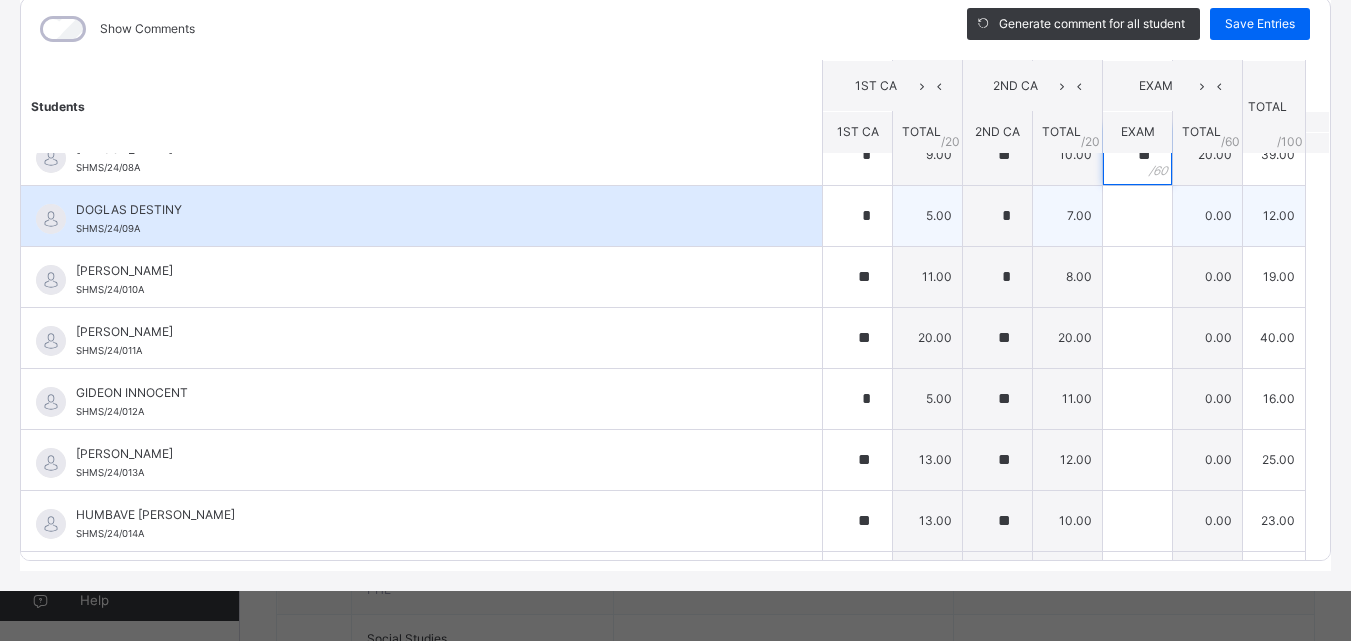 type on "**" 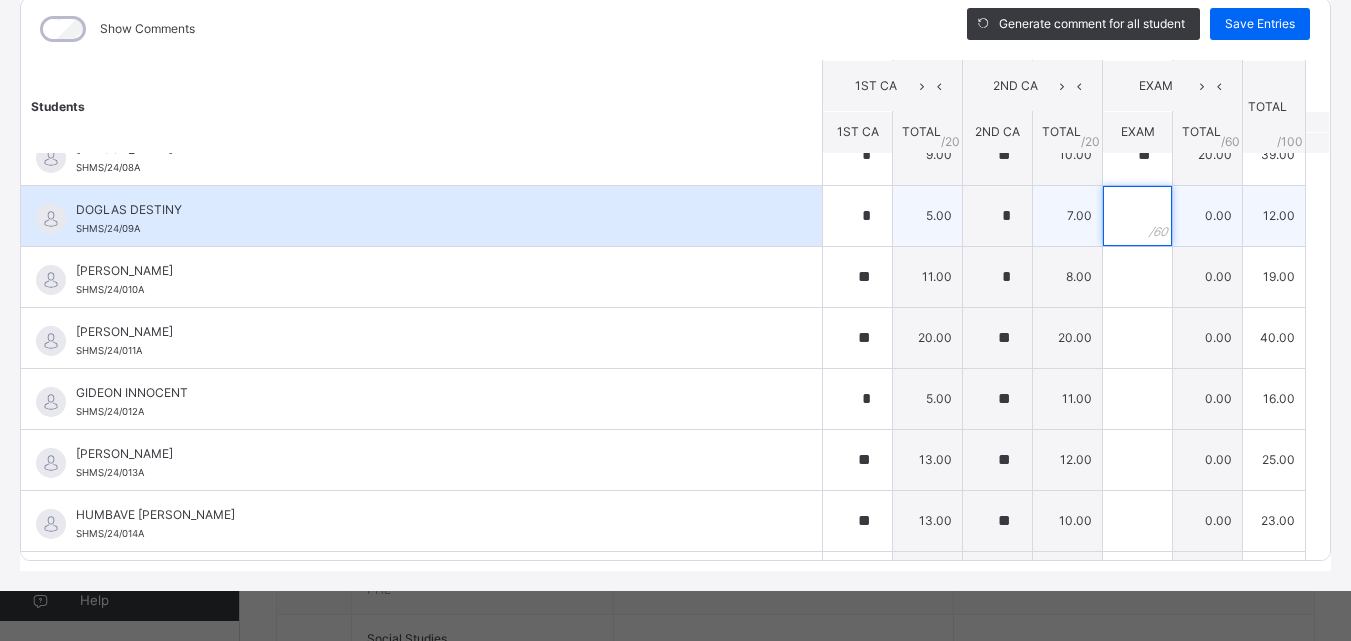 click at bounding box center (1137, 216) 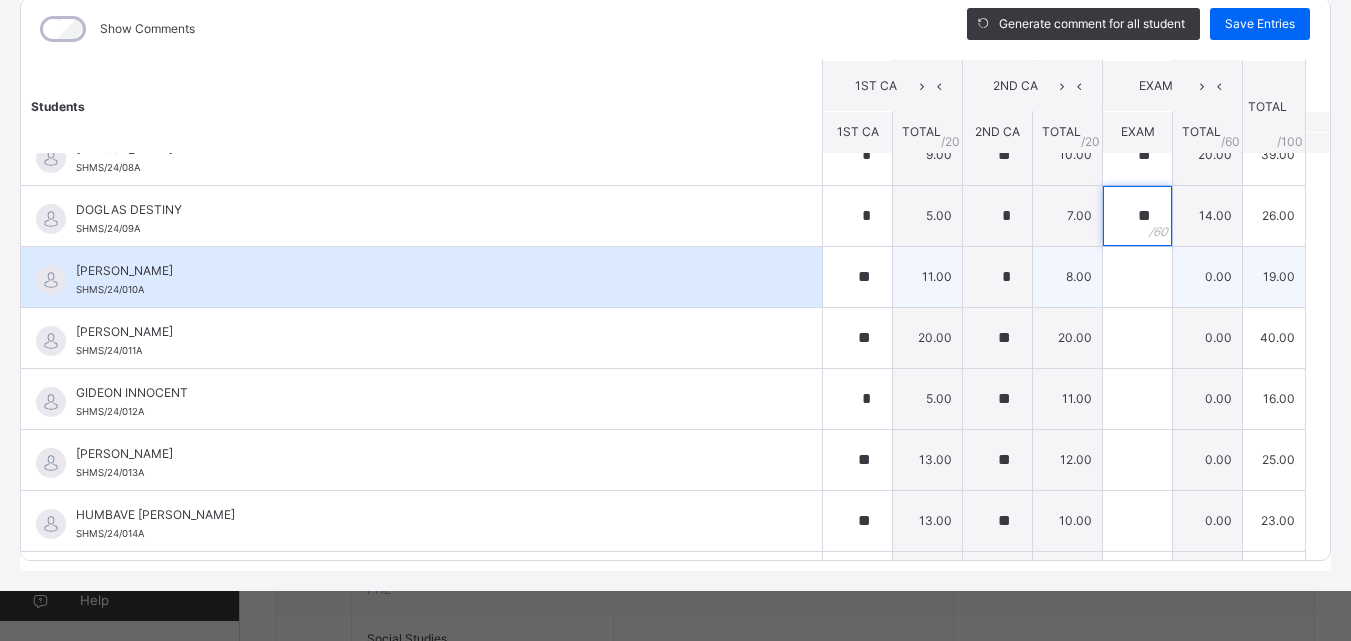 type on "**" 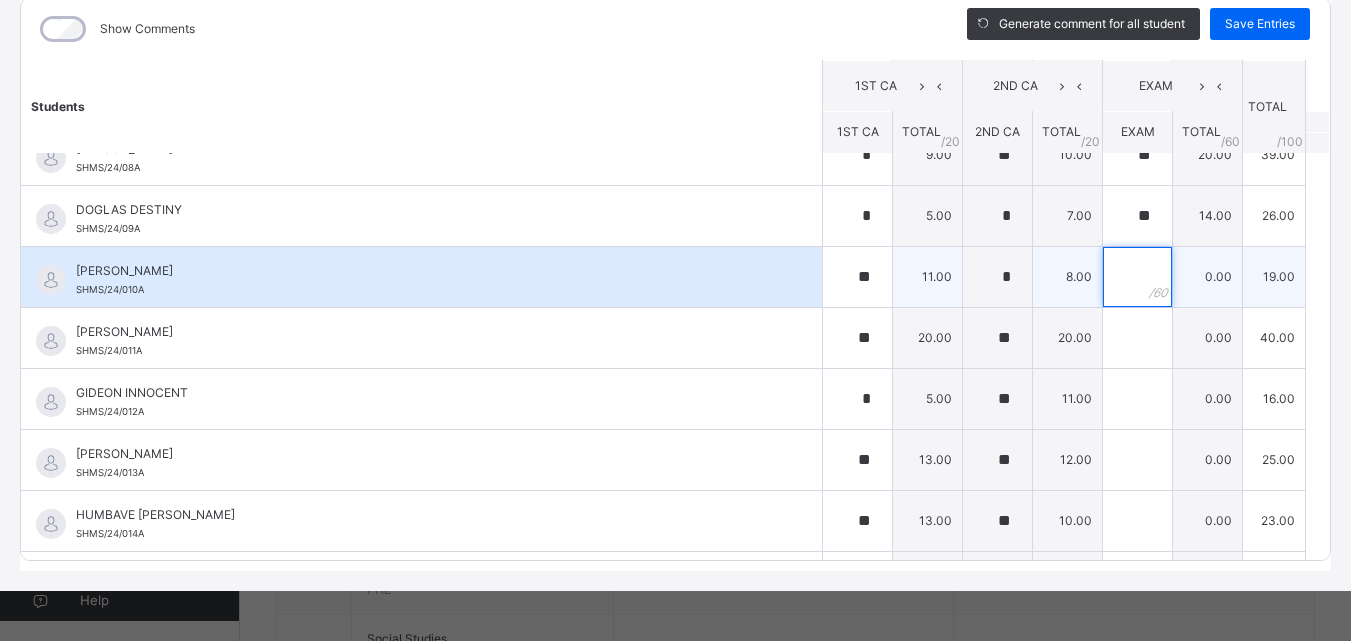 click at bounding box center [1137, 277] 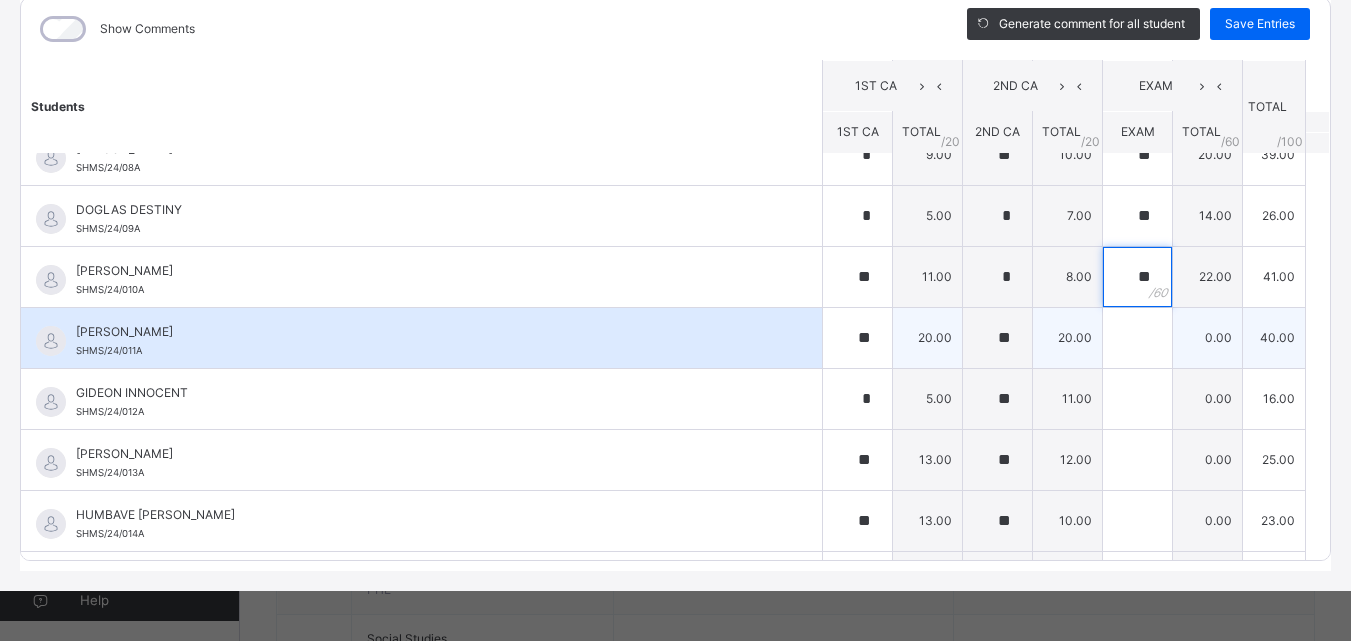 type on "**" 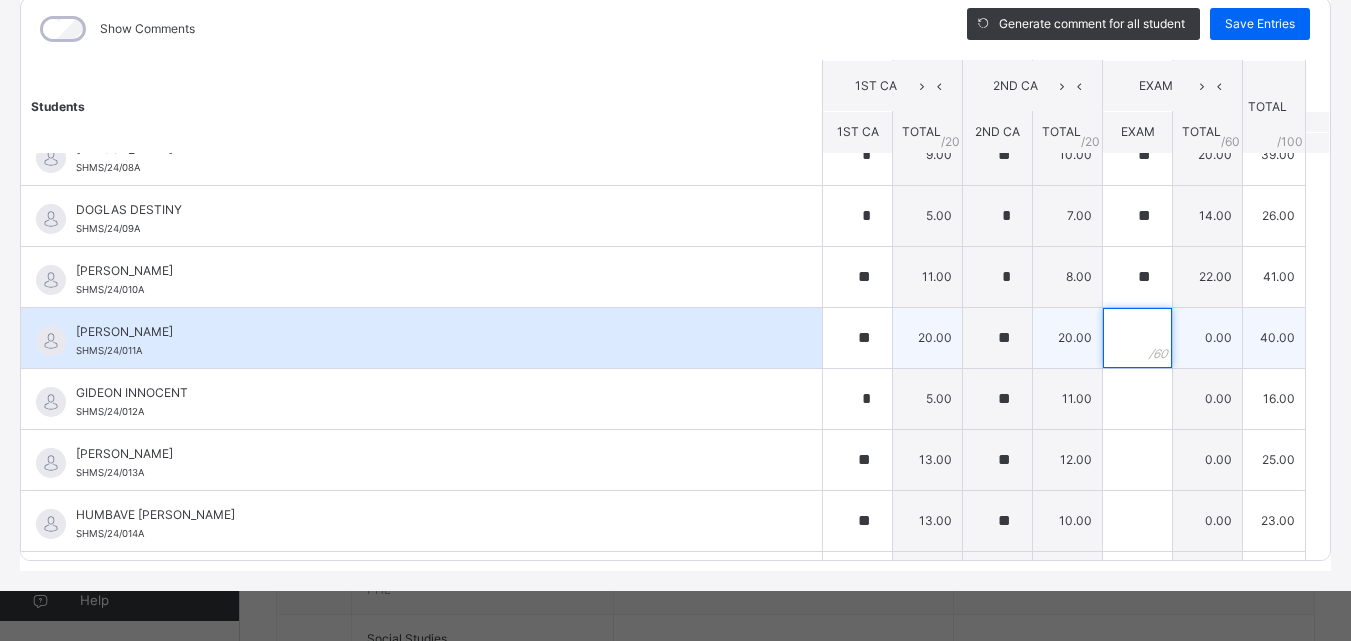 click at bounding box center (1137, 338) 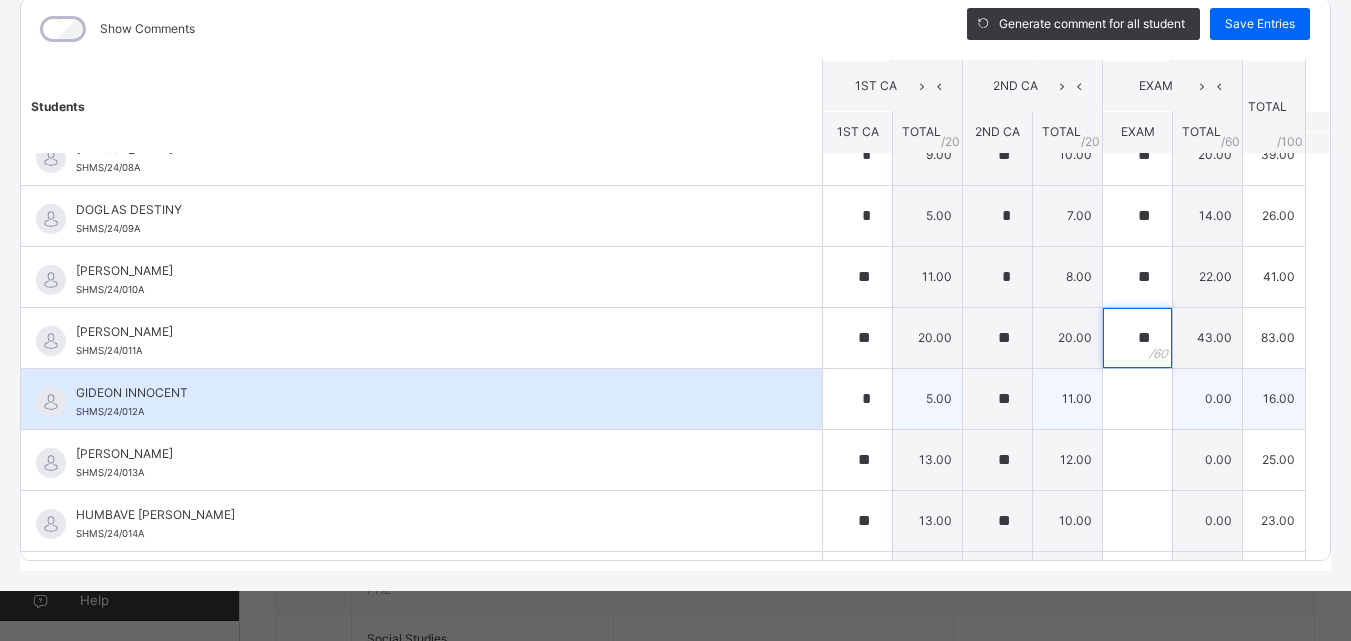 type on "**" 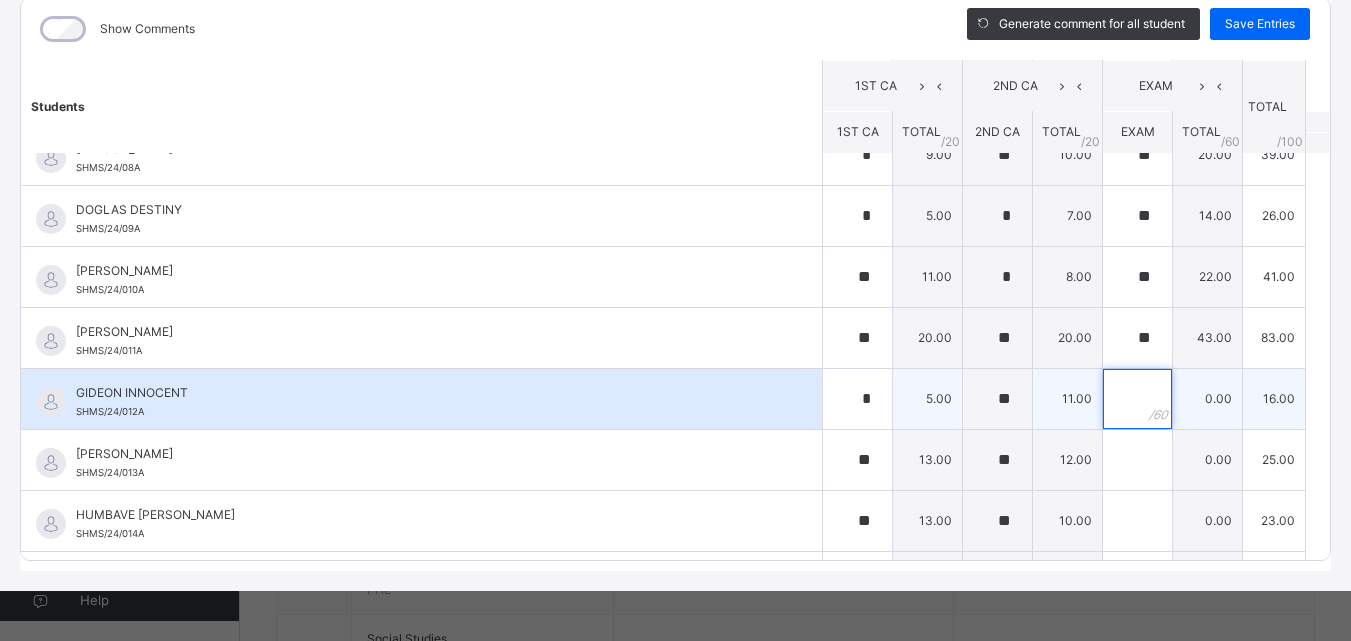 click at bounding box center [1137, 399] 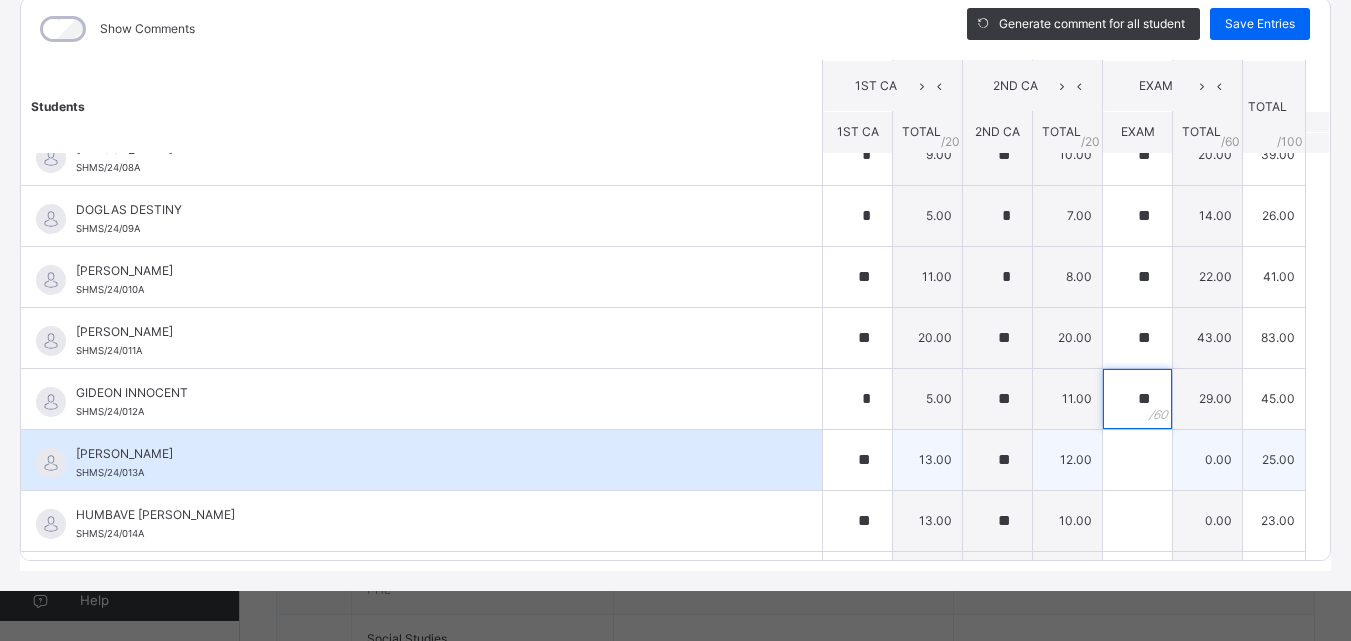 type on "**" 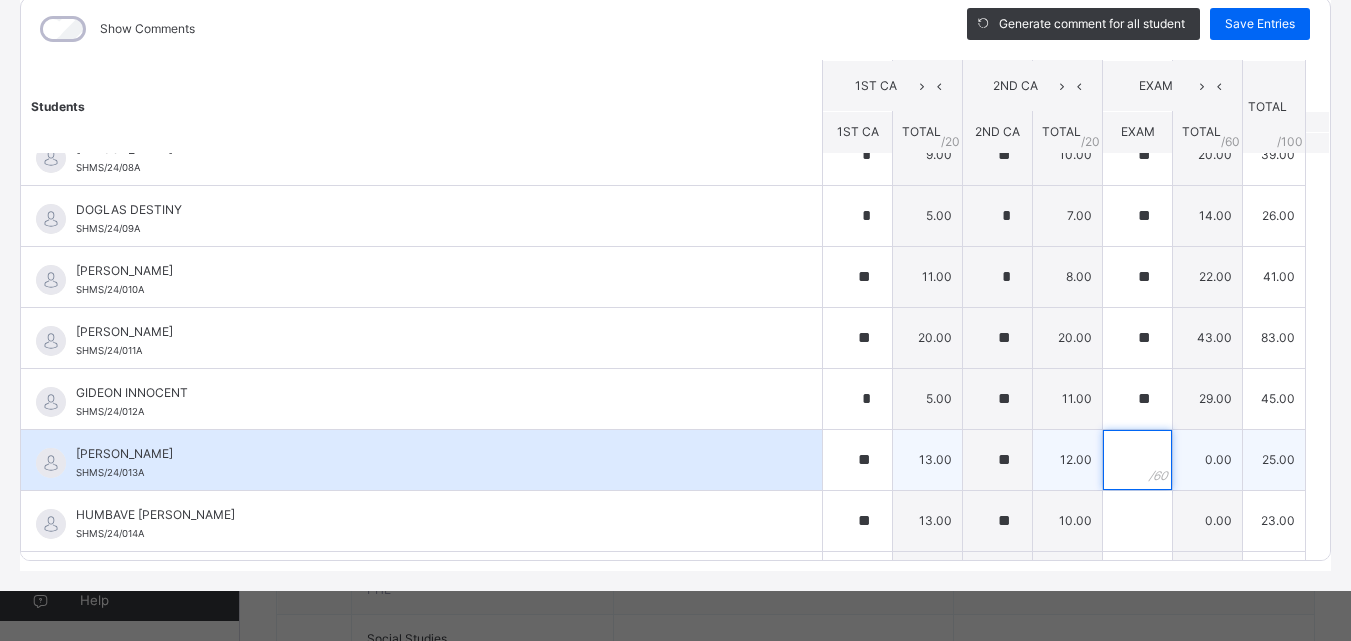 click at bounding box center [1137, 460] 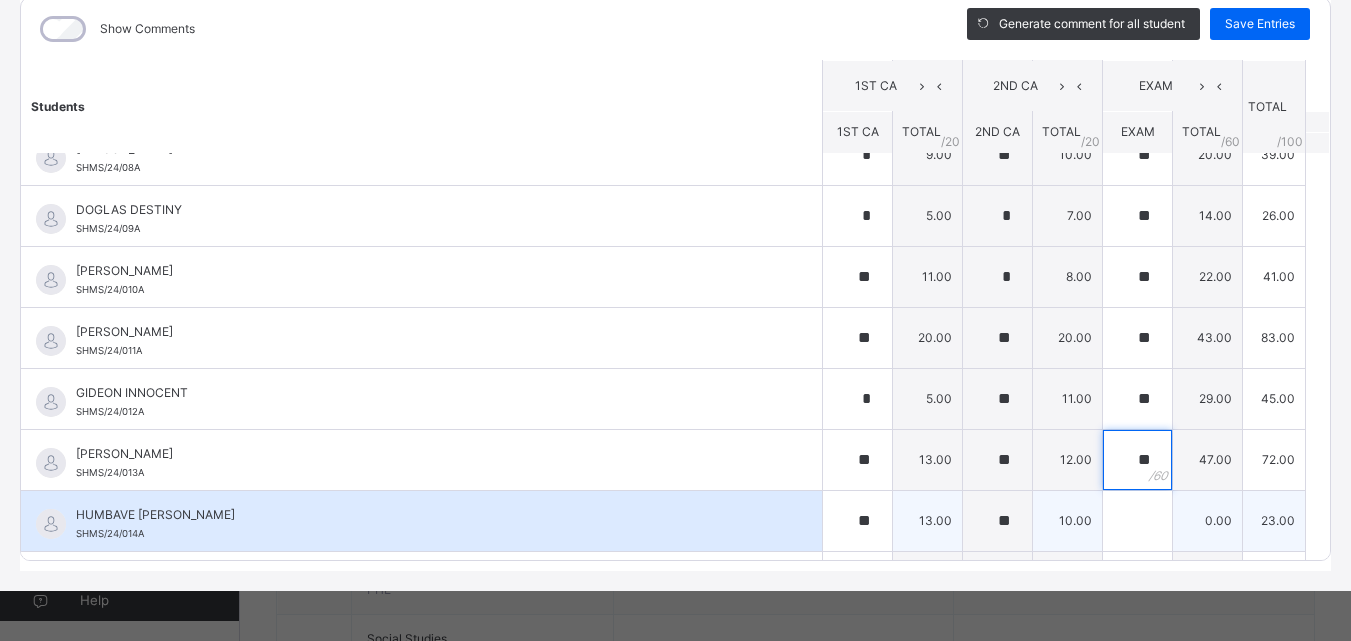 type on "**" 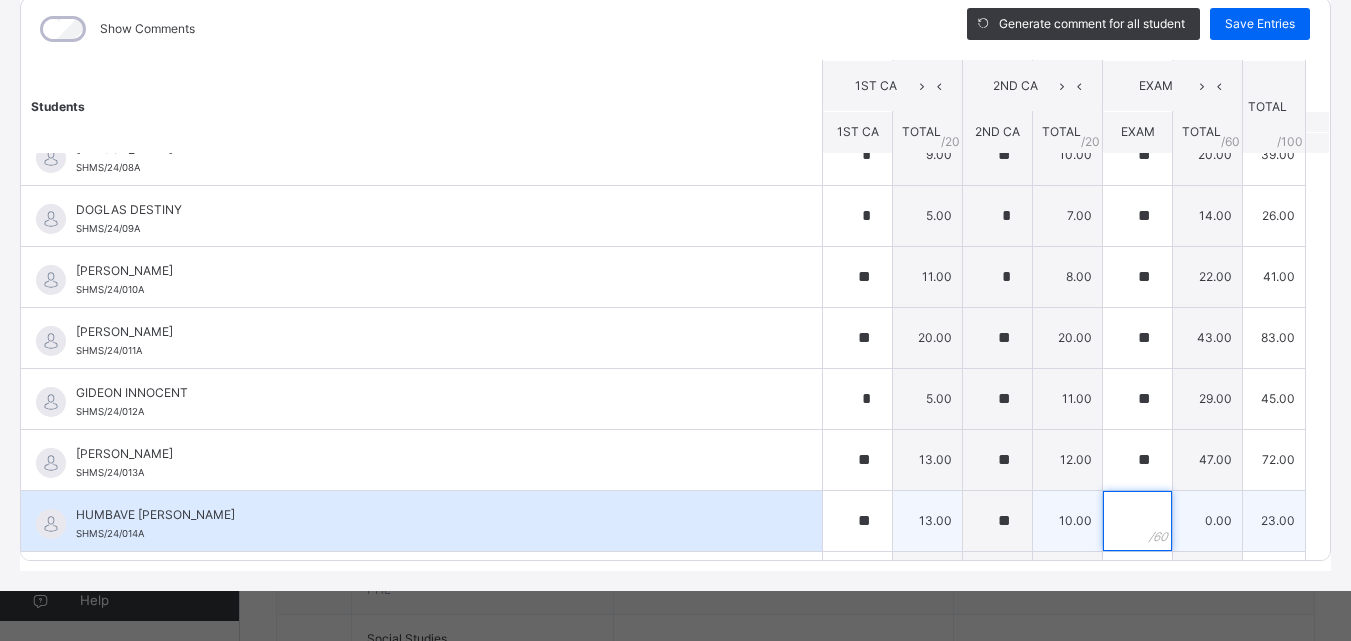 click at bounding box center [1137, 521] 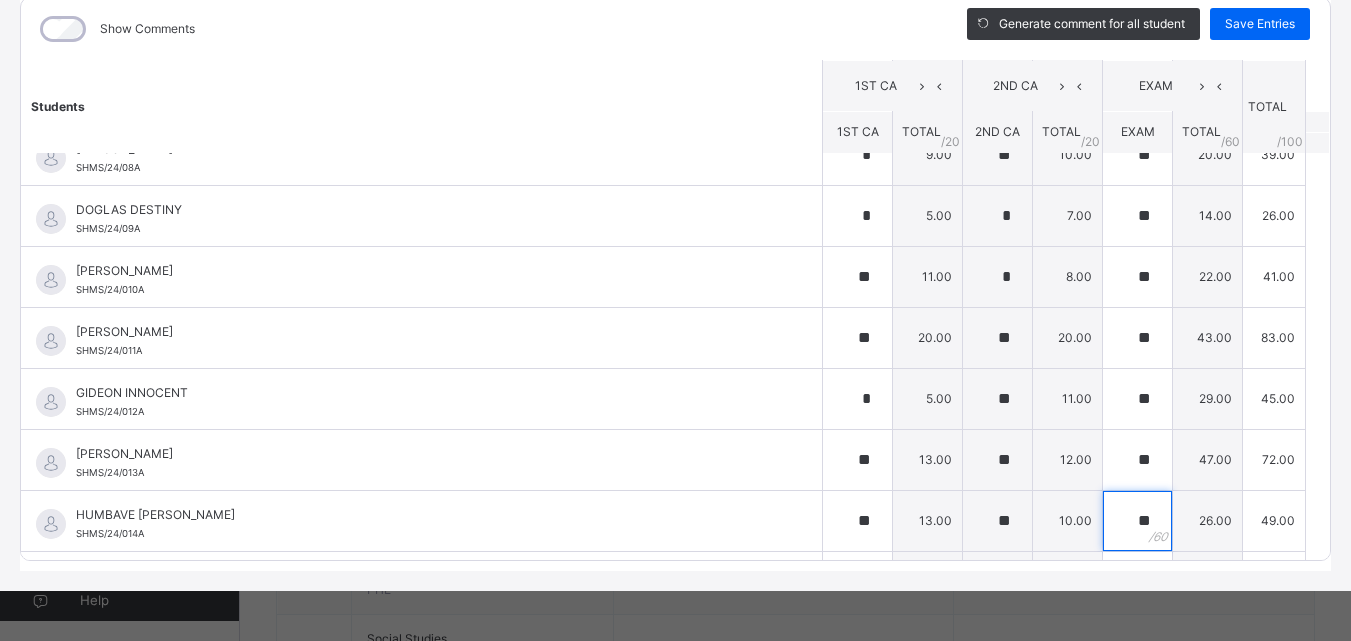 scroll, scrollTop: 435, scrollLeft: 0, axis: vertical 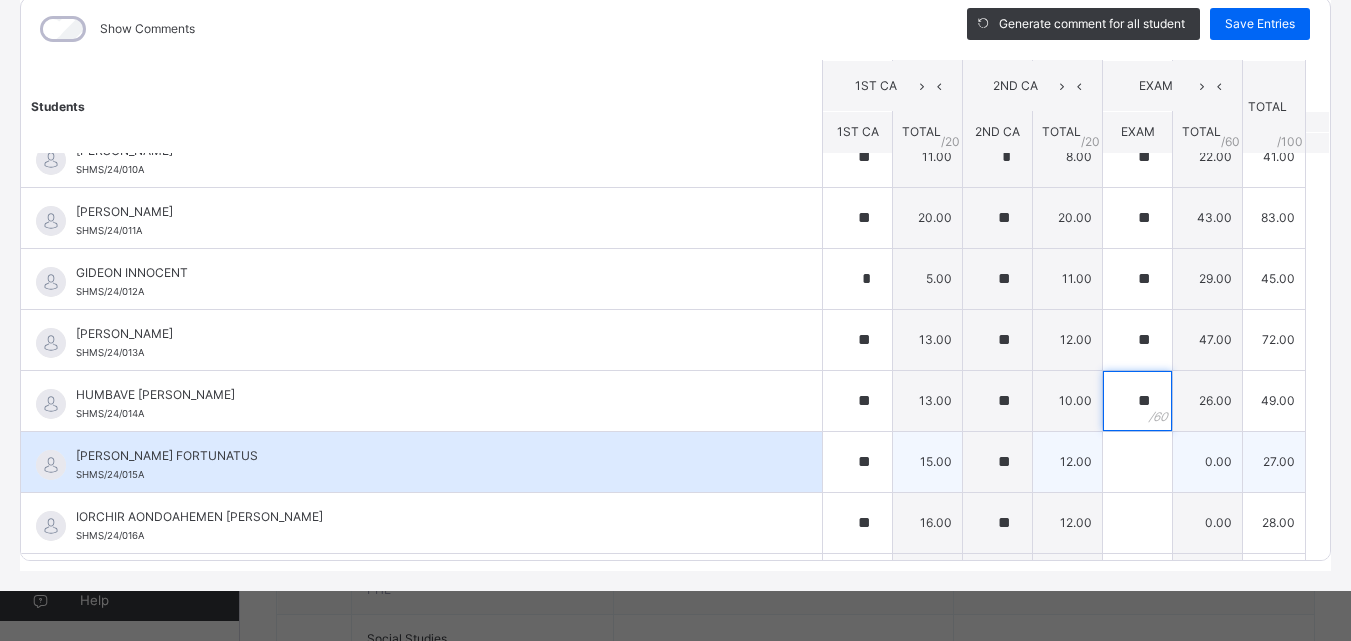 type on "**" 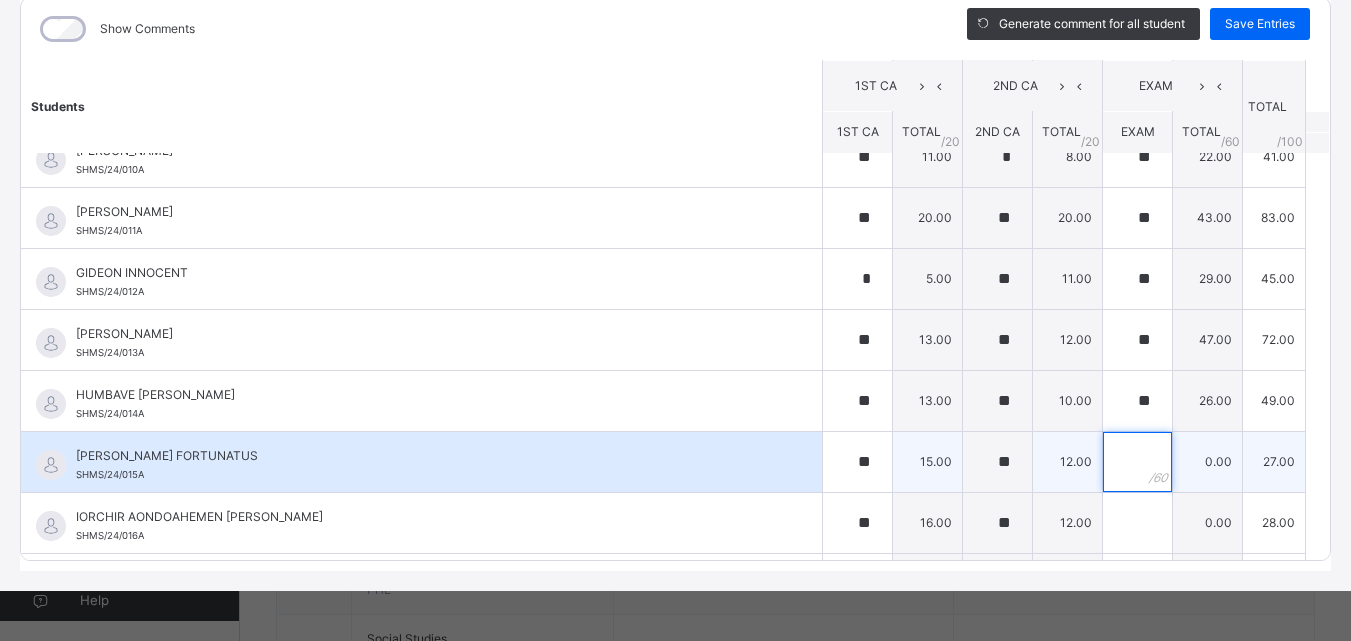 click at bounding box center (1137, 462) 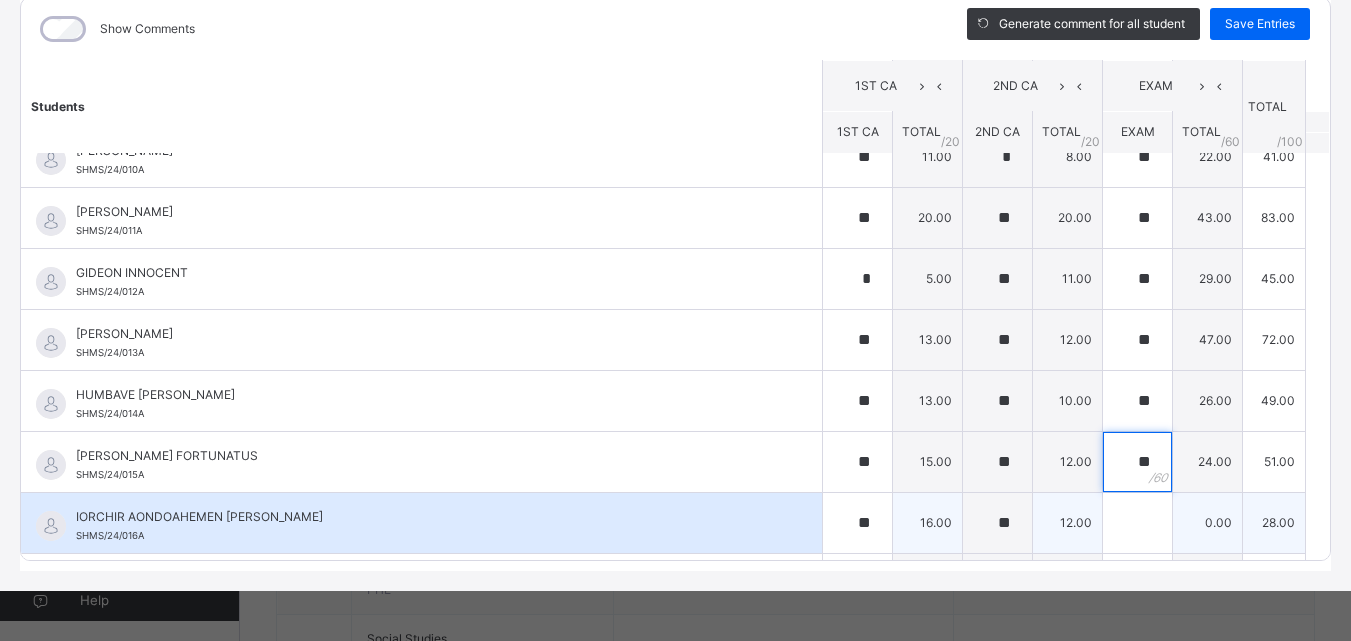 type on "**" 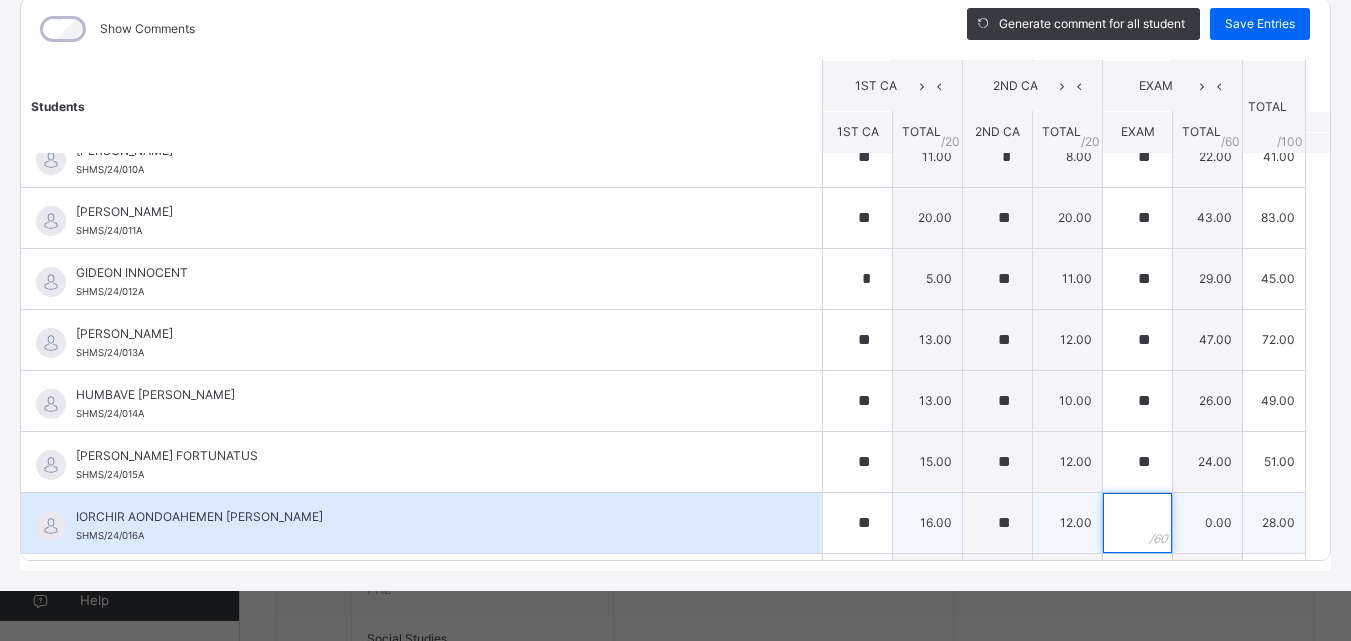click at bounding box center [1137, 523] 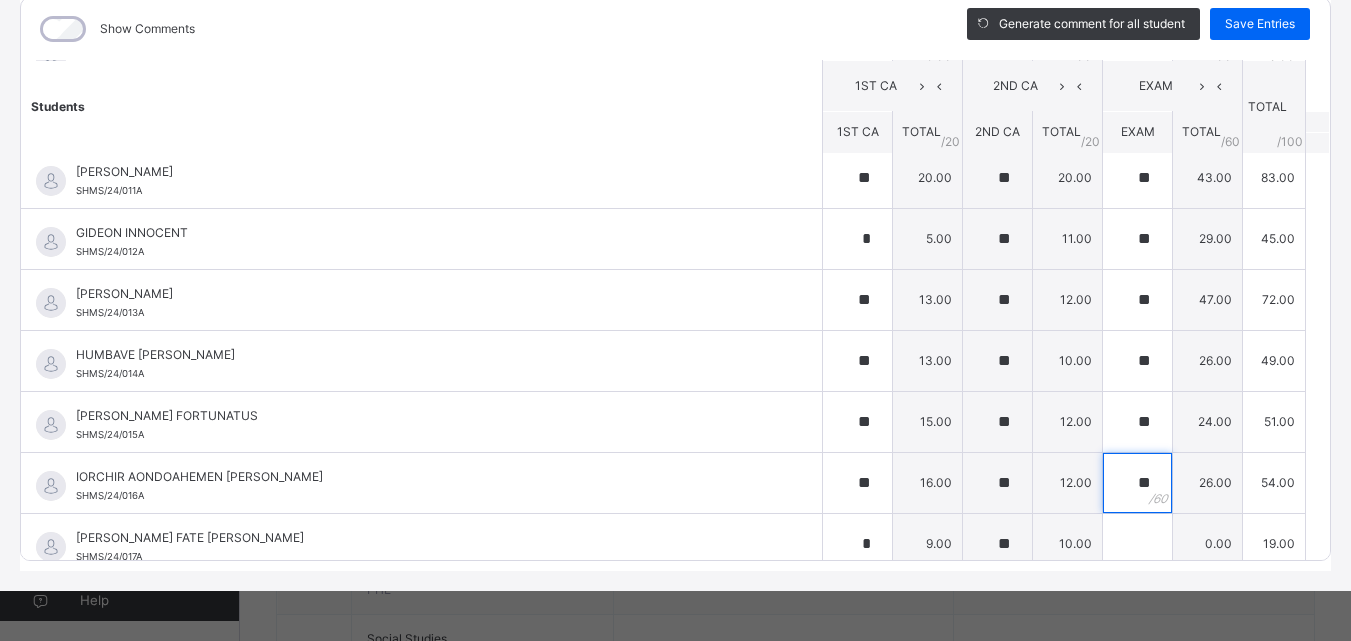 scroll, scrollTop: 595, scrollLeft: 0, axis: vertical 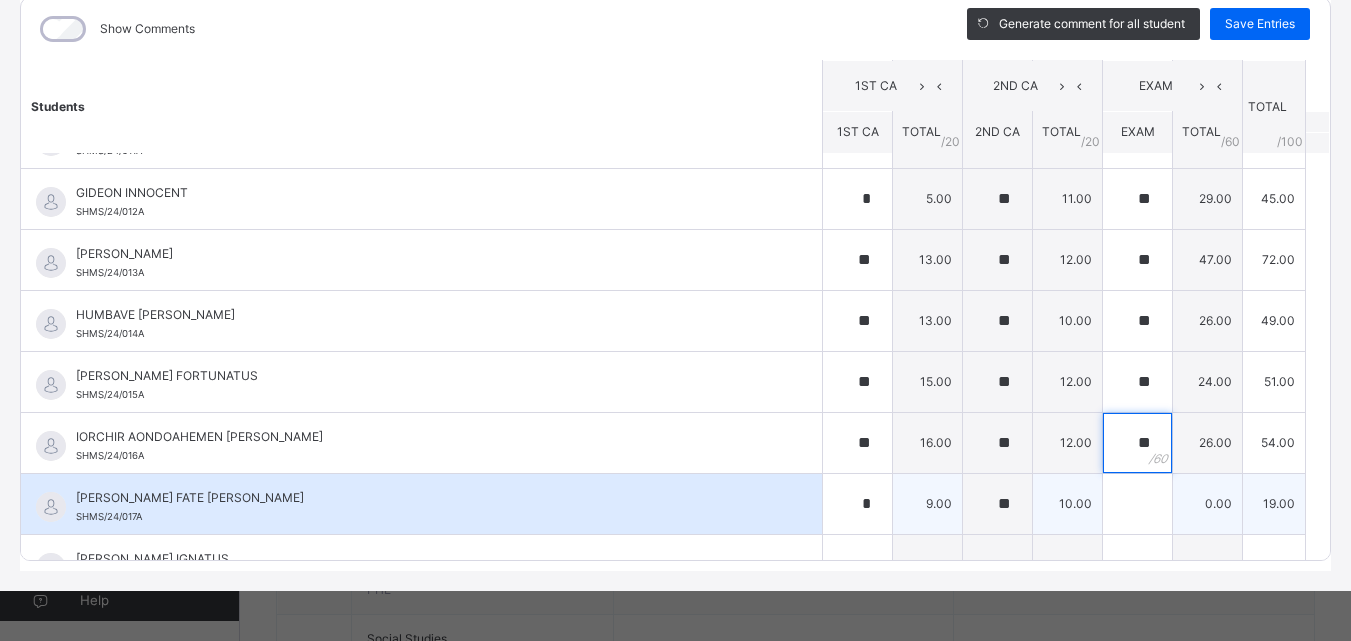 type on "**" 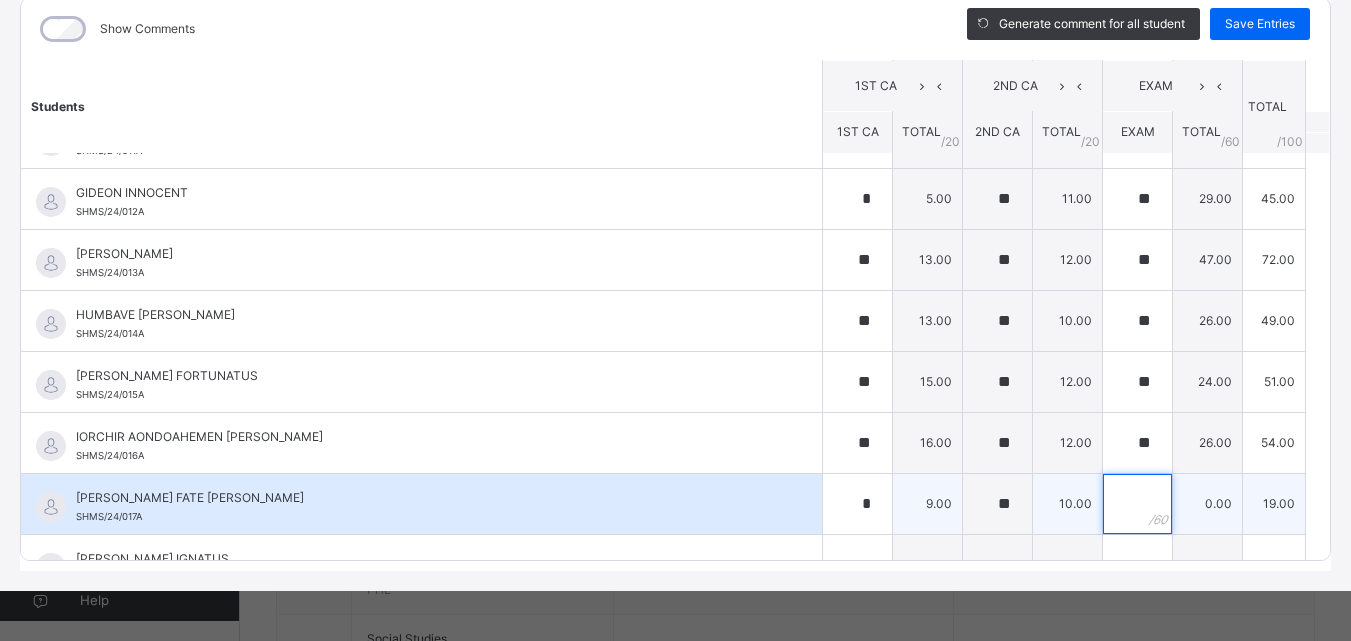 click at bounding box center [1137, 504] 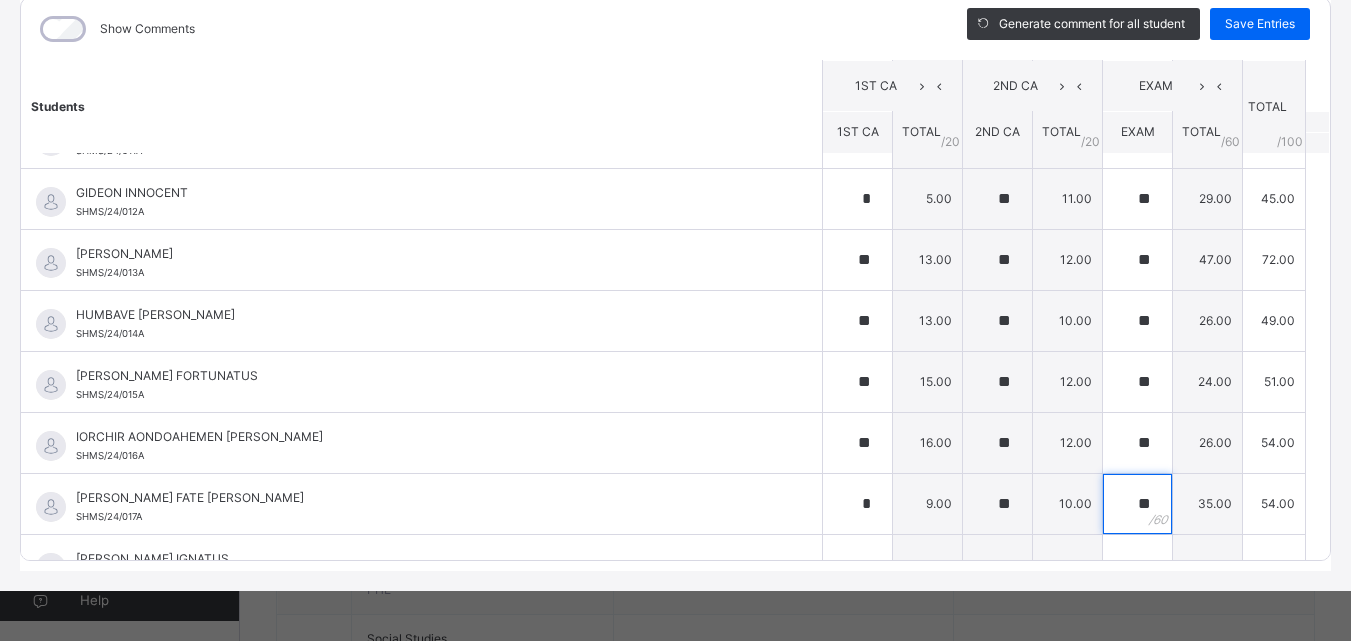 scroll, scrollTop: 635, scrollLeft: 0, axis: vertical 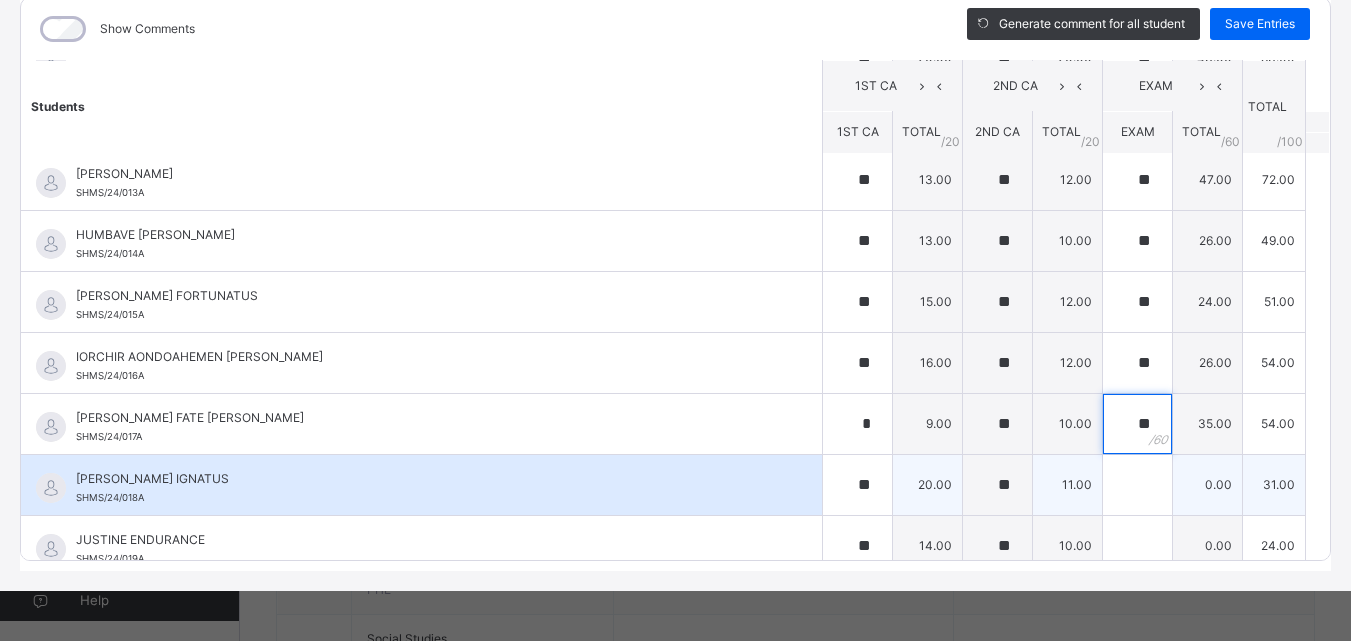 type on "**" 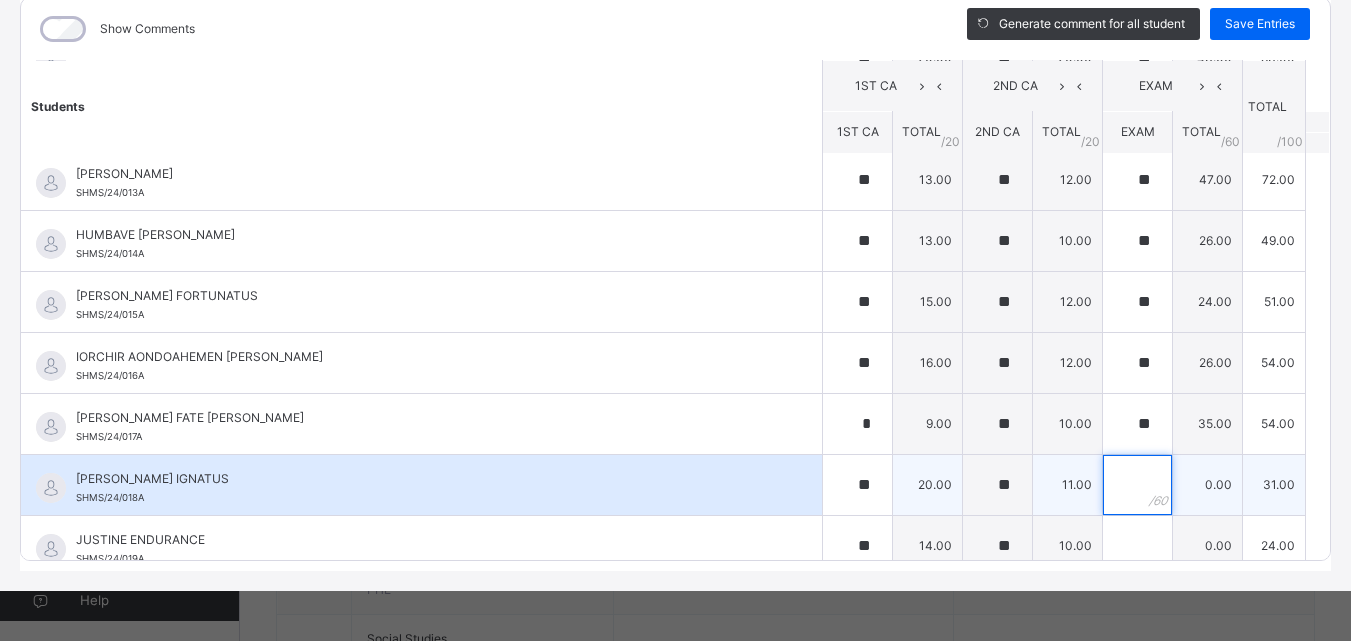 click at bounding box center (1137, 485) 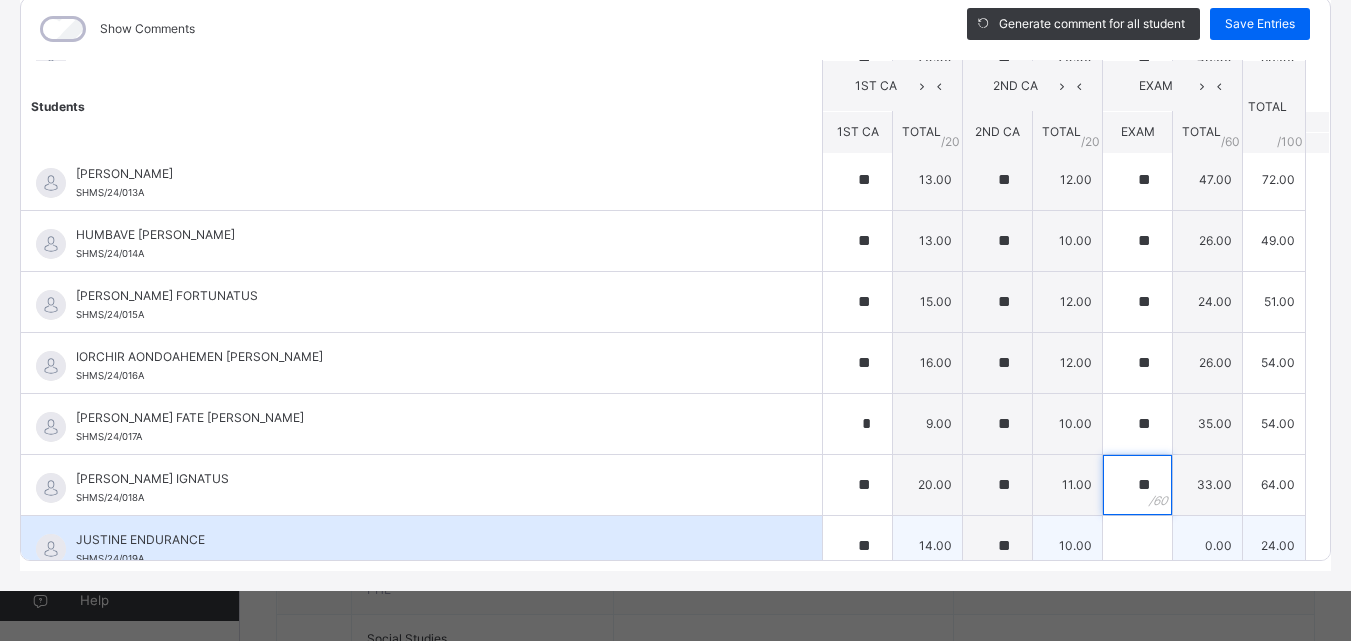 type on "**" 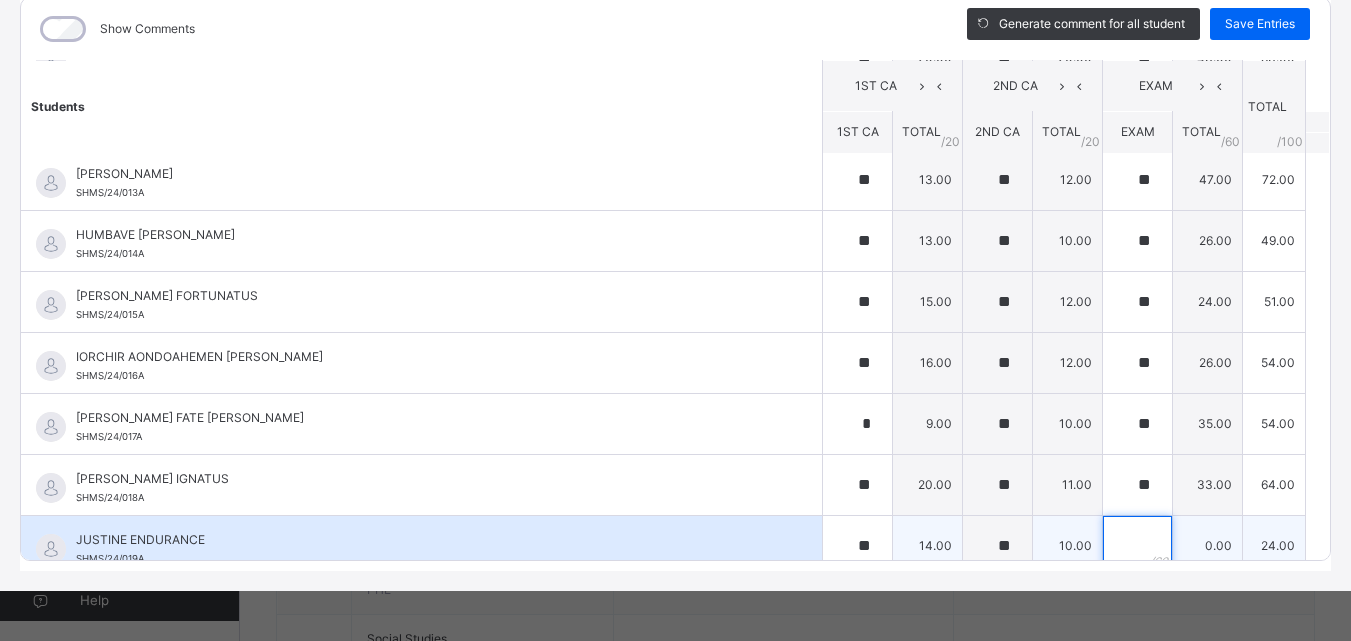 click at bounding box center [1137, 546] 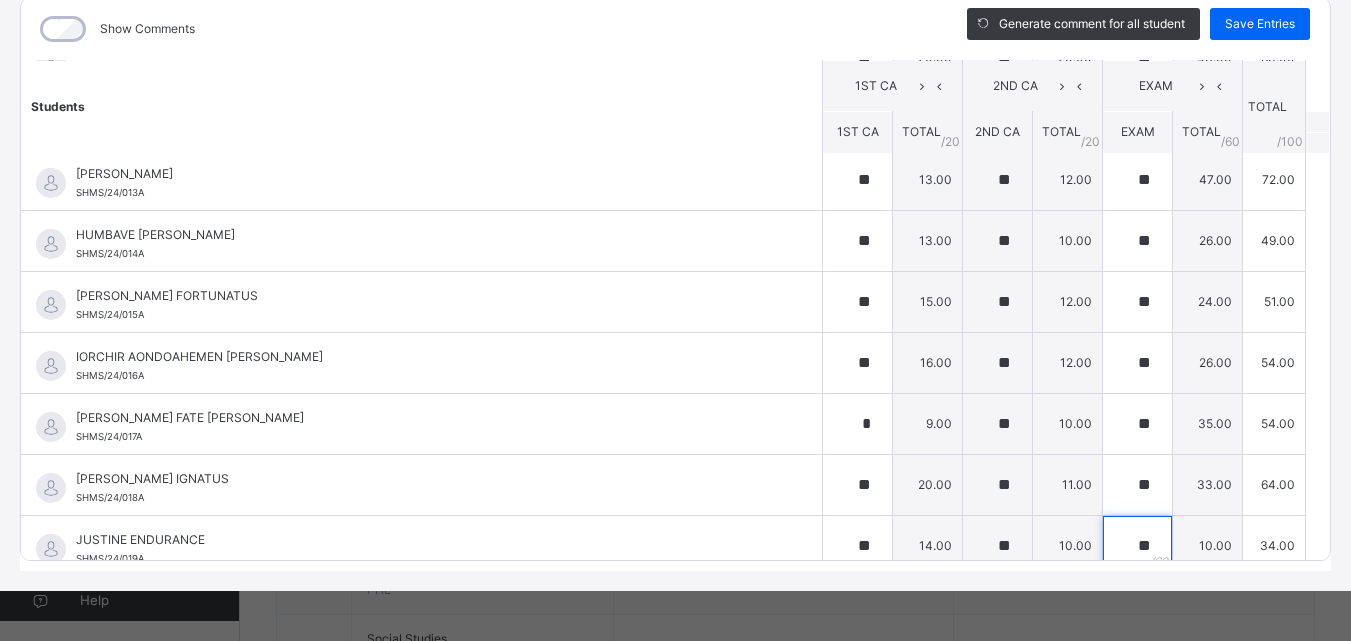 scroll, scrollTop: 715, scrollLeft: 0, axis: vertical 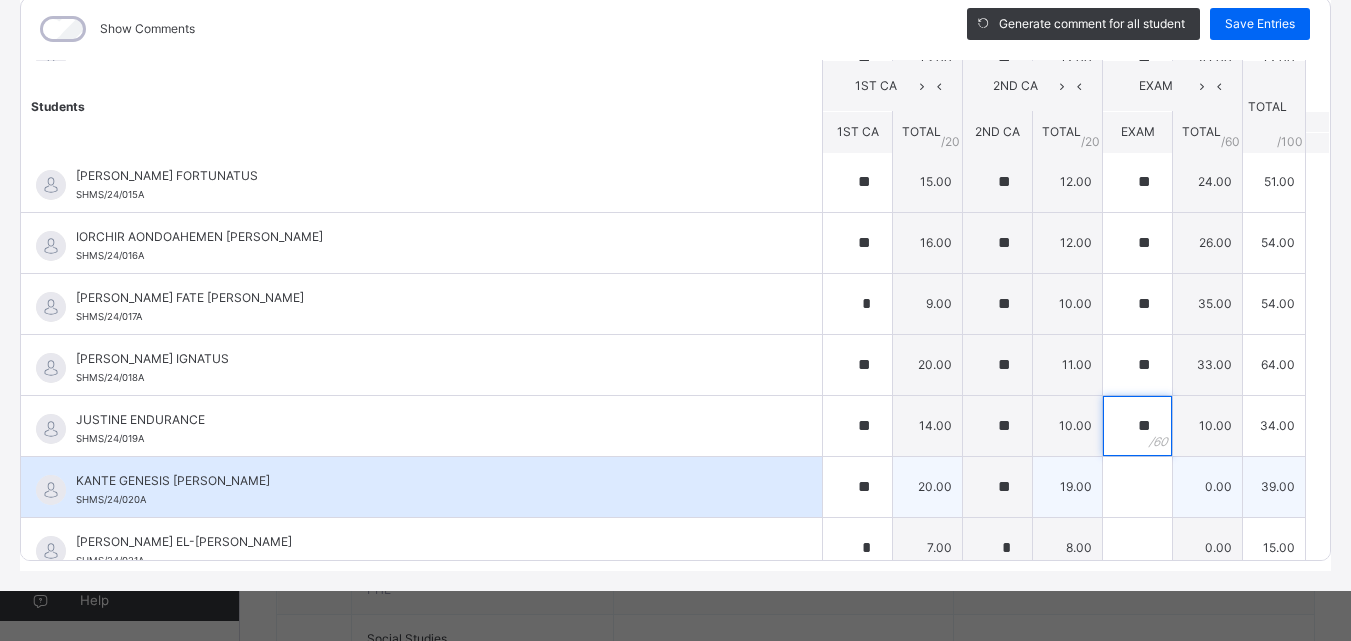 type on "**" 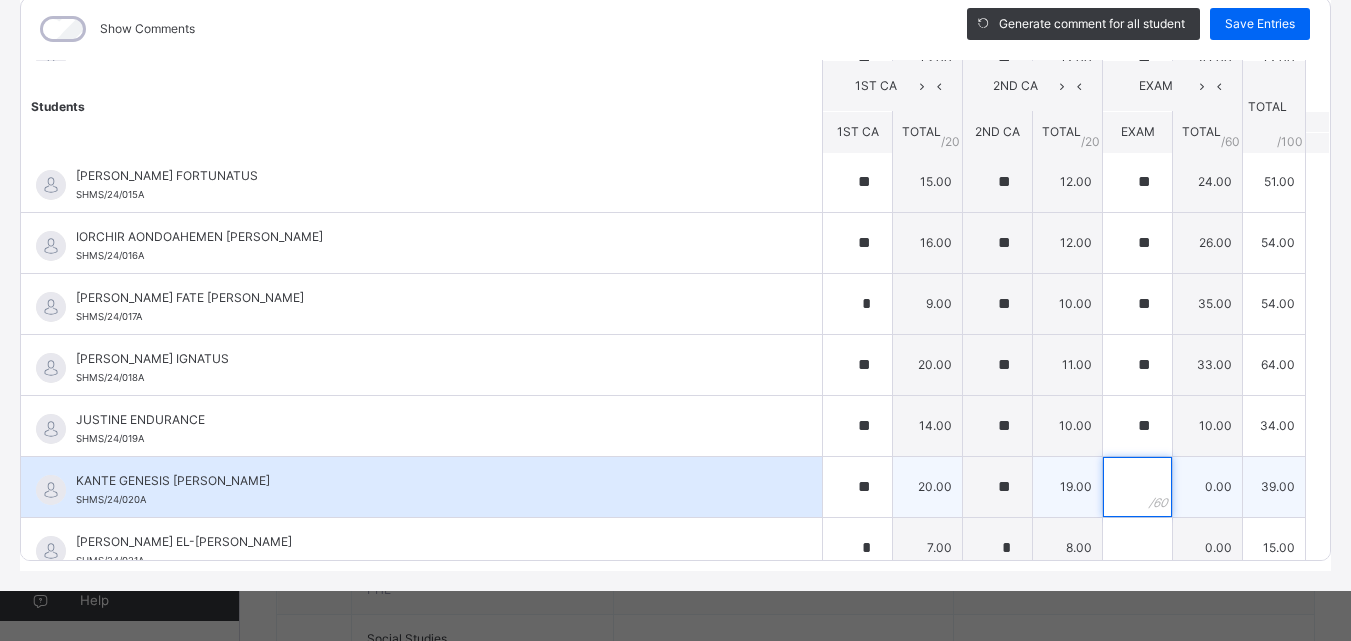 click at bounding box center [1137, 487] 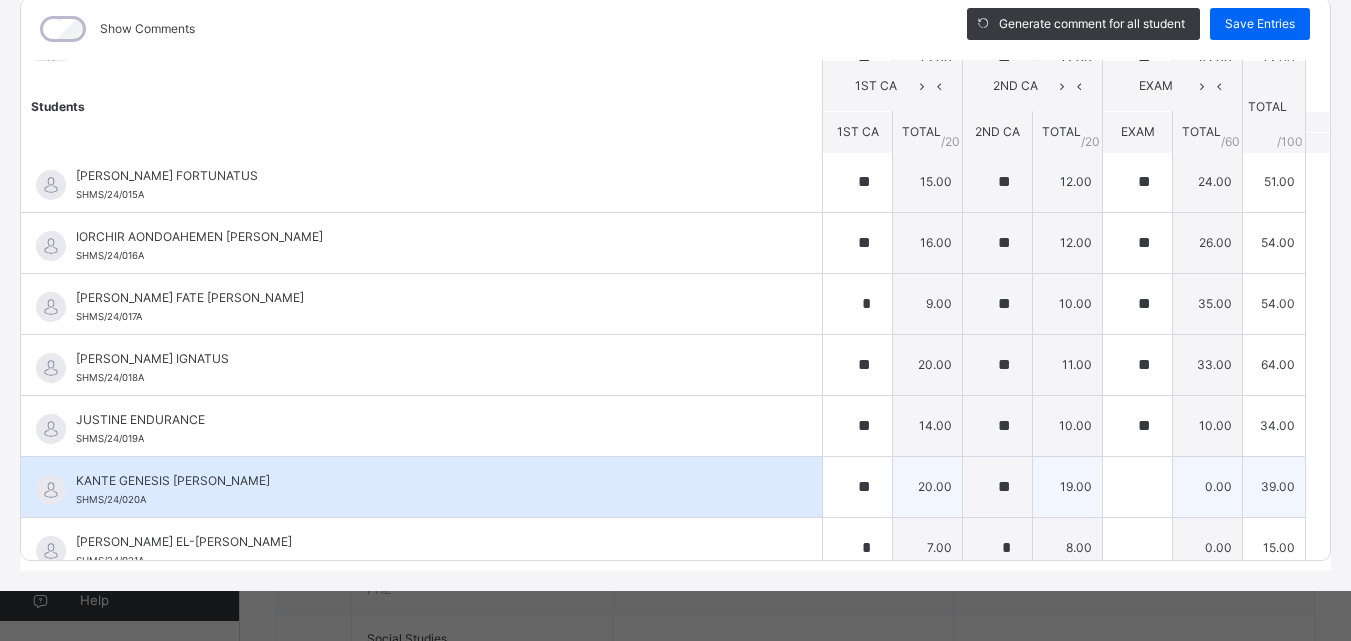 click at bounding box center (1137, 487) 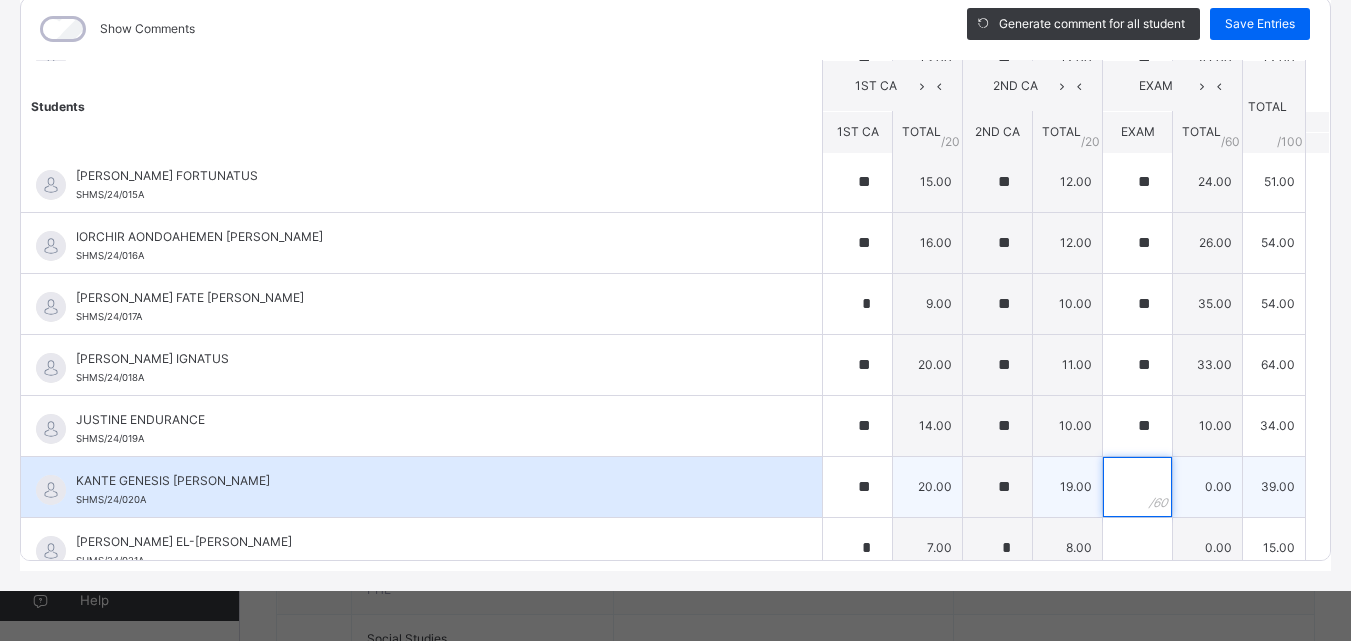 click at bounding box center [1137, 487] 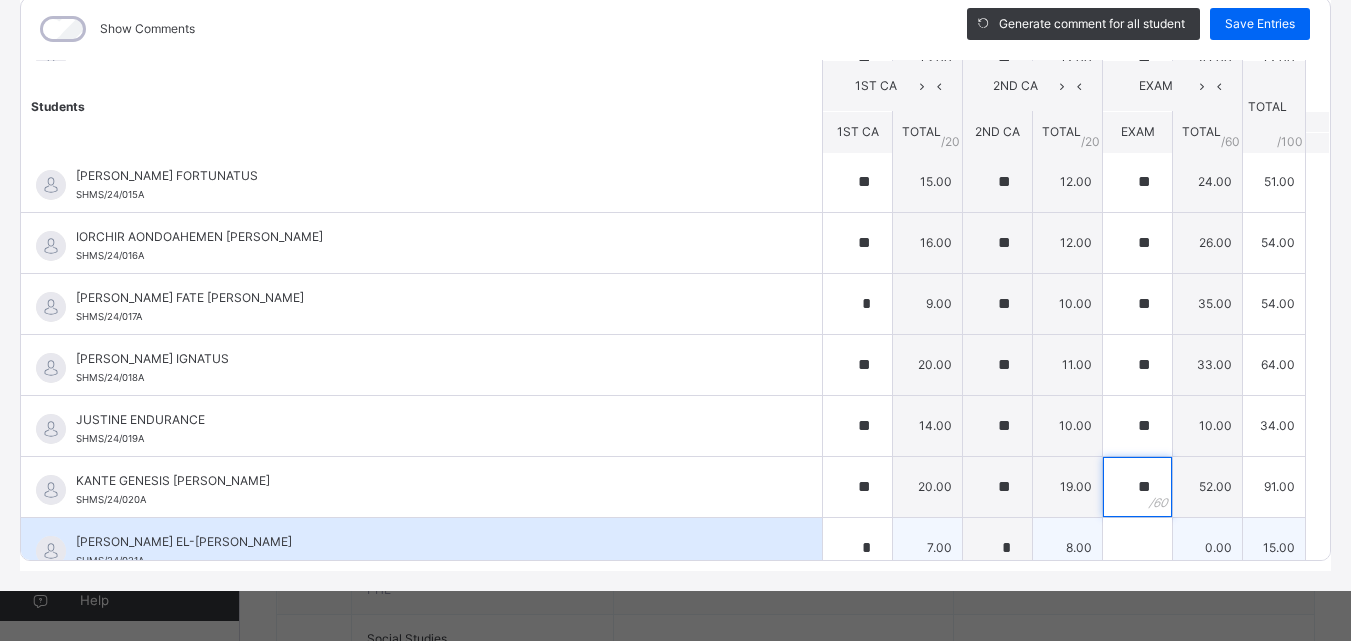 type on "**" 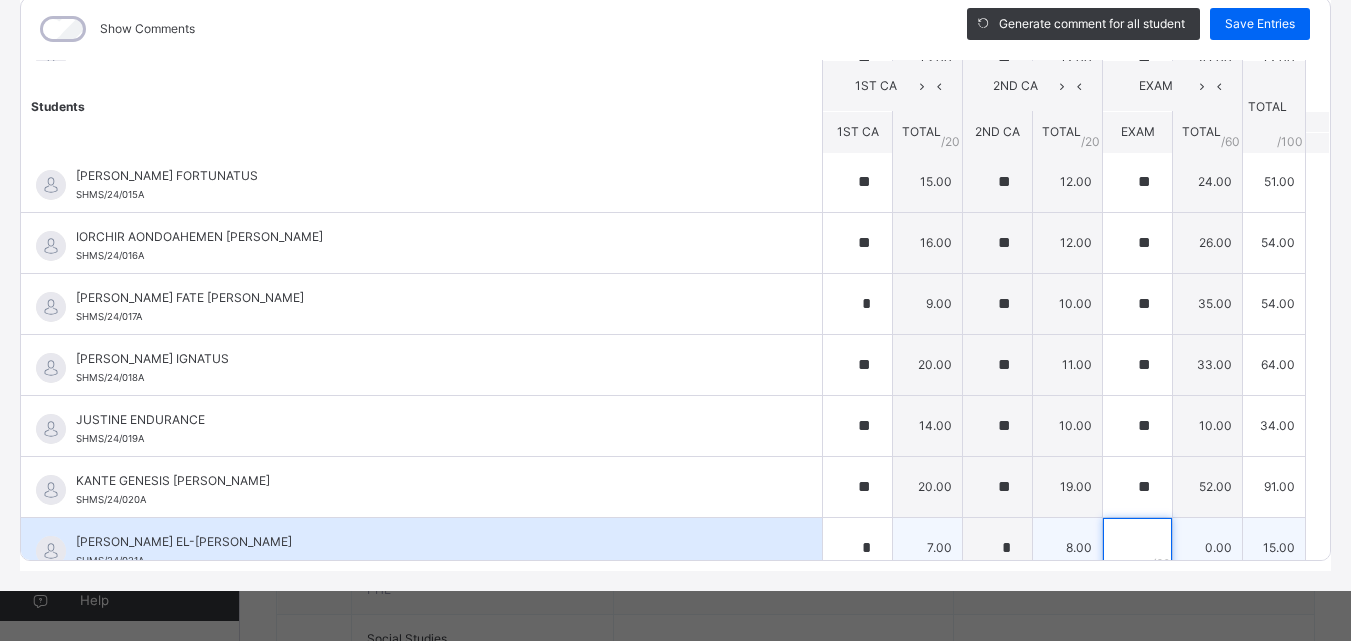 click at bounding box center (1137, 548) 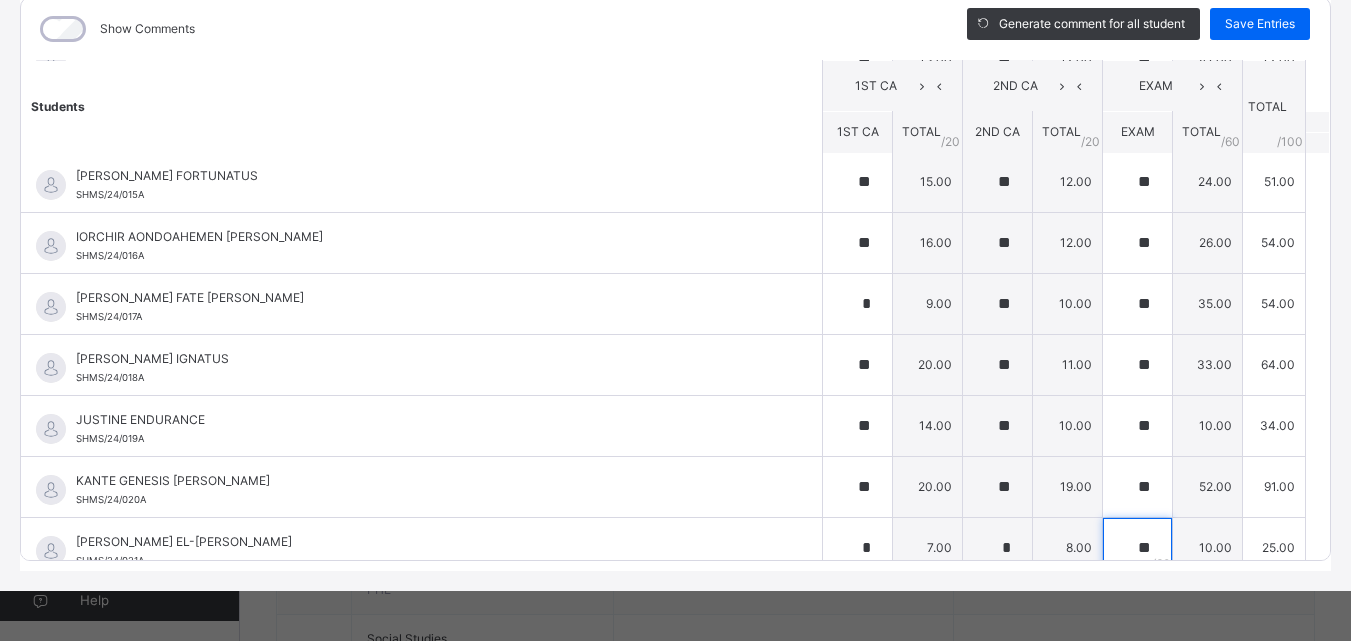 scroll, scrollTop: 835, scrollLeft: 0, axis: vertical 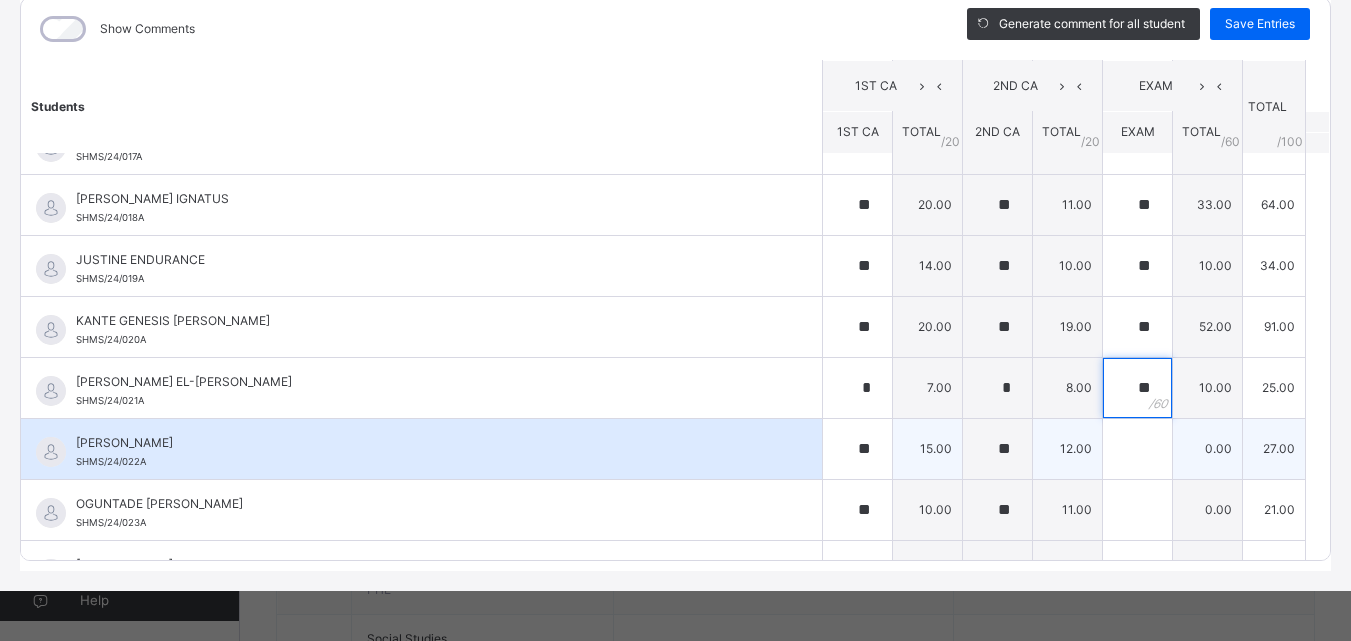 type on "**" 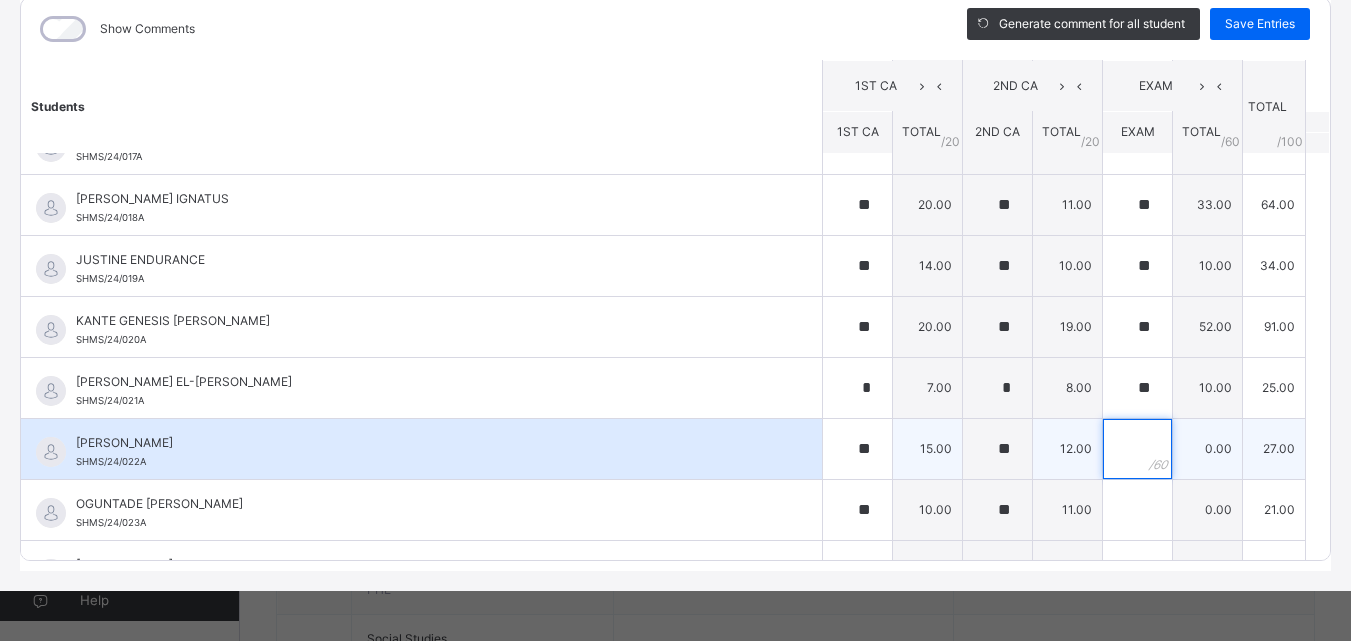 click at bounding box center (1137, 449) 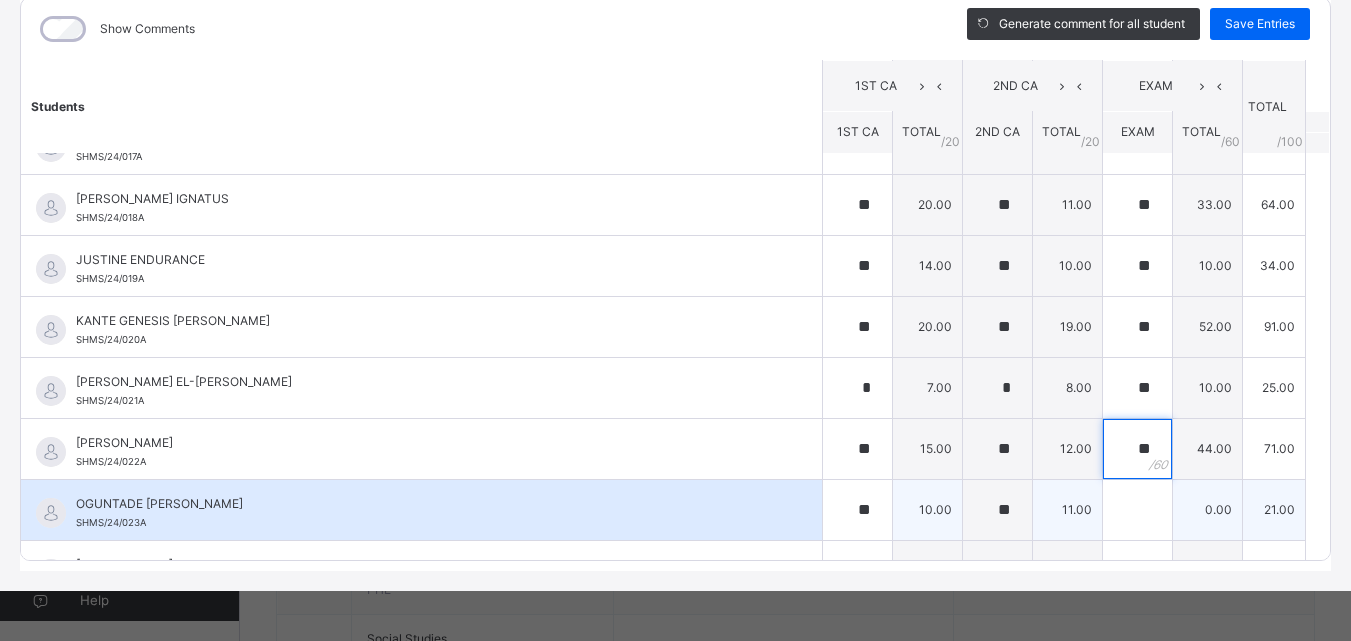 type on "**" 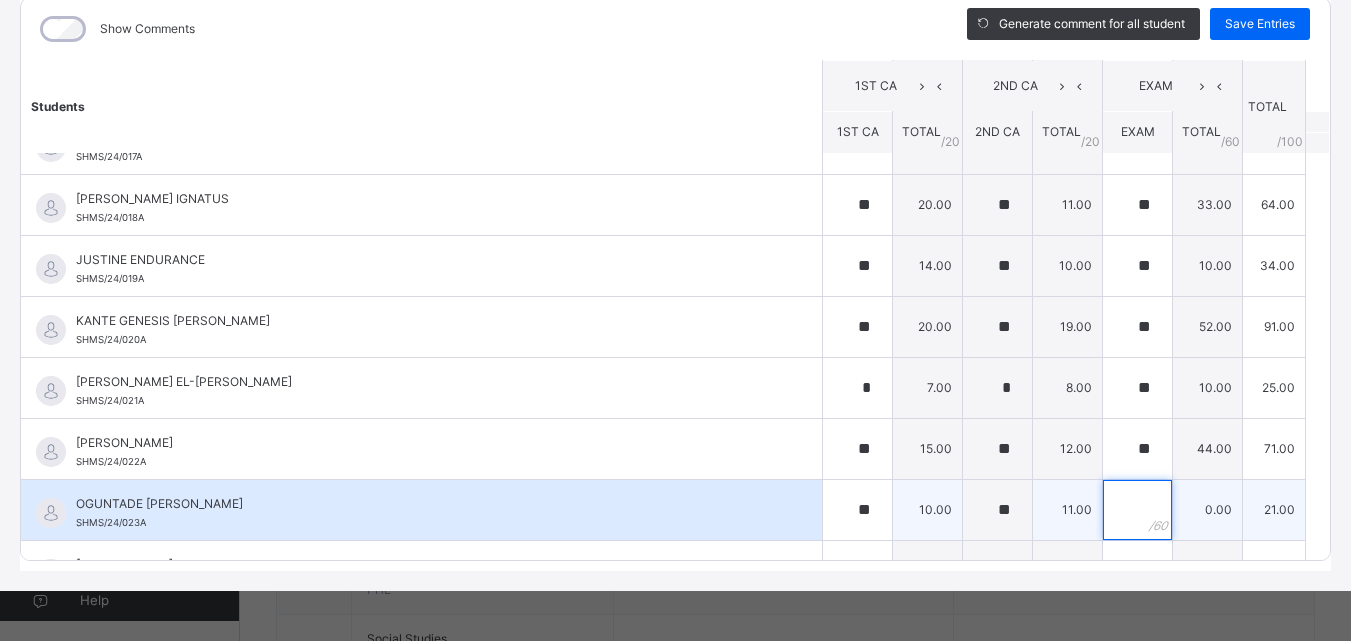click at bounding box center (1137, 510) 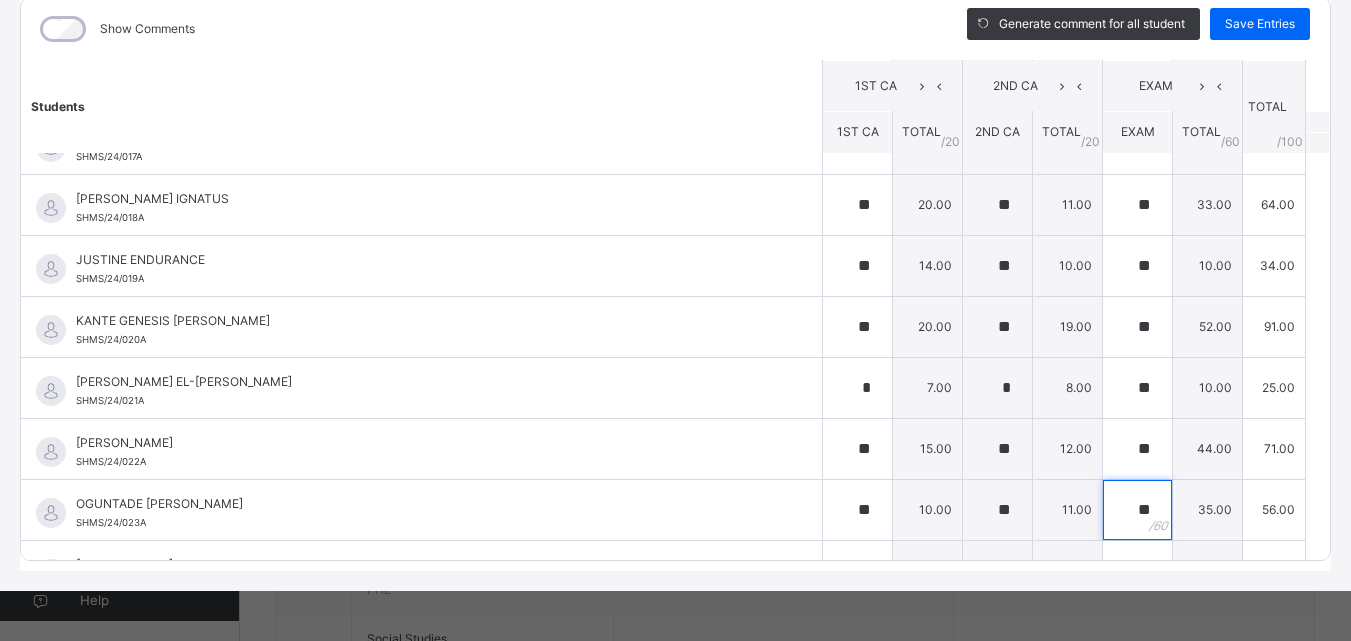 scroll, scrollTop: 995, scrollLeft: 0, axis: vertical 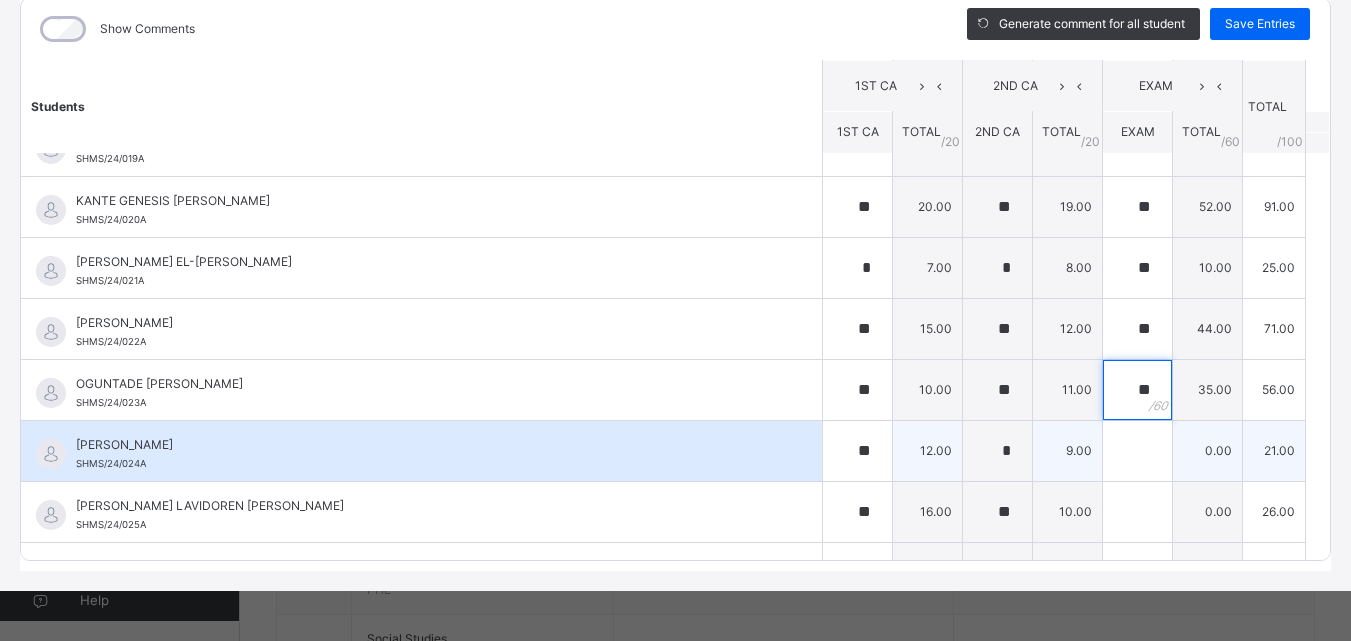 type on "**" 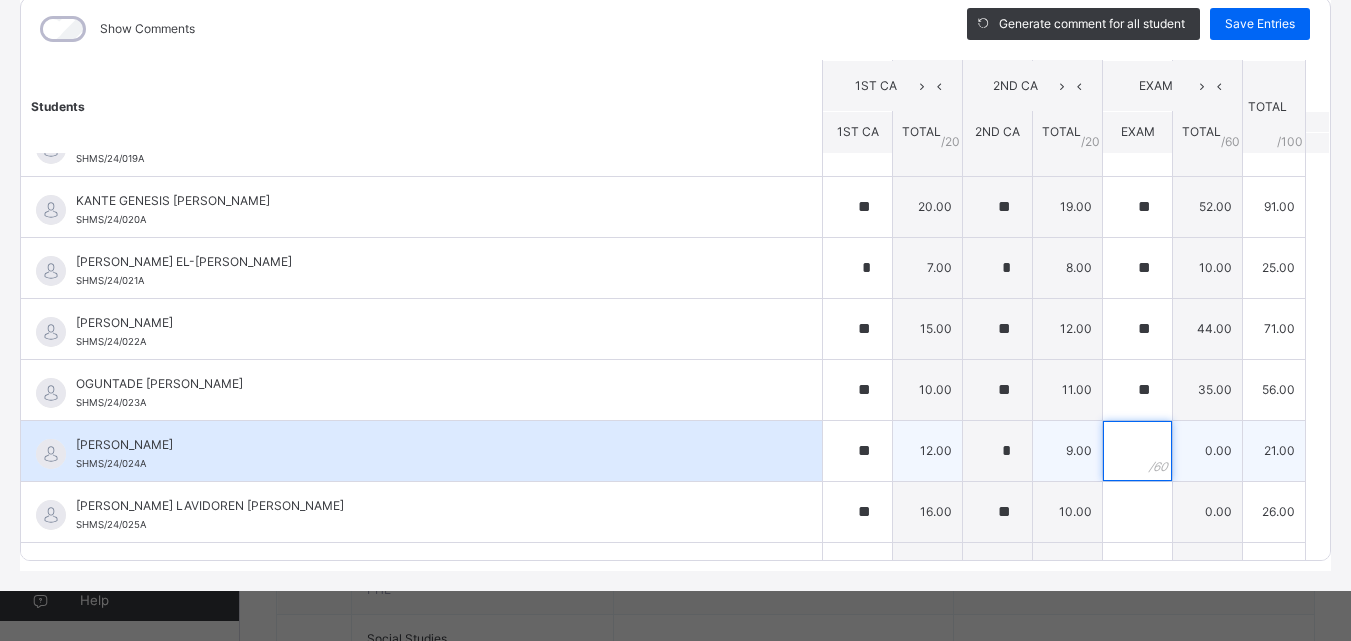 click at bounding box center [1137, 451] 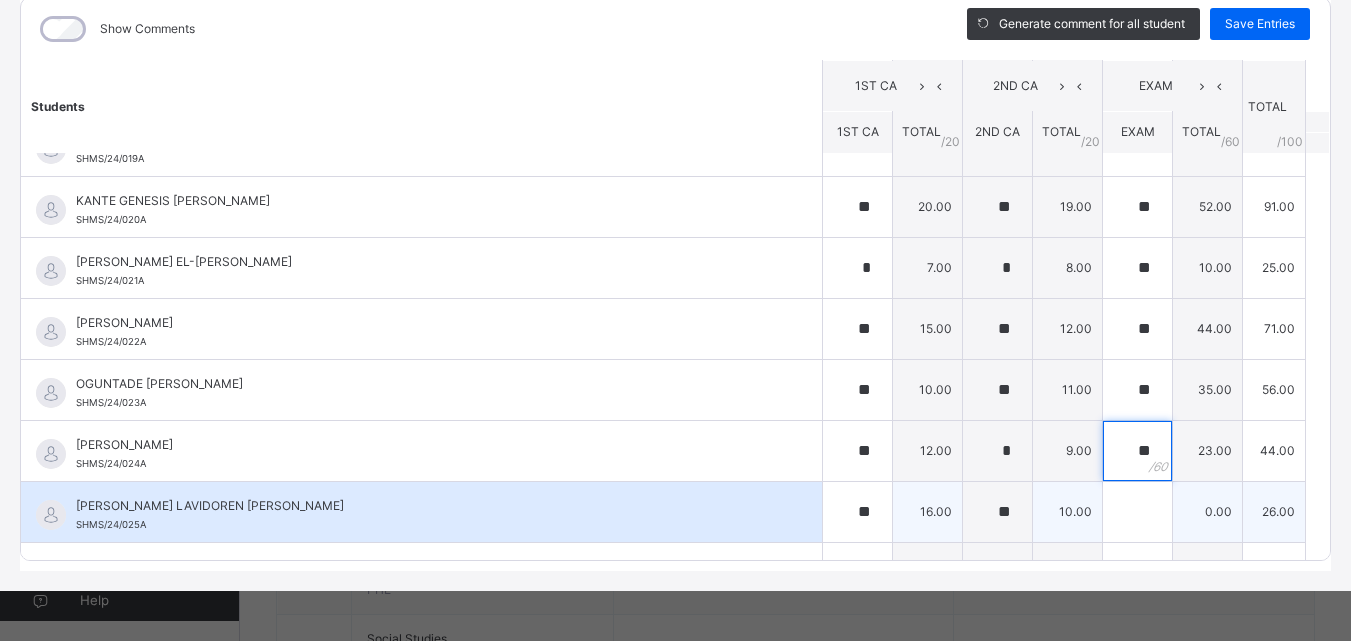 type on "**" 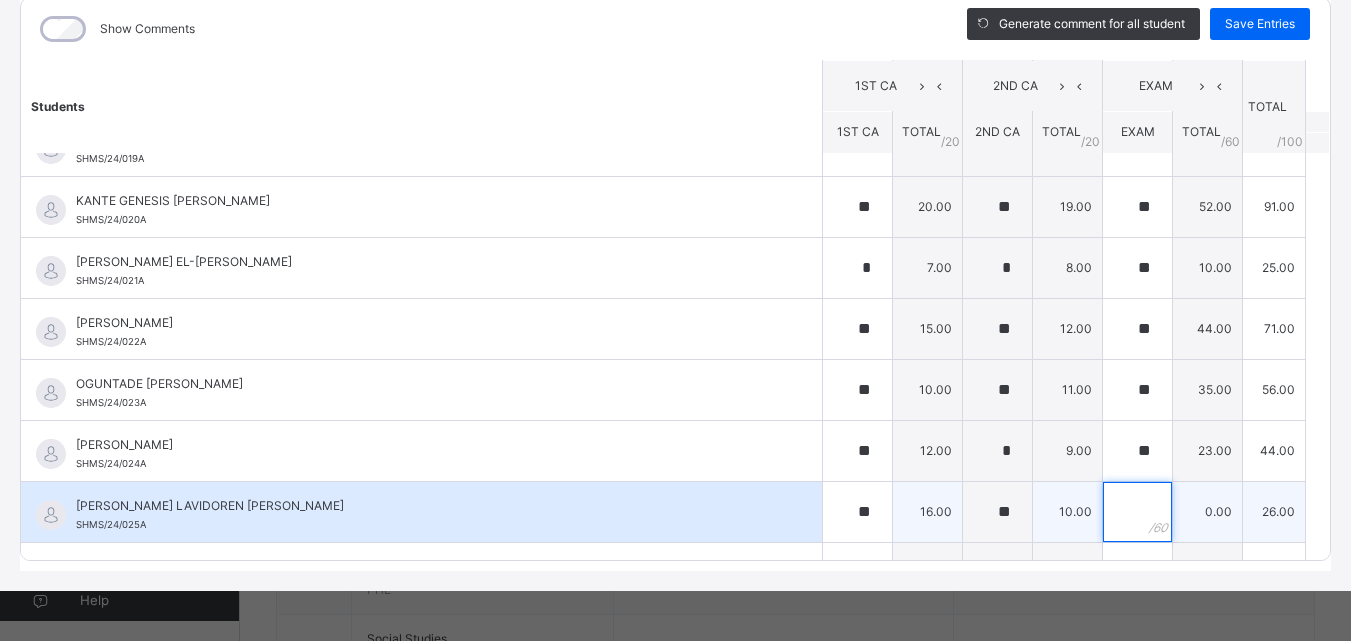 click at bounding box center (1137, 512) 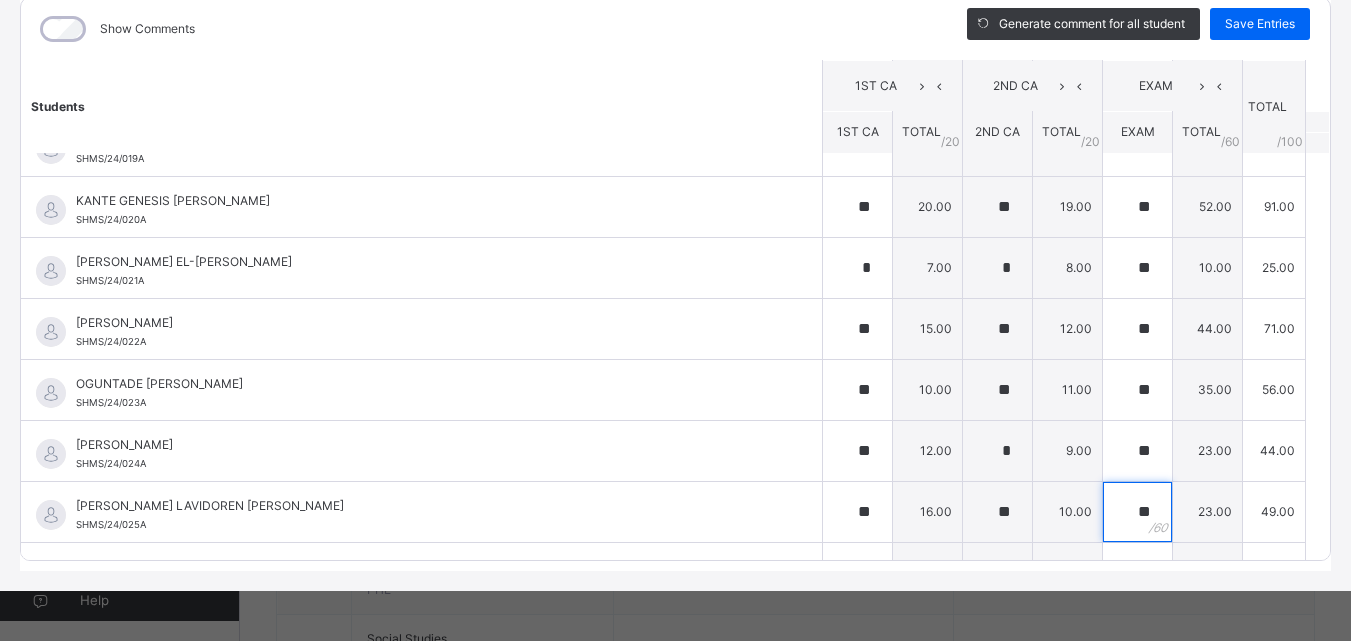 scroll, scrollTop: 1115, scrollLeft: 0, axis: vertical 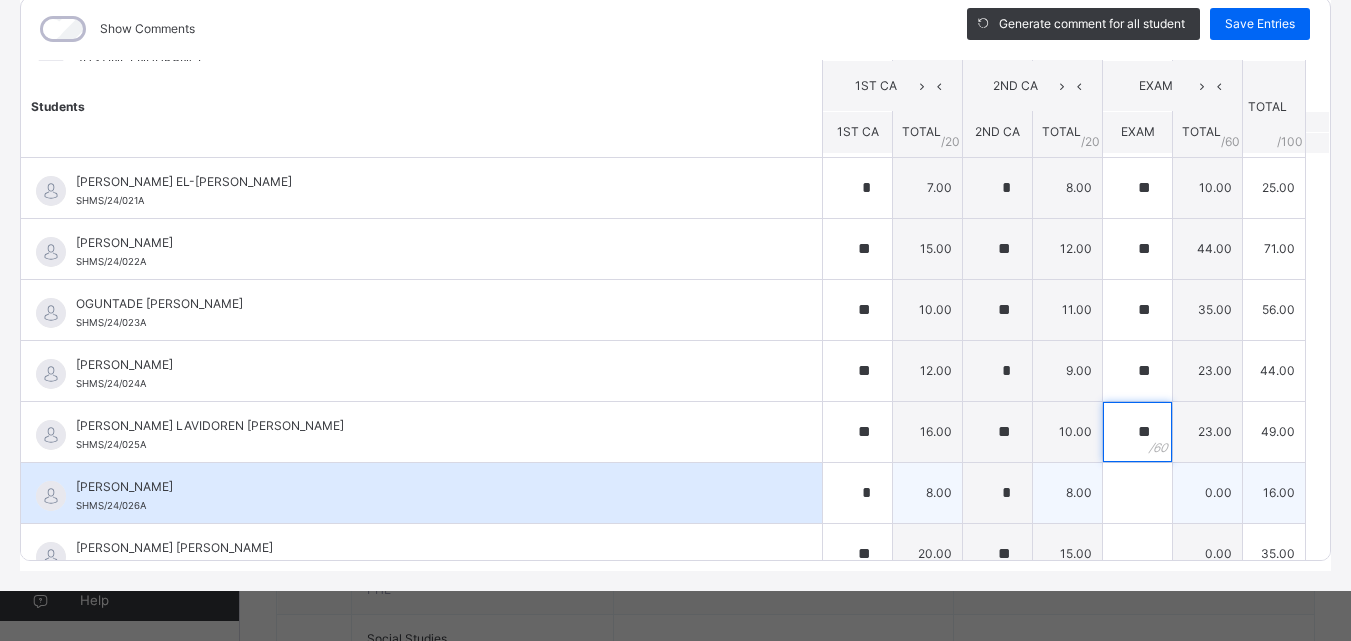 type on "**" 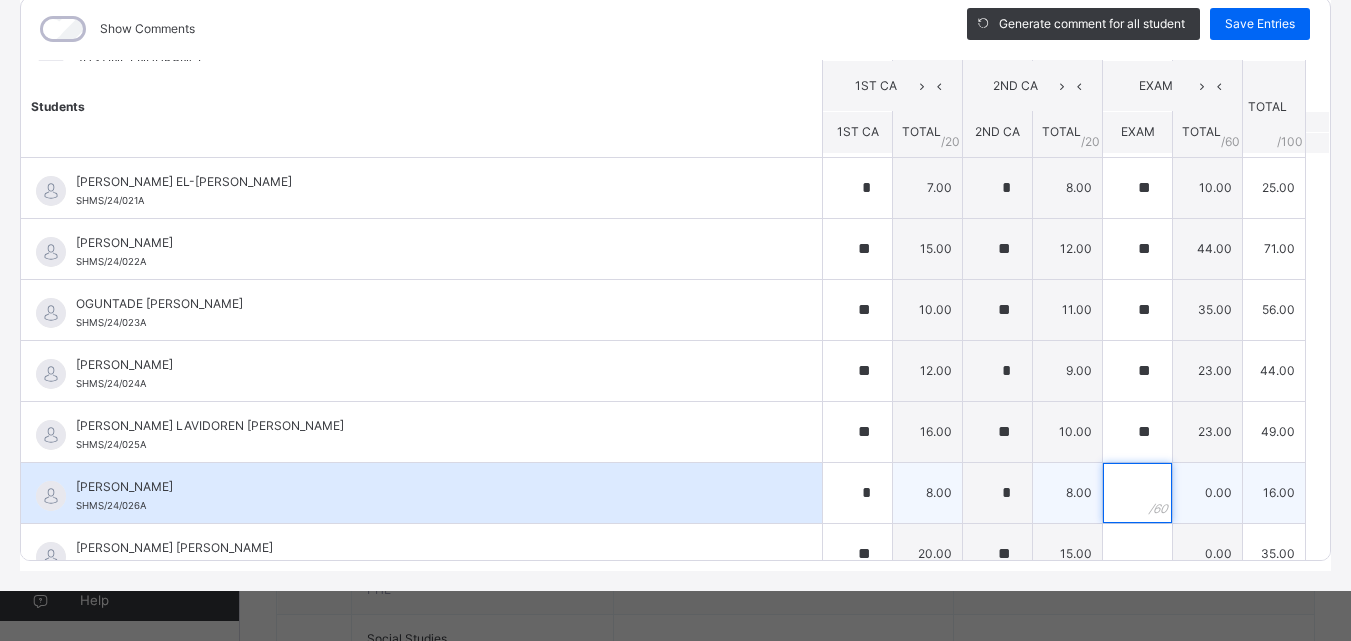 click at bounding box center (1137, 493) 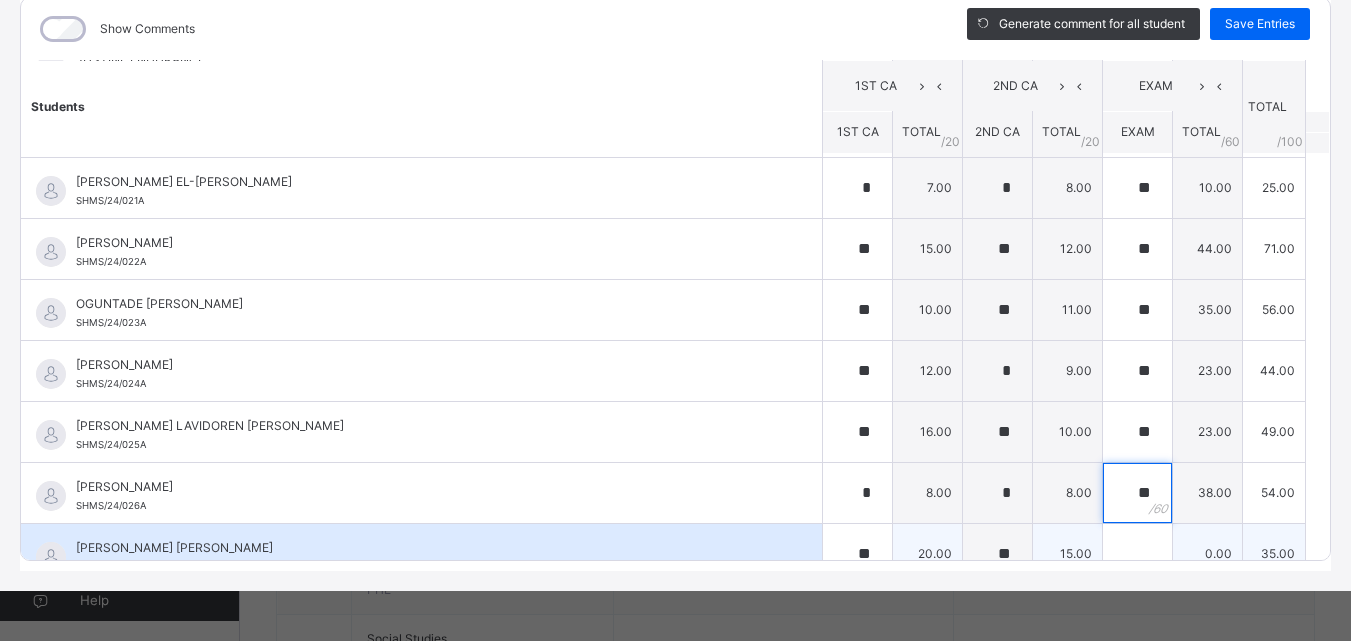 type on "**" 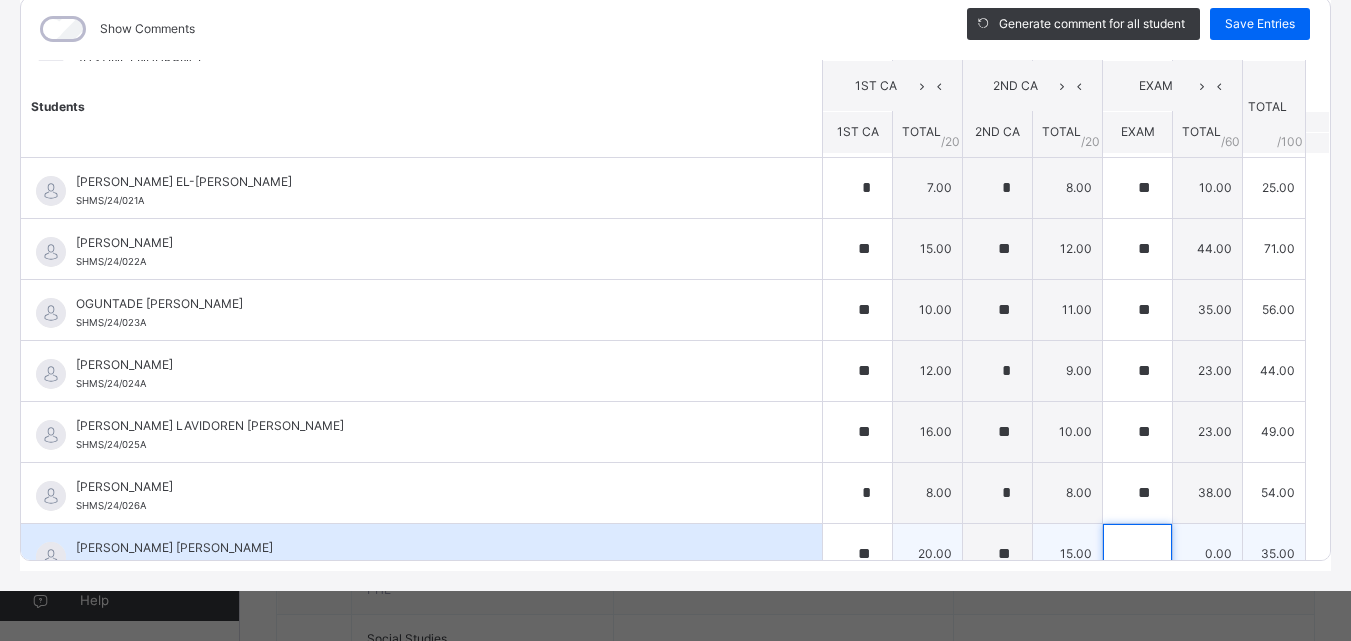 click at bounding box center [1137, 554] 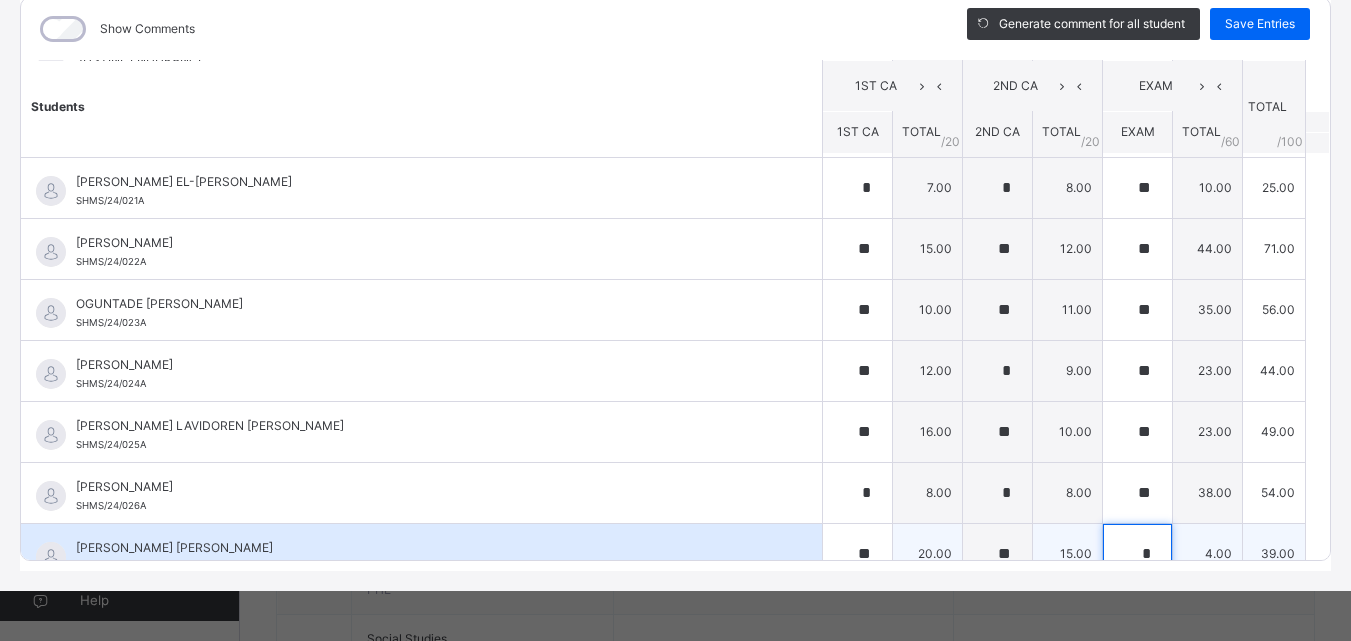 scroll, scrollTop: 1159, scrollLeft: 0, axis: vertical 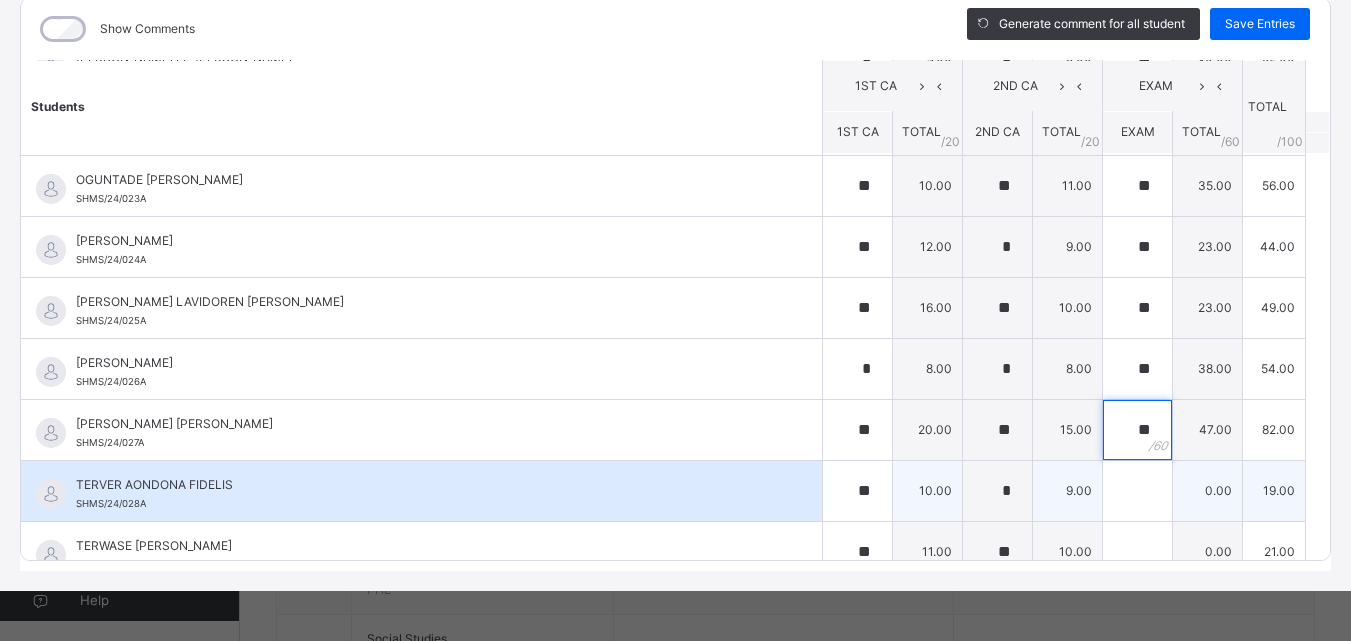 type on "**" 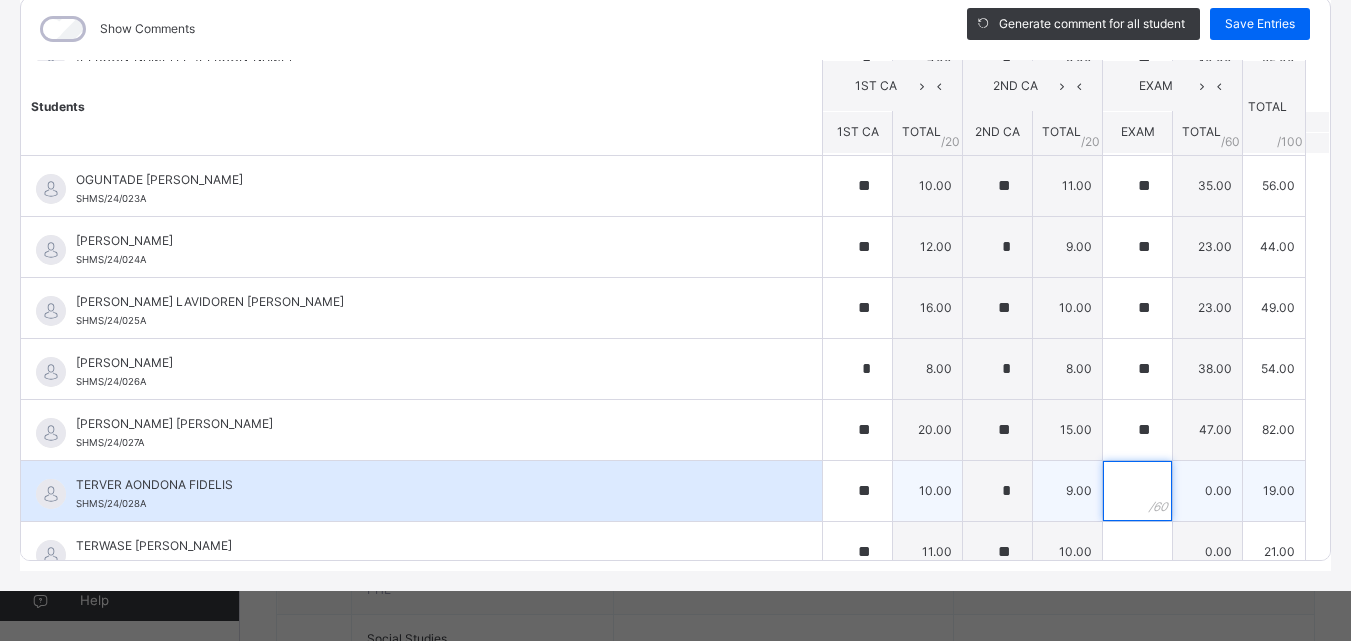 click at bounding box center (1137, 491) 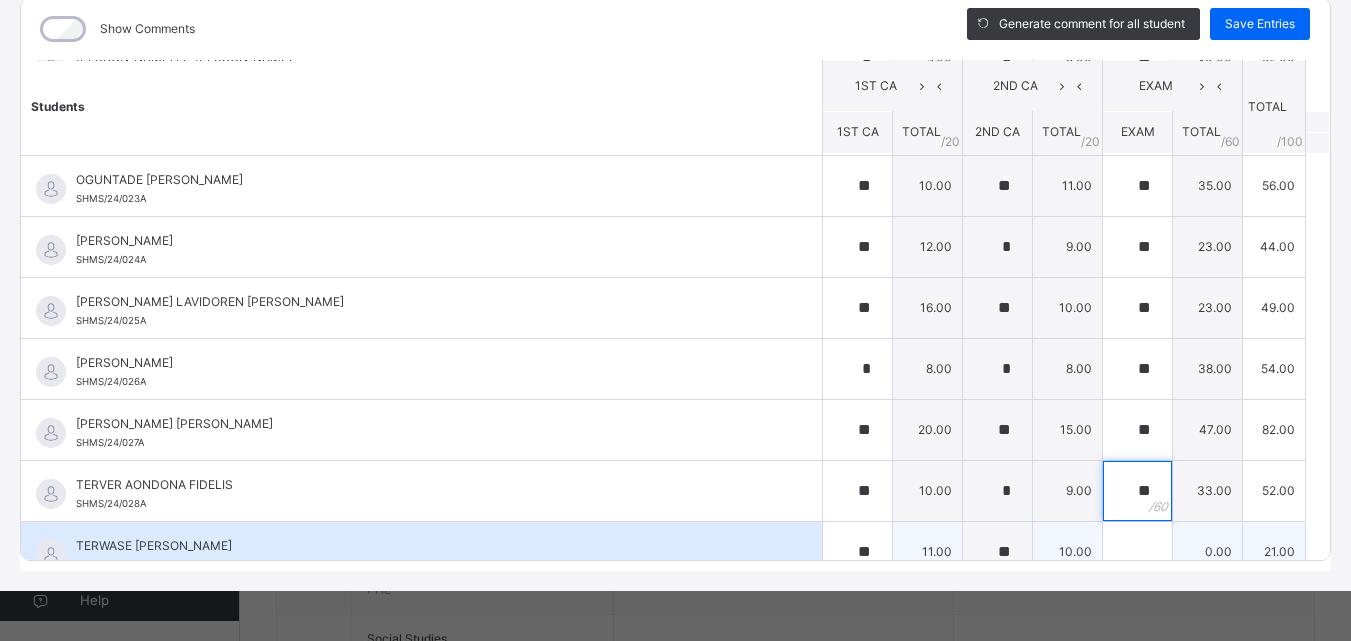 type on "**" 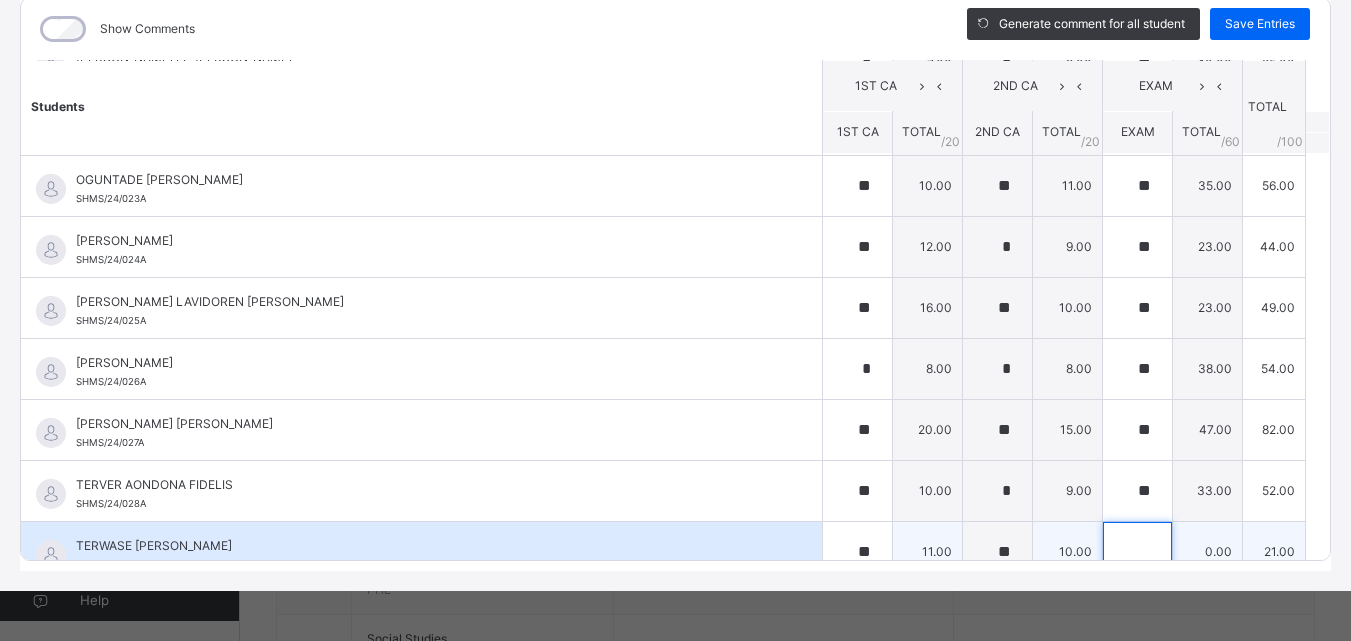 click at bounding box center (1137, 552) 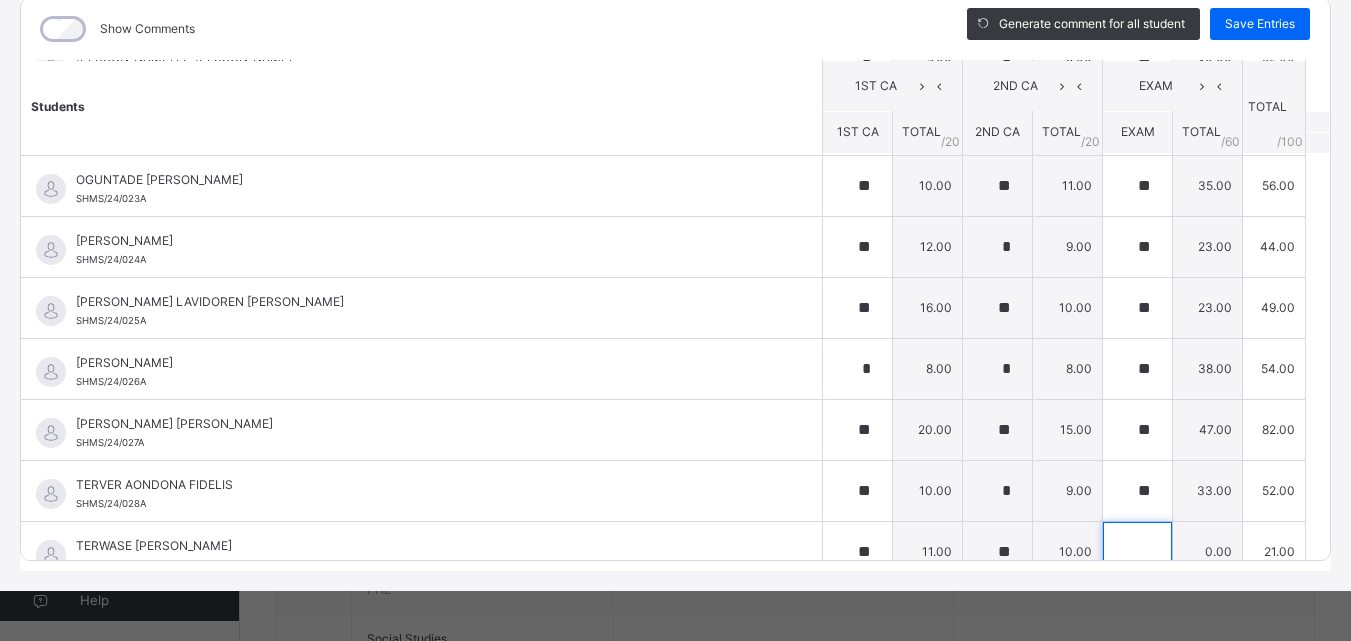 scroll, scrollTop: 1359, scrollLeft: 0, axis: vertical 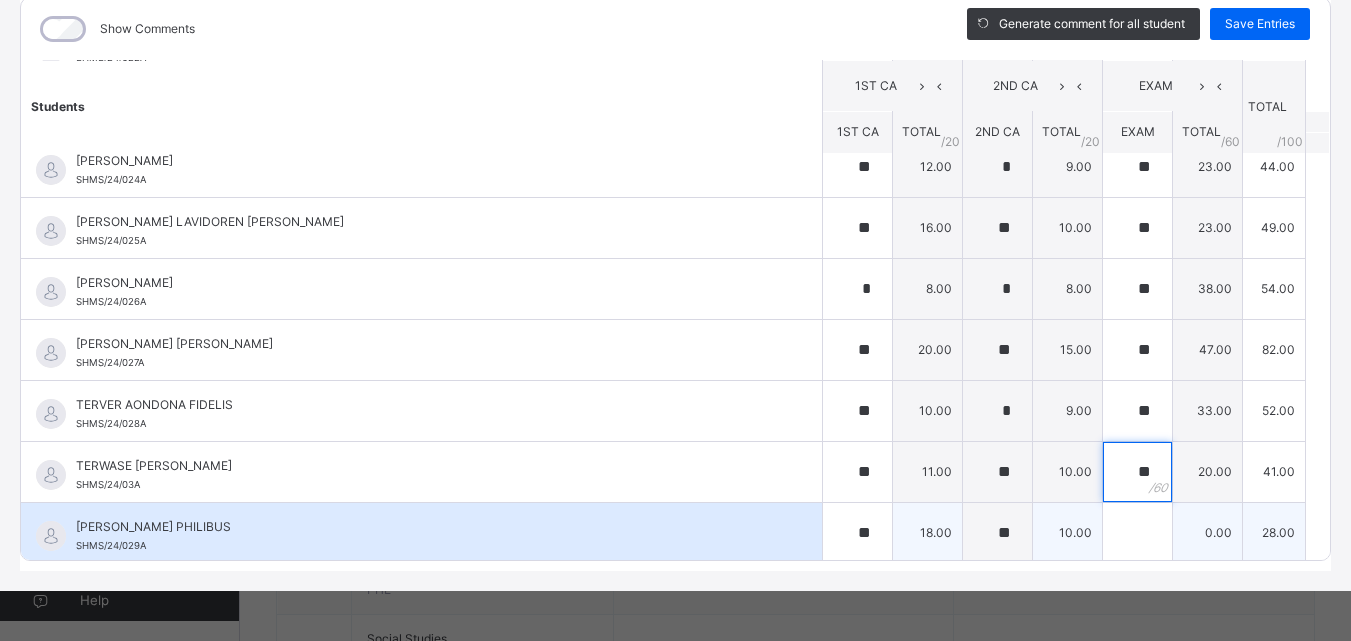 type on "**" 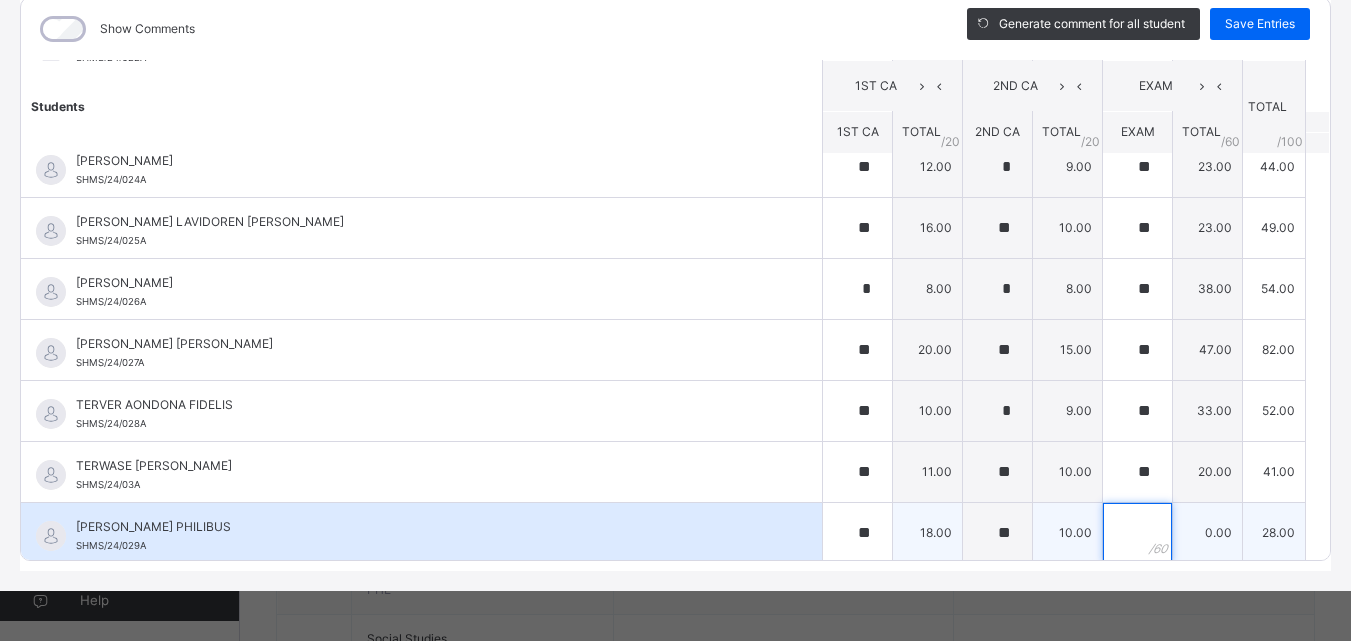 click at bounding box center [1137, 533] 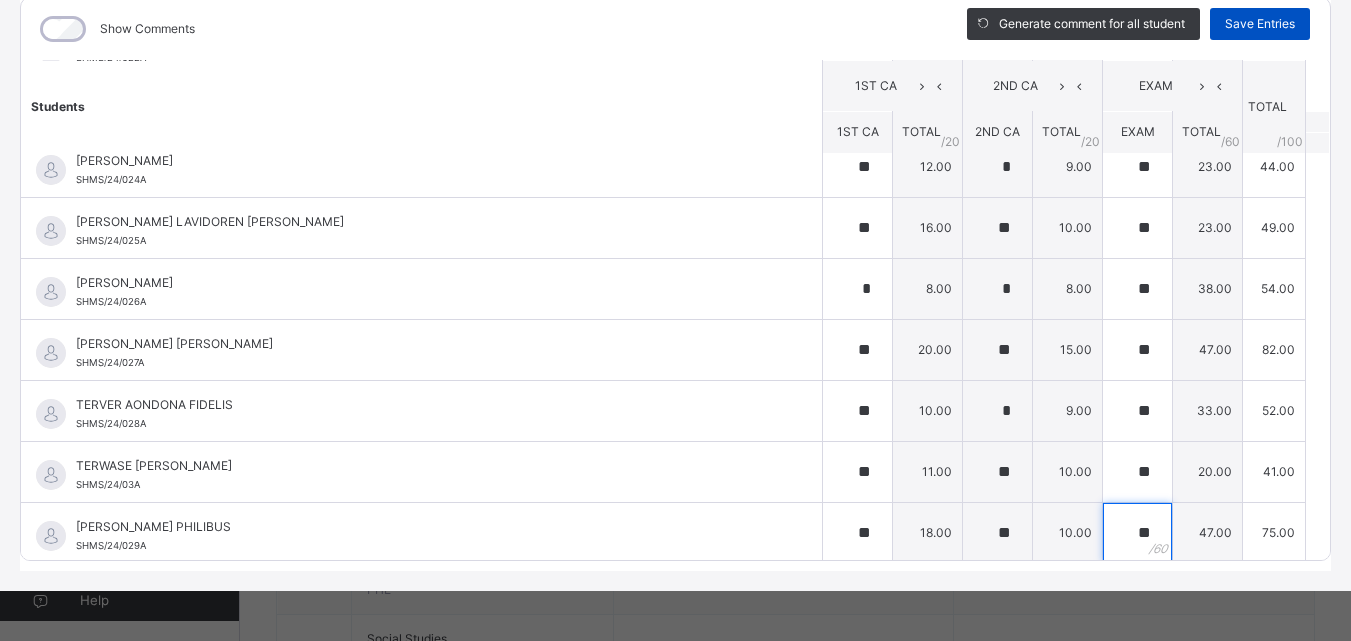 type on "**" 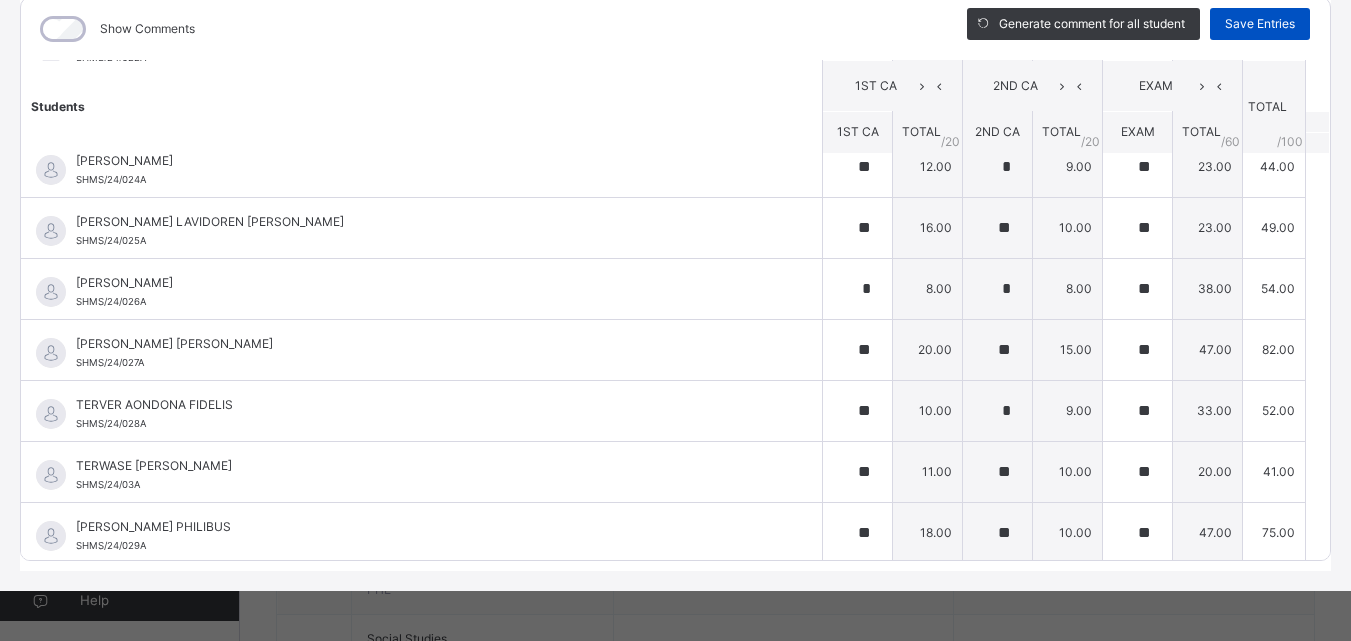 click on "Save Entries" at bounding box center [1260, 24] 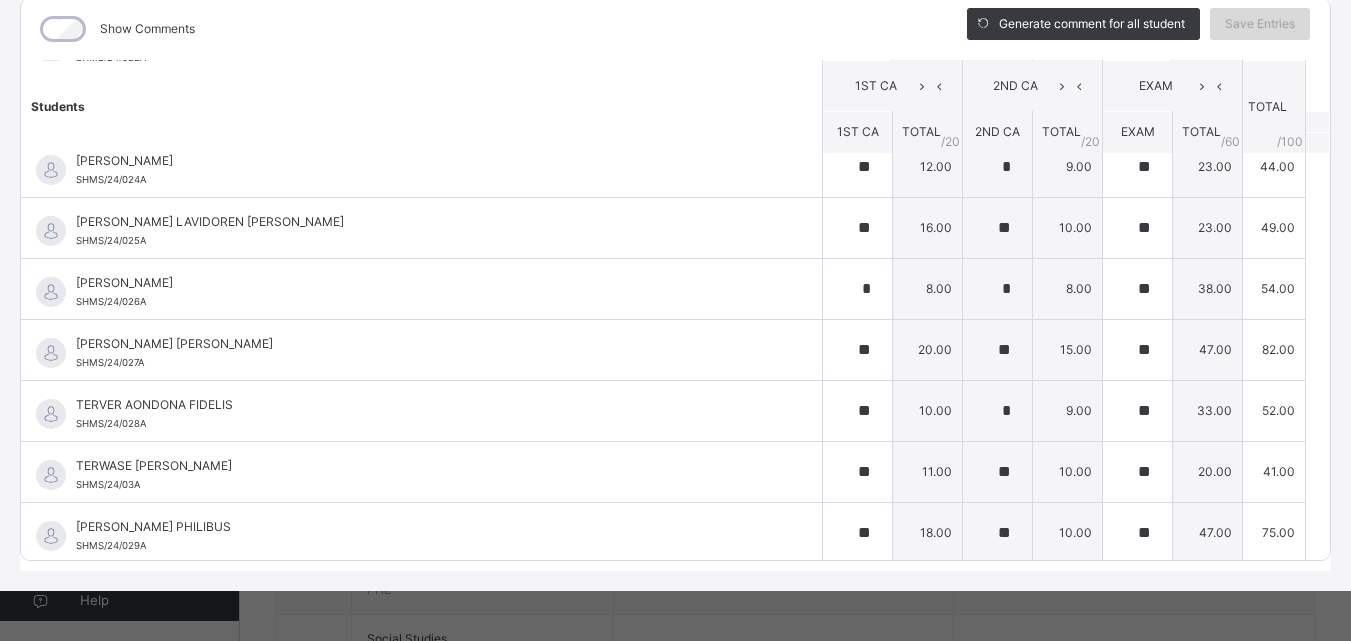 click on "Save Entries" at bounding box center [1260, 24] 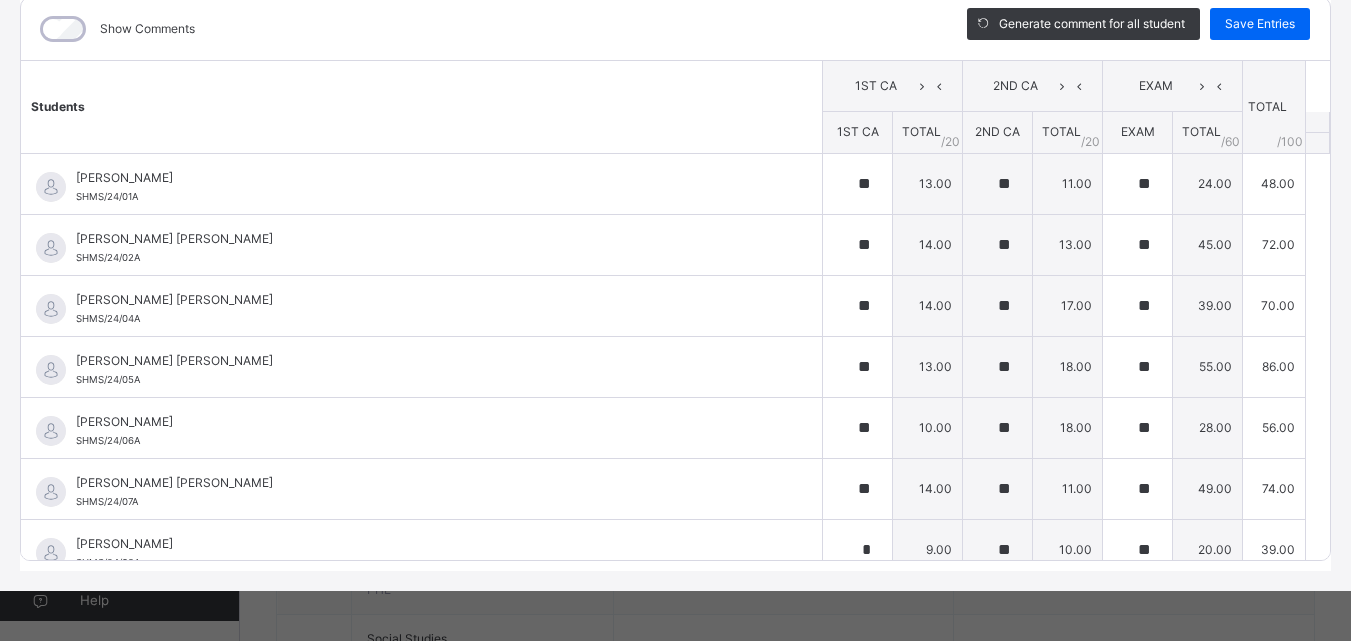 type on "**" 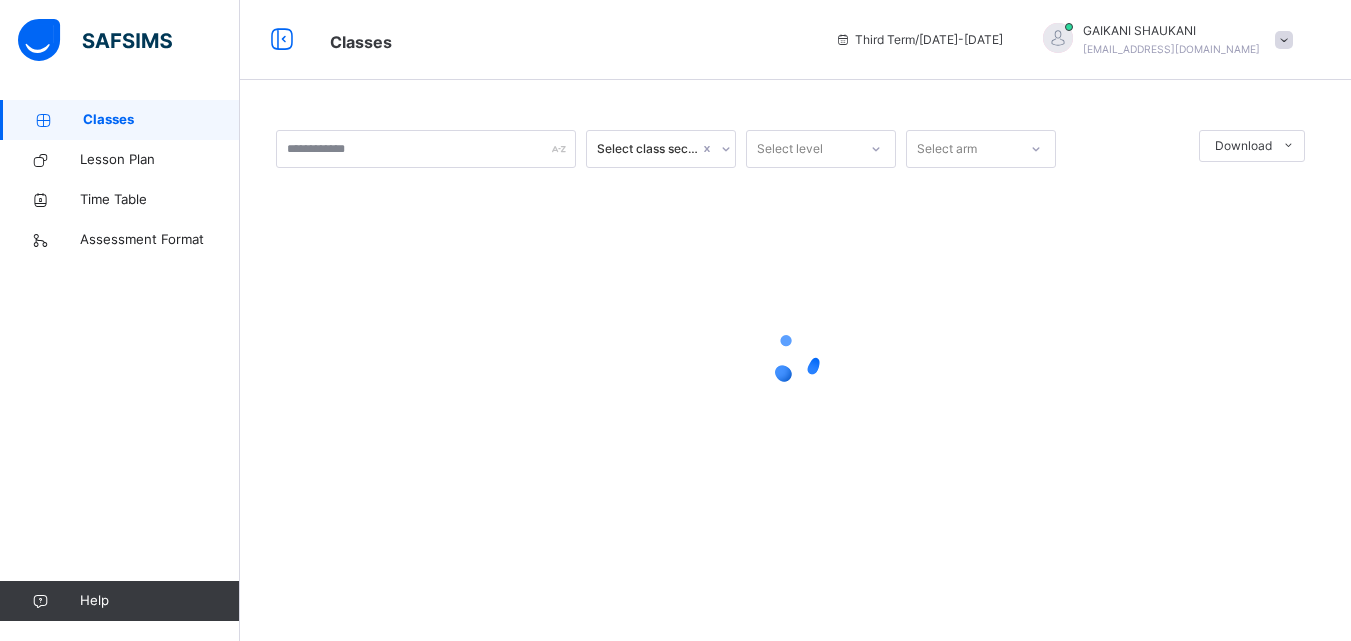 scroll, scrollTop: 0, scrollLeft: 0, axis: both 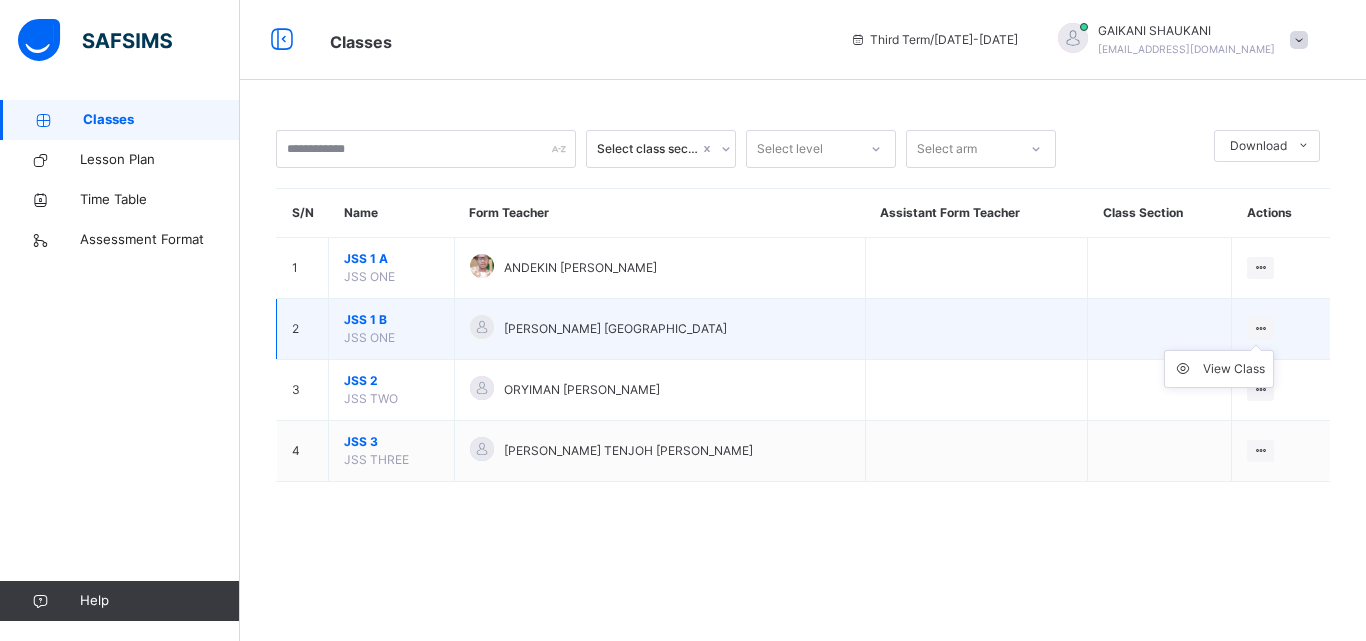 click on "View Class" at bounding box center (1219, 369) 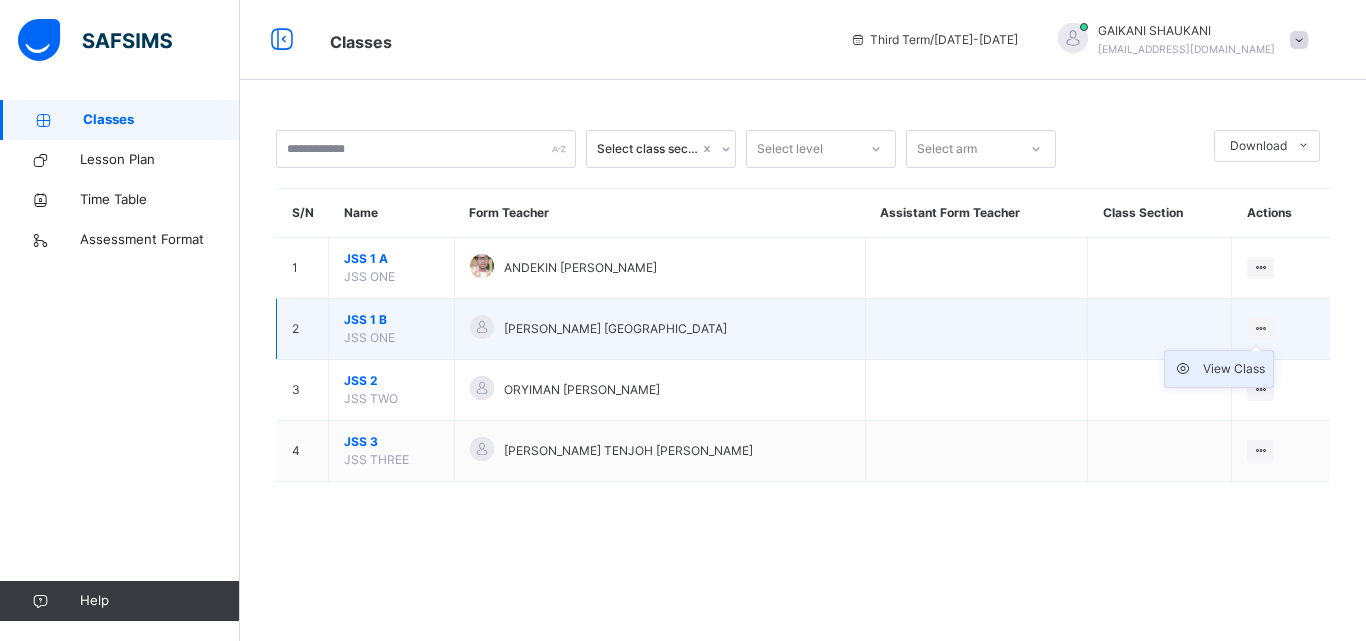 click on "View Class" at bounding box center (1234, 369) 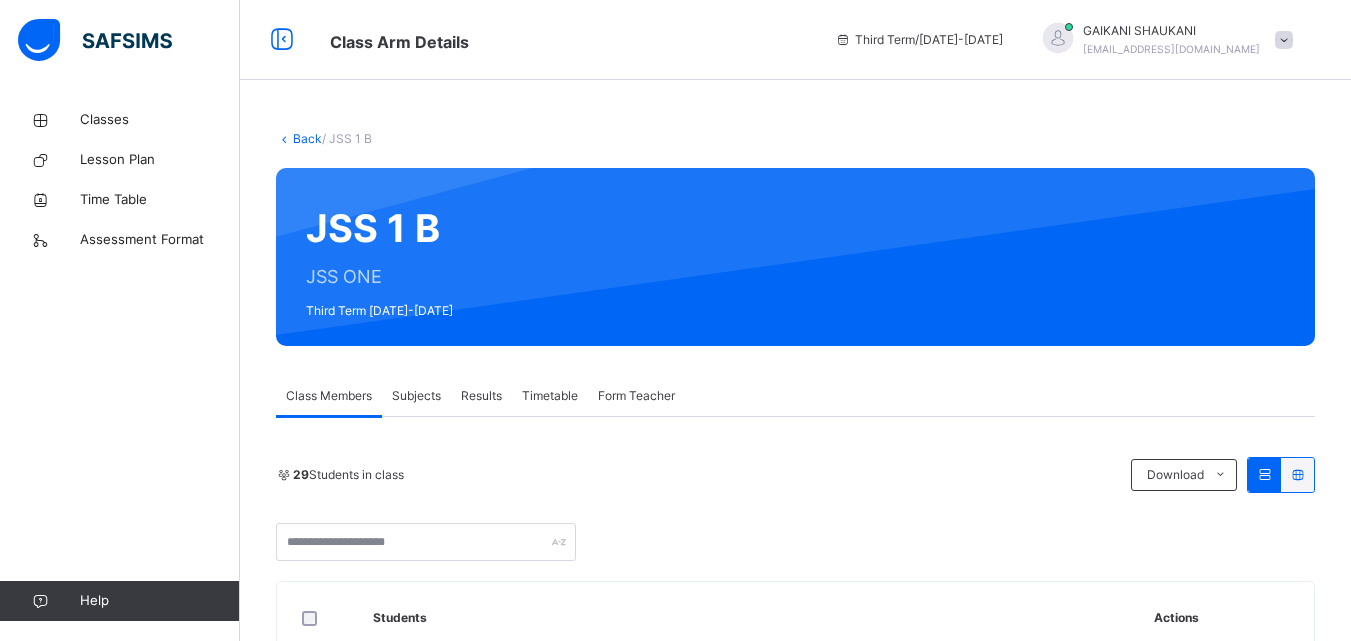 click on "Subjects" at bounding box center (416, 396) 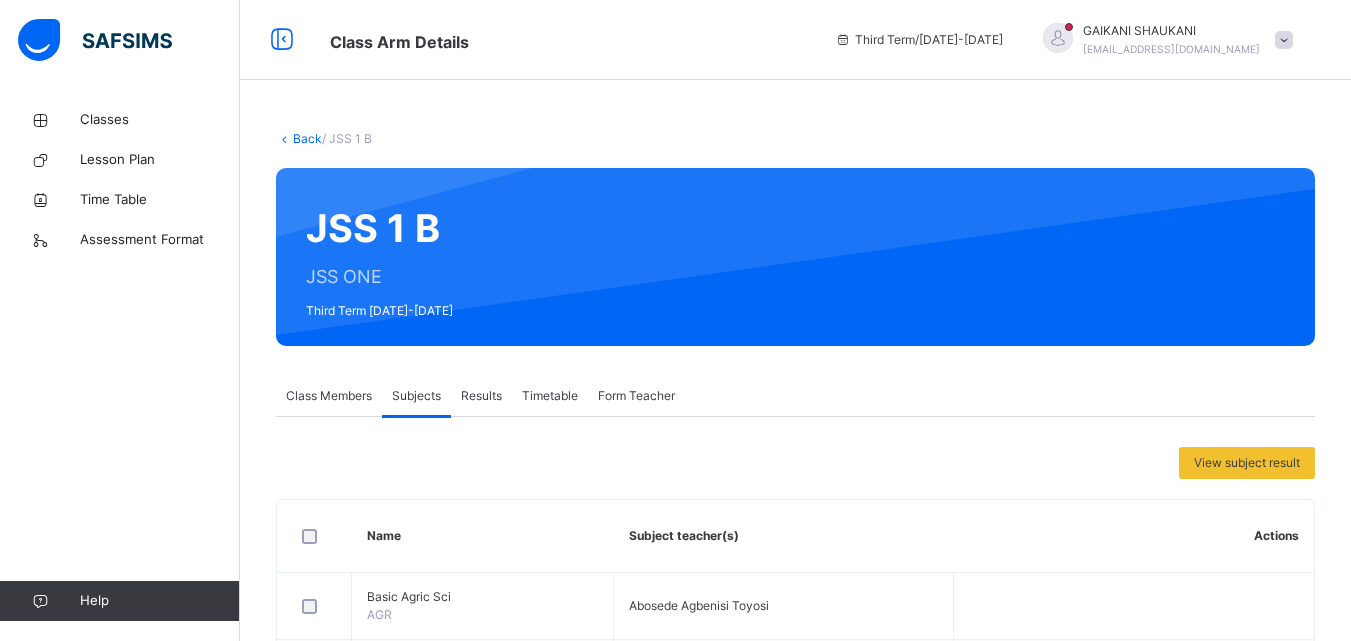 click on "Subjects" at bounding box center (416, 396) 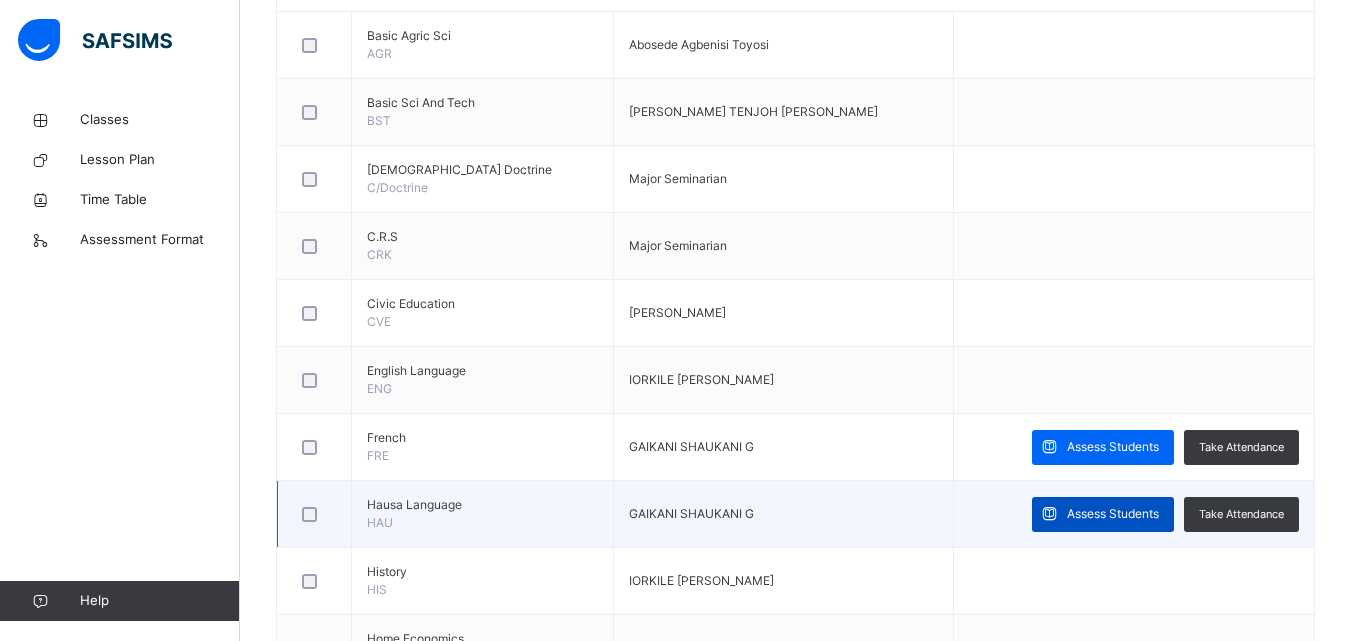 click on "Assess Students" at bounding box center [1113, 514] 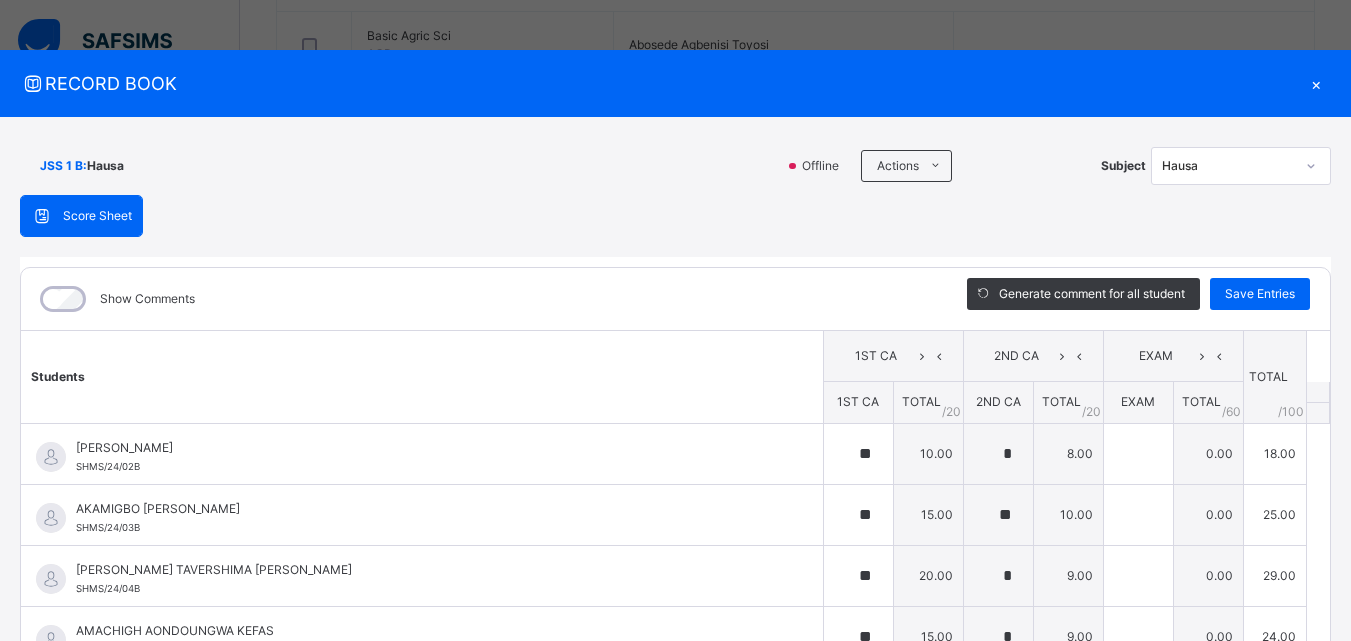 scroll, scrollTop: 603, scrollLeft: 0, axis: vertical 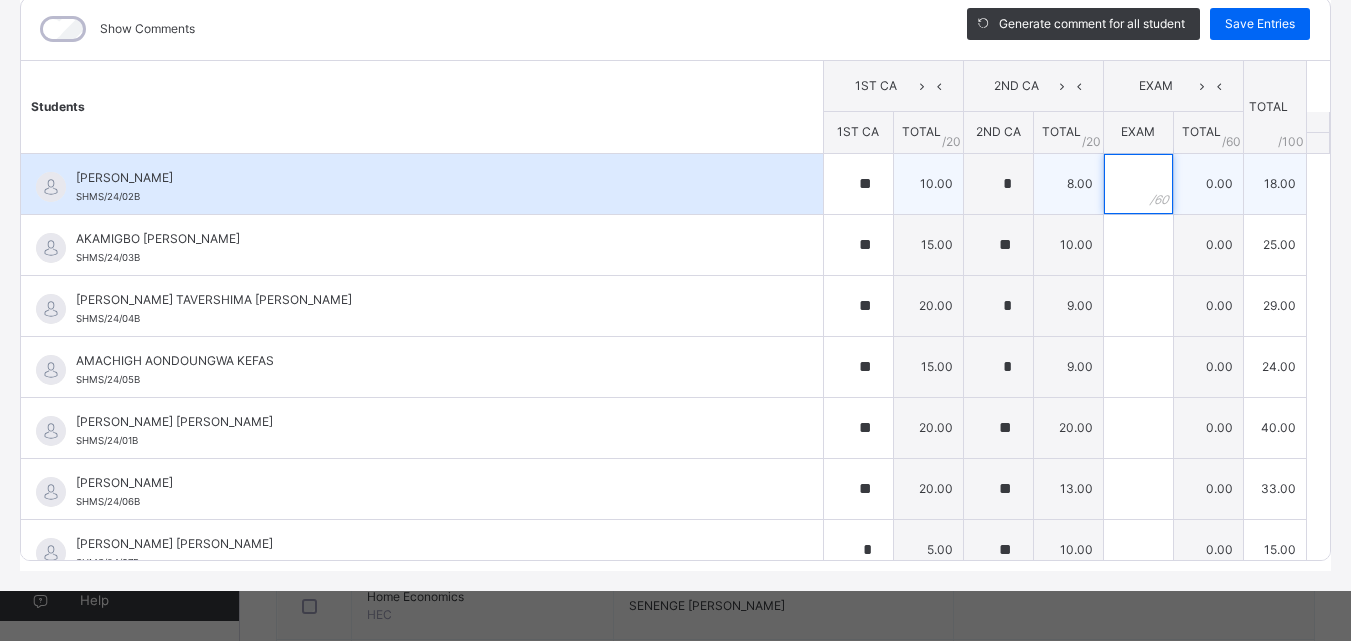 click at bounding box center [1138, 184] 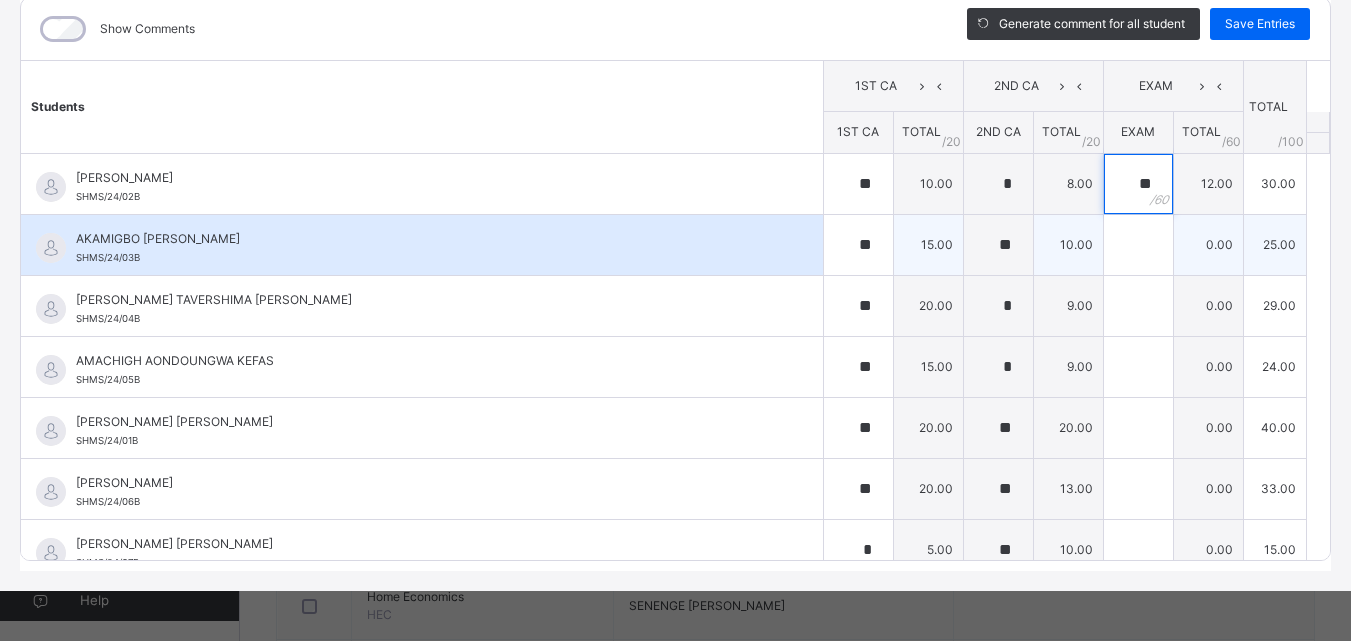 type on "**" 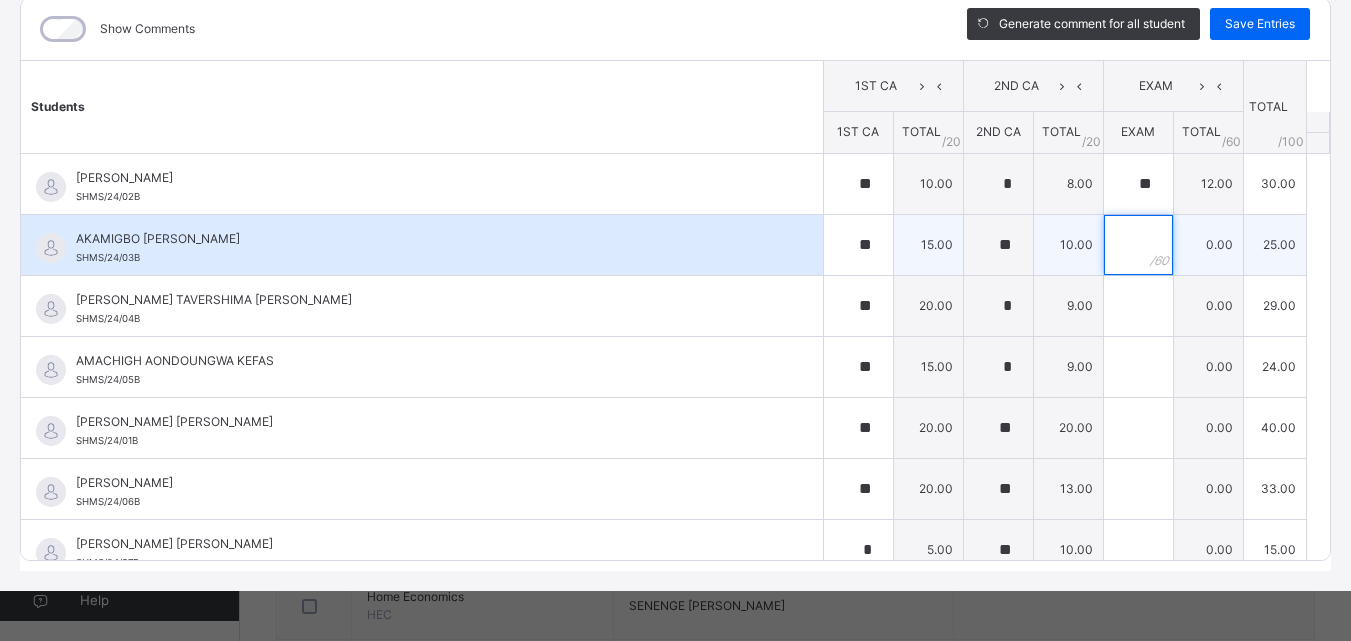 click at bounding box center [1138, 245] 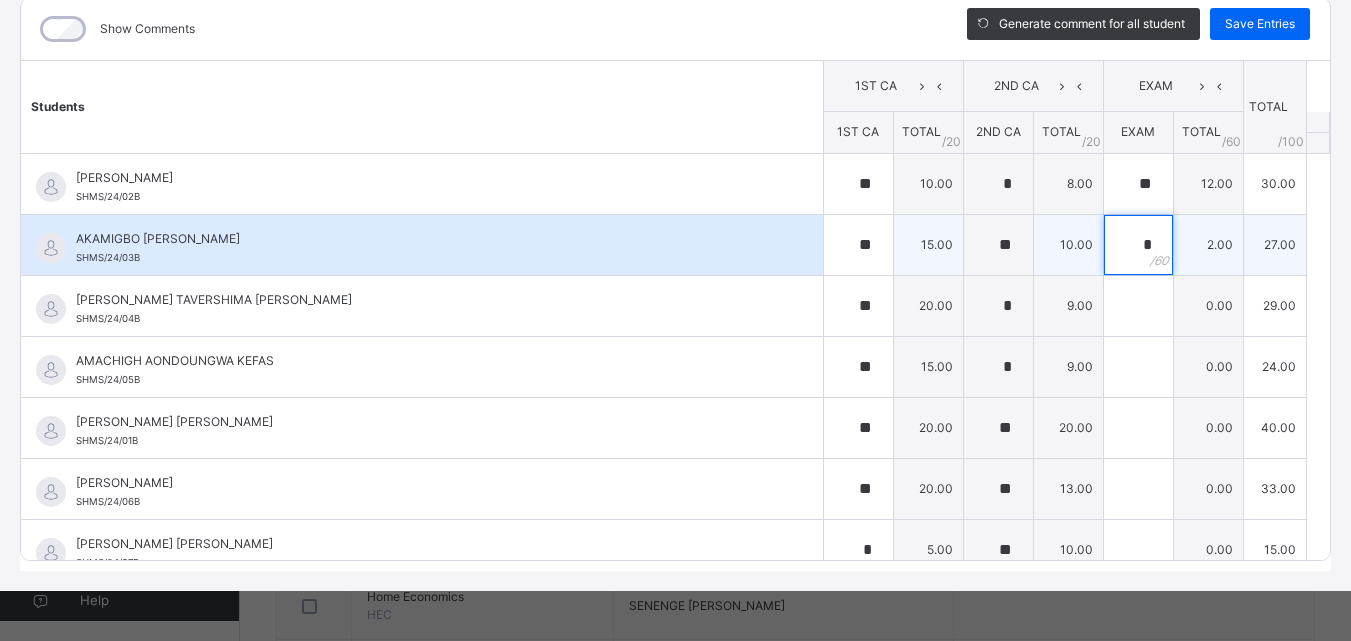 type on "**" 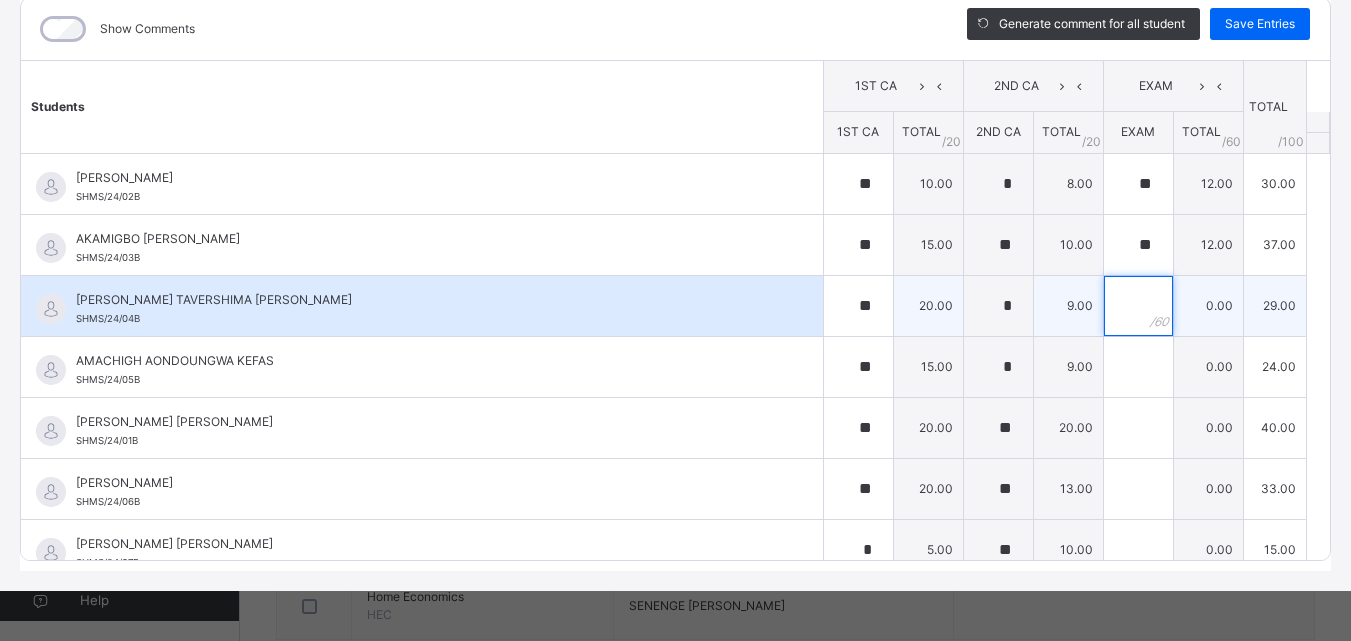 click at bounding box center [1138, 306] 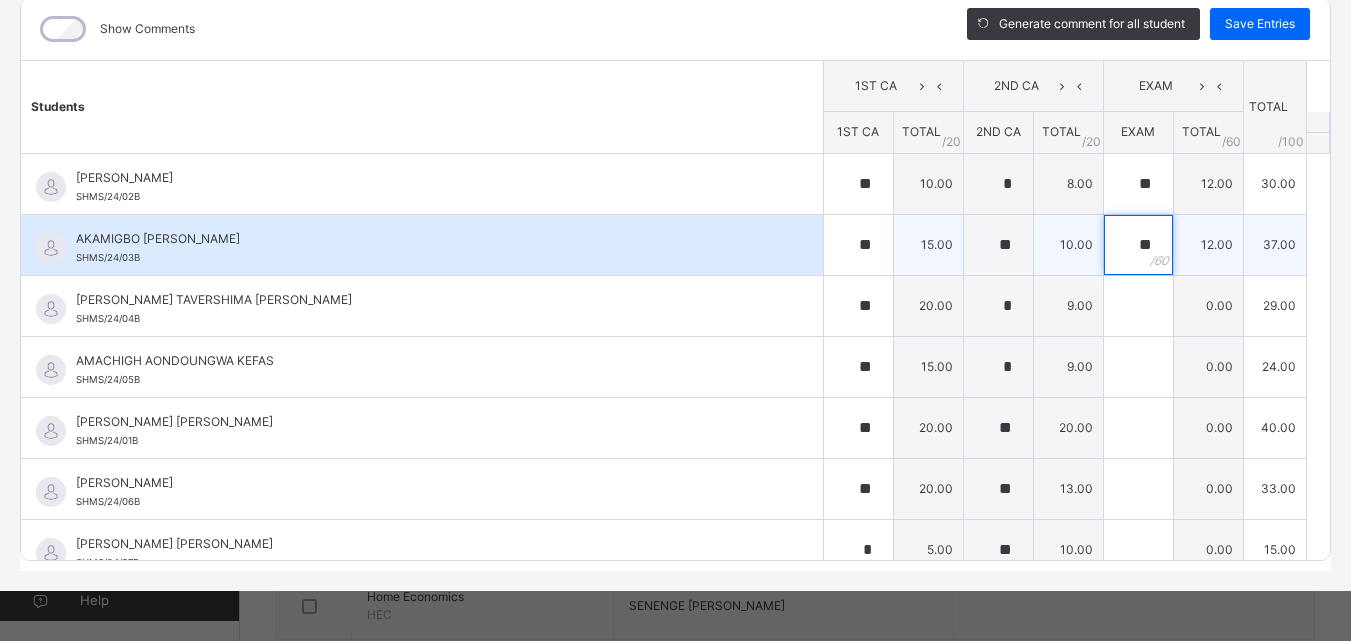 click on "**" at bounding box center (1138, 245) 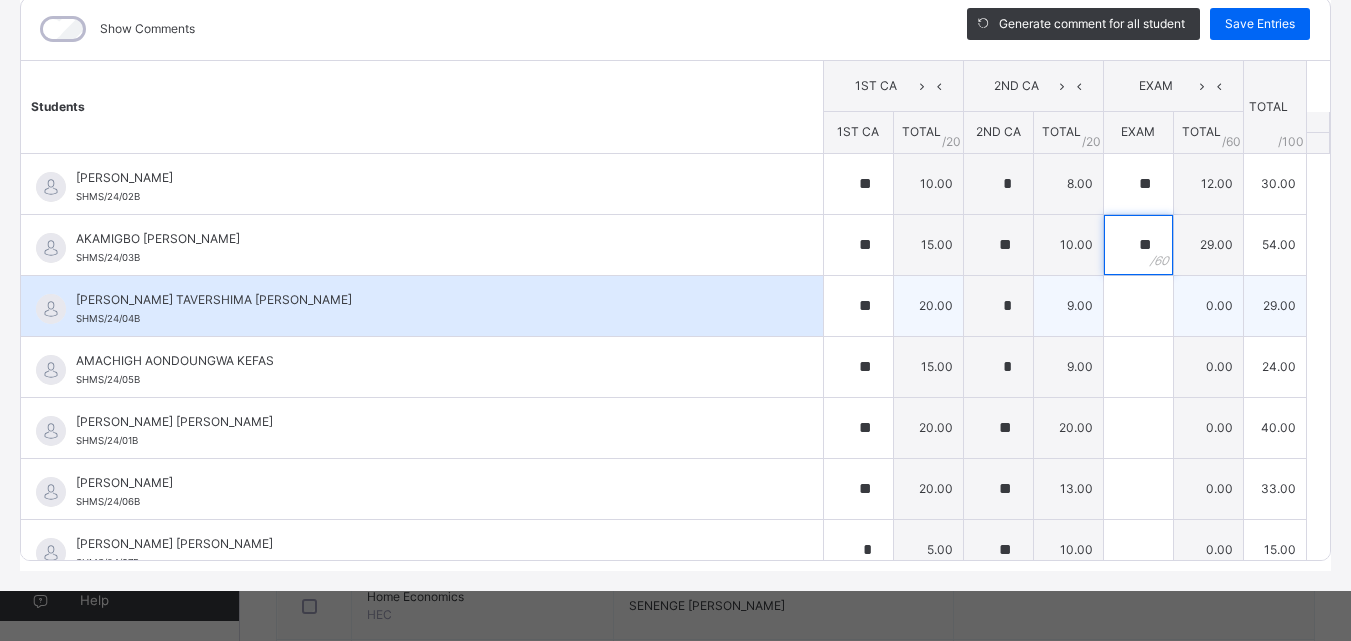 type on "**" 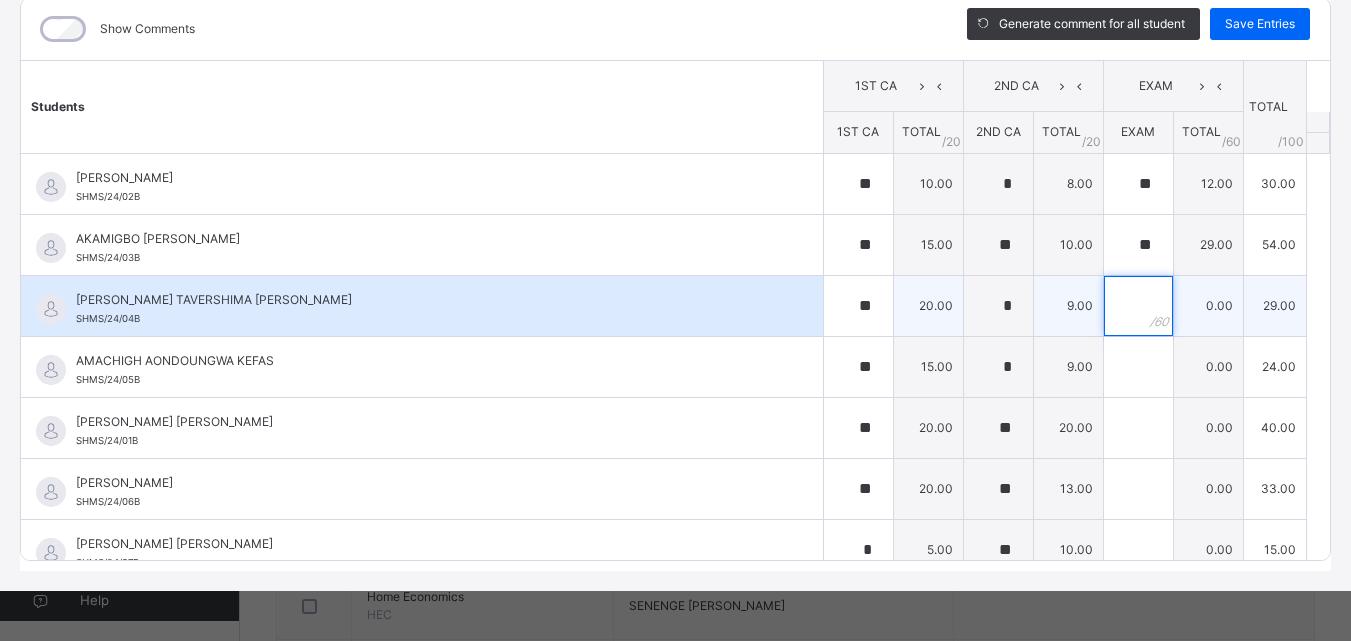 click at bounding box center (1138, 306) 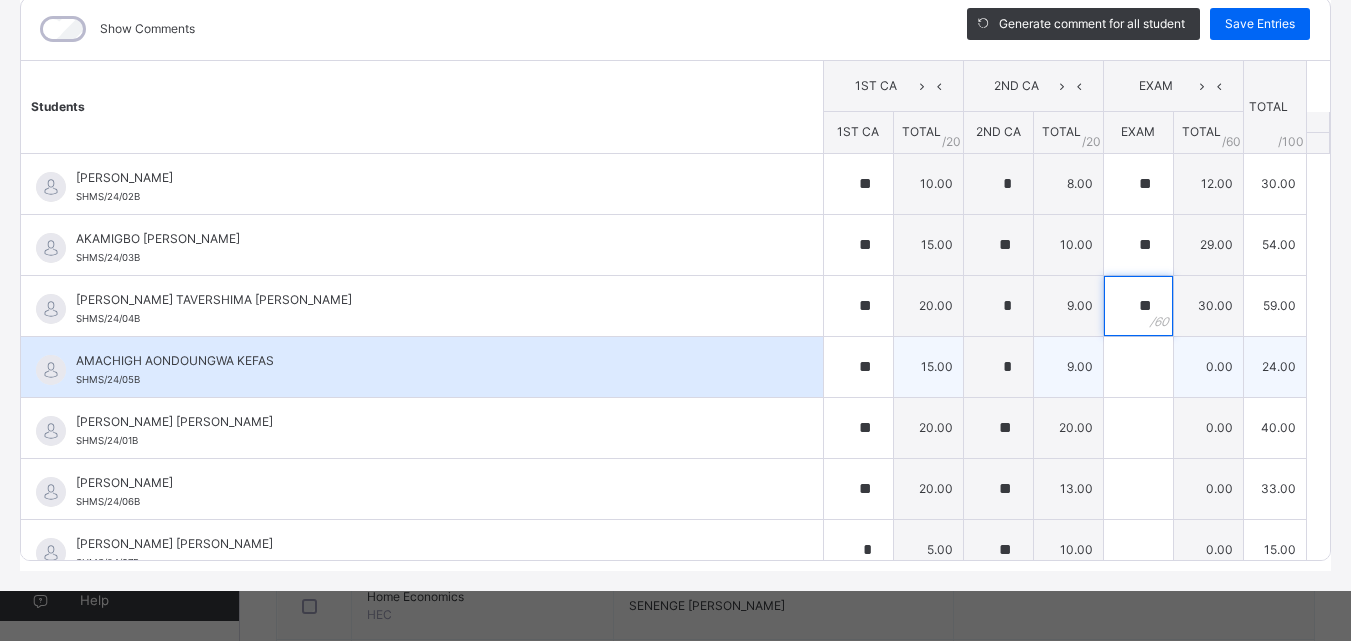 type on "**" 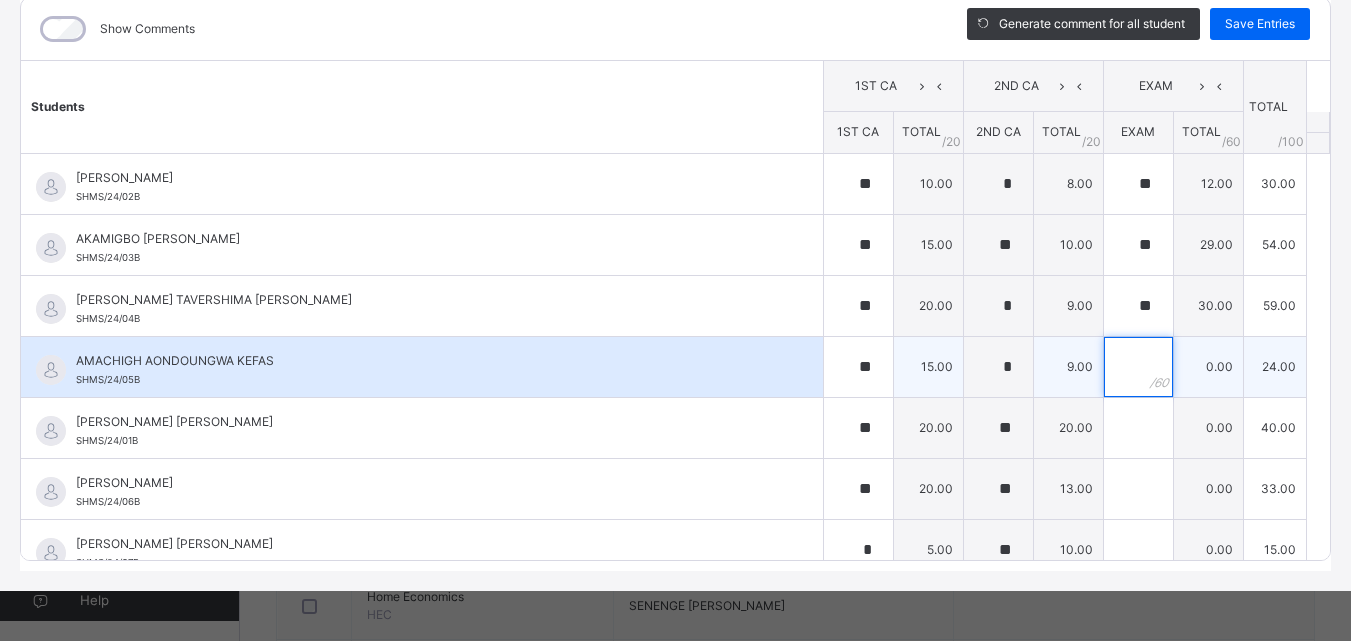 click at bounding box center [1138, 367] 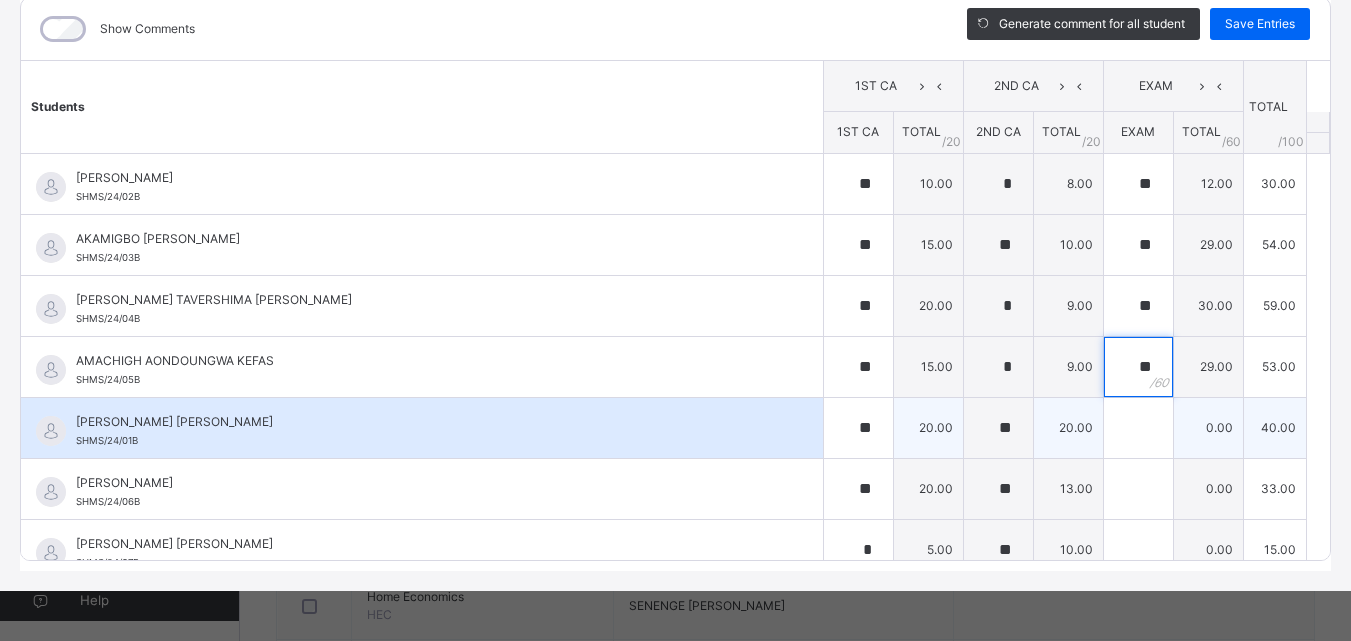 type on "**" 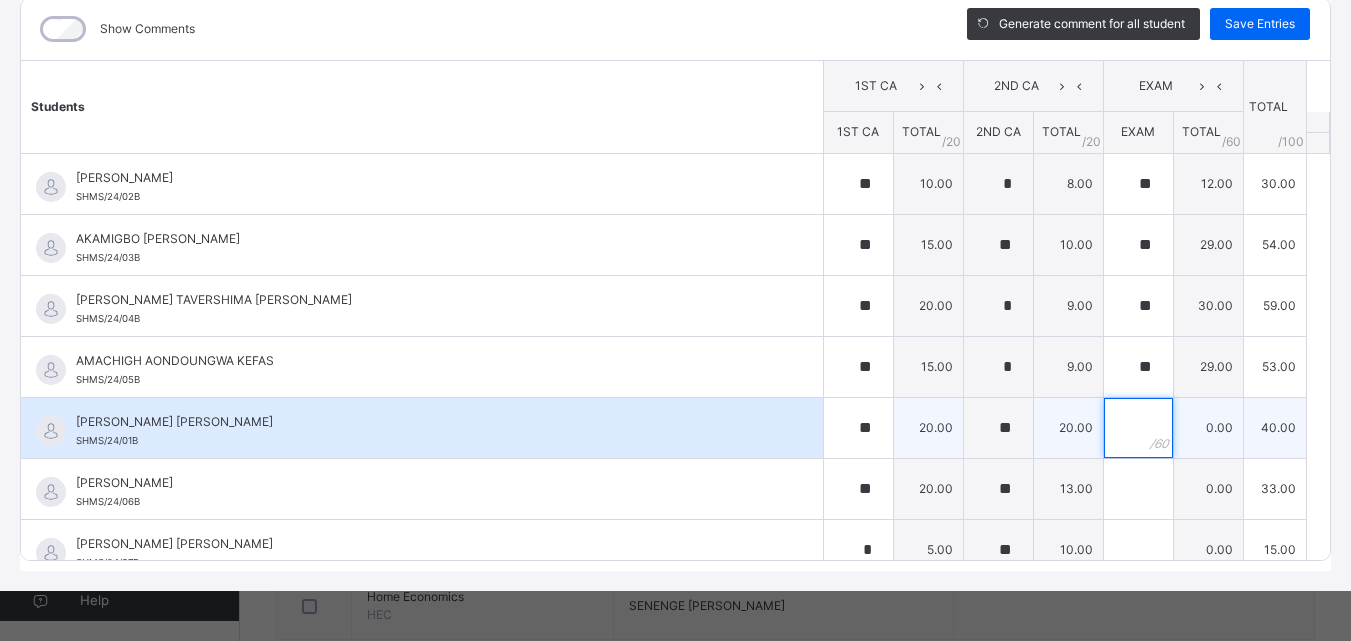click at bounding box center (1138, 428) 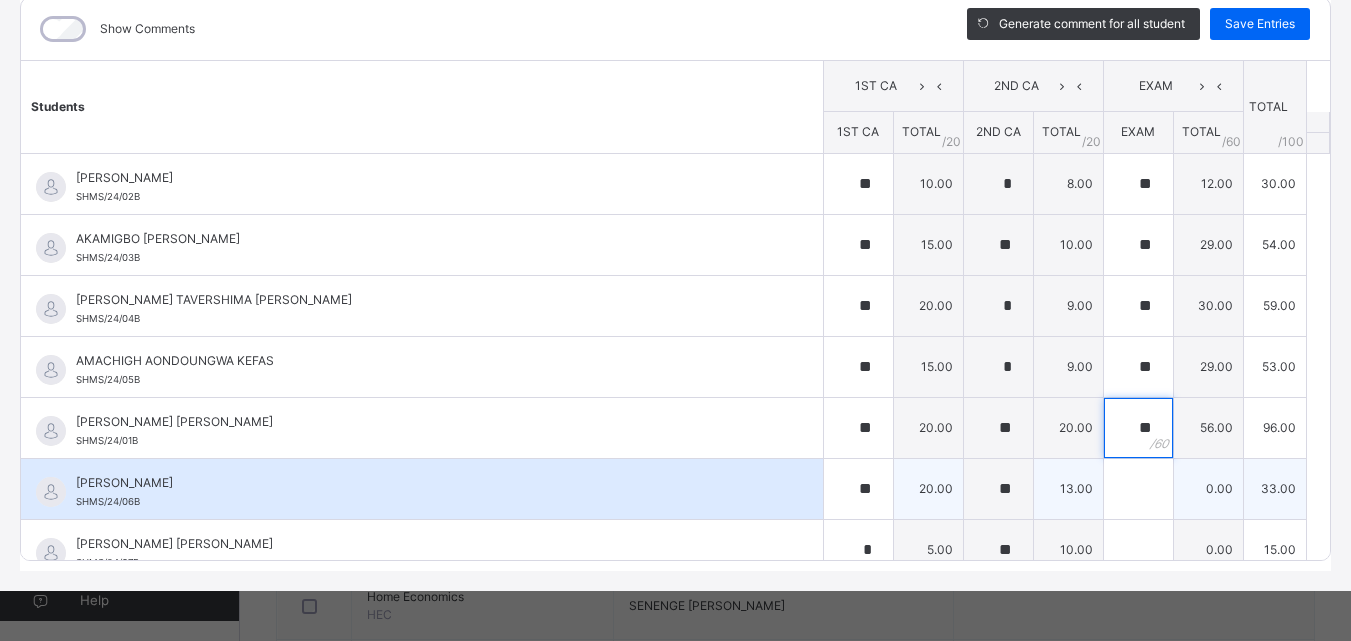 type on "**" 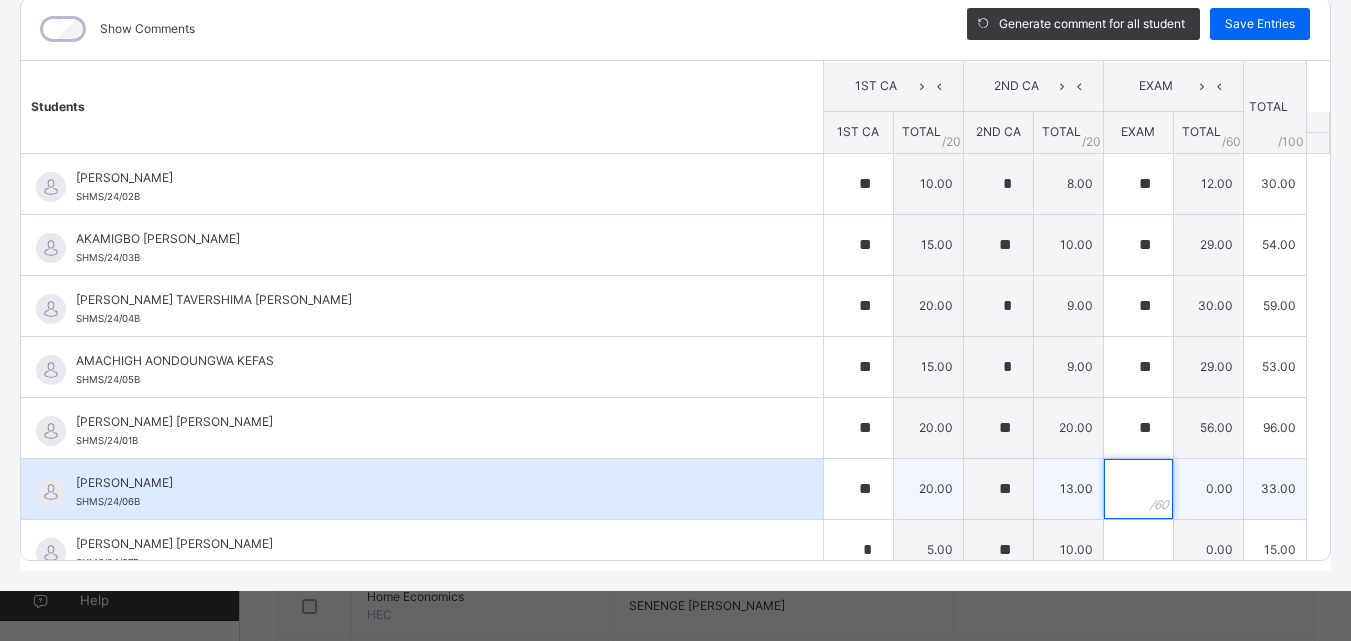 click at bounding box center (1138, 489) 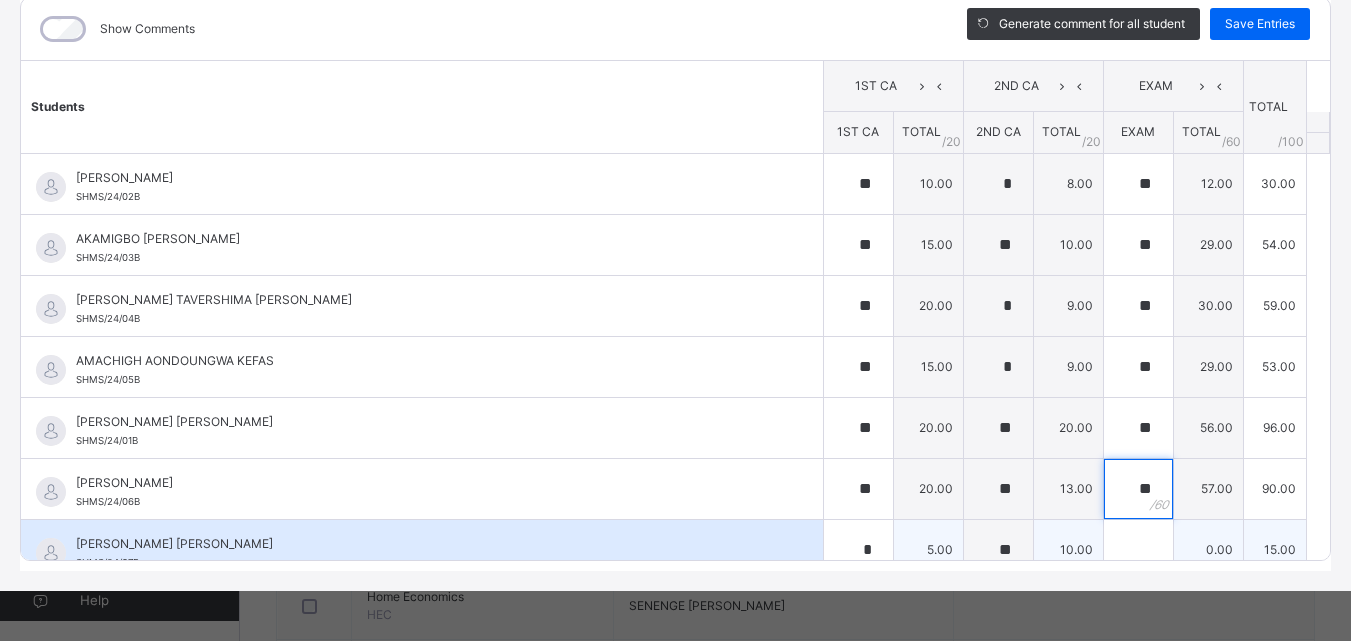 type on "**" 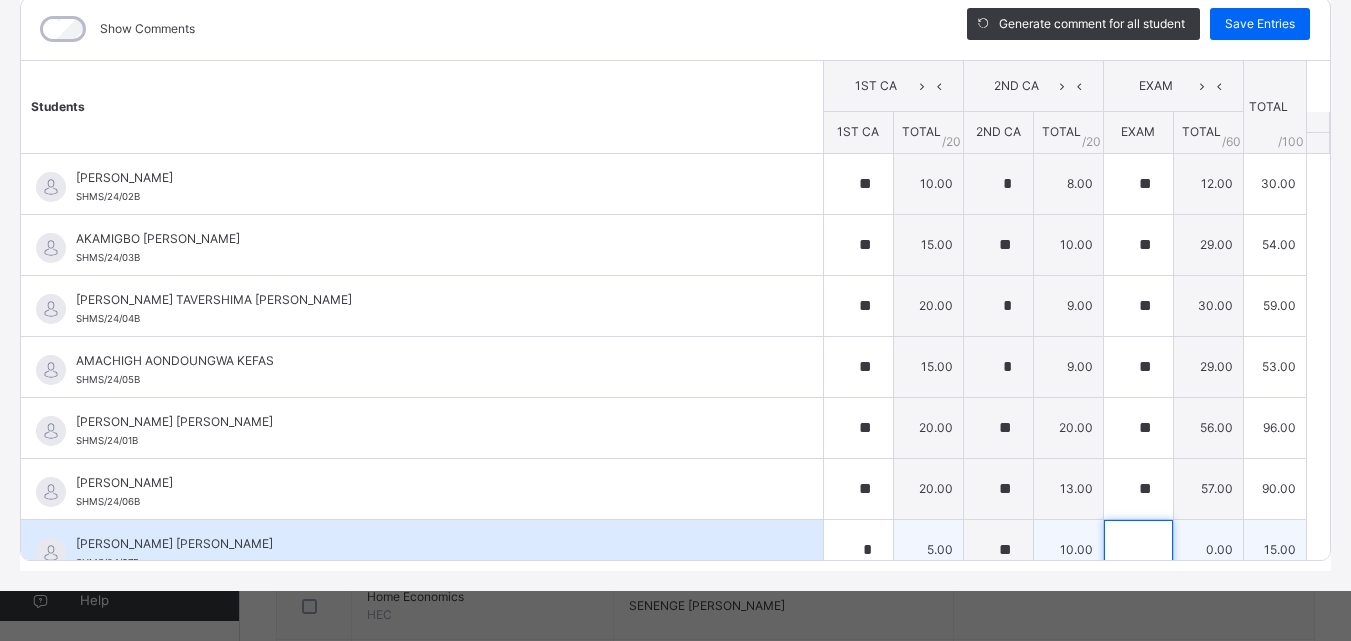 click at bounding box center [1138, 550] 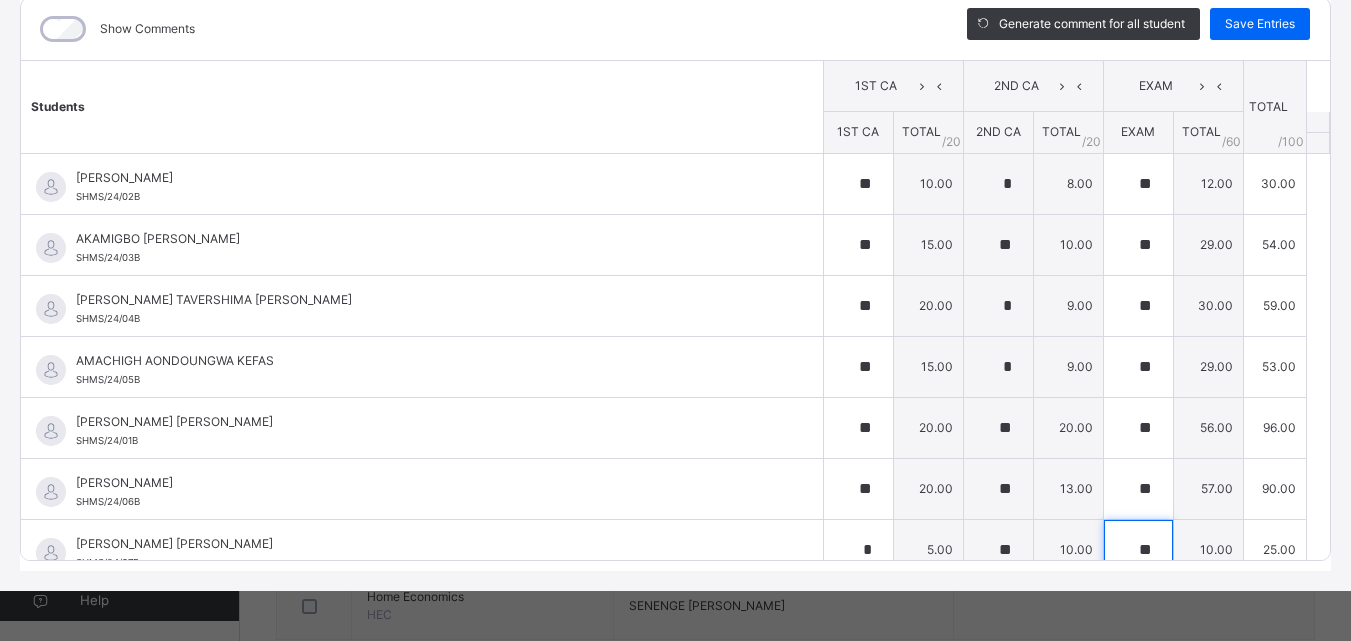 scroll, scrollTop: 40, scrollLeft: 0, axis: vertical 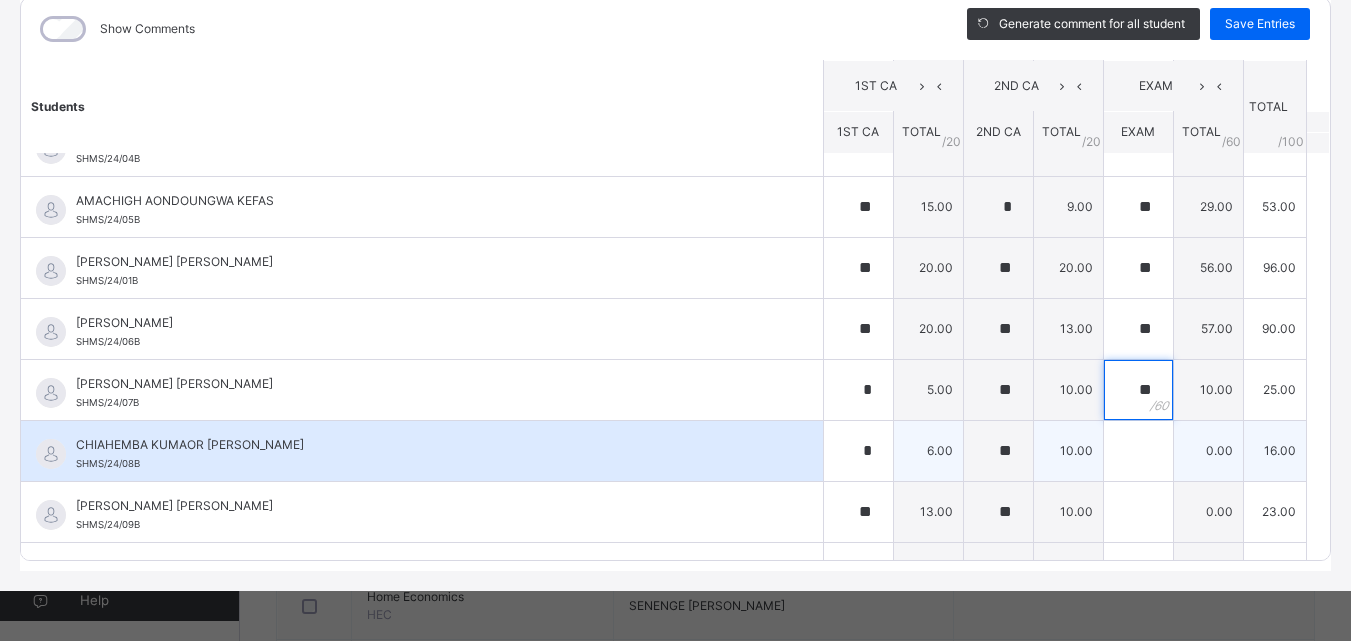 type on "**" 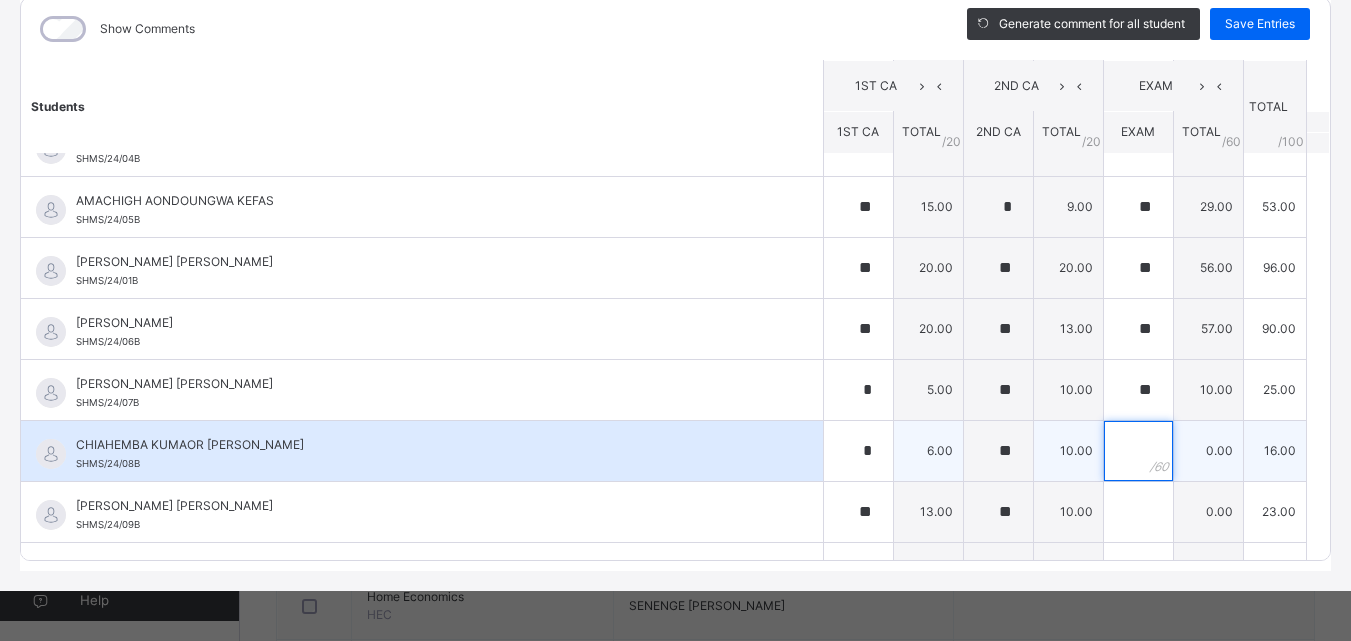 click at bounding box center (1138, 451) 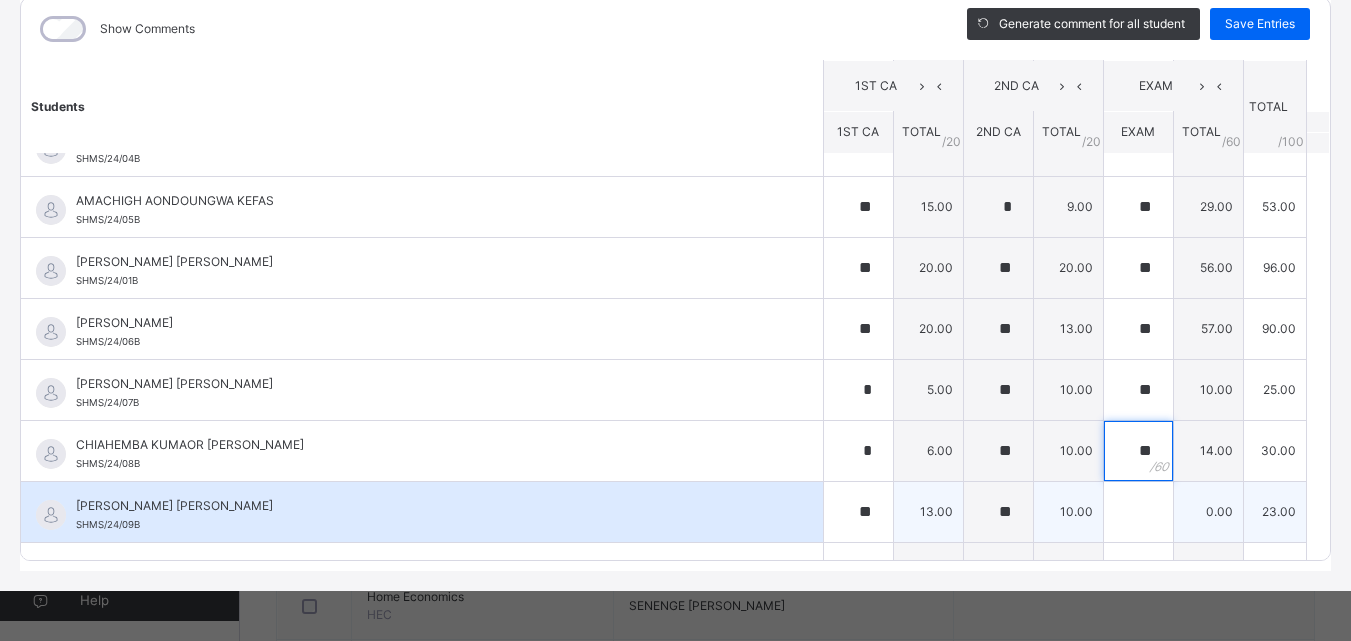 type on "**" 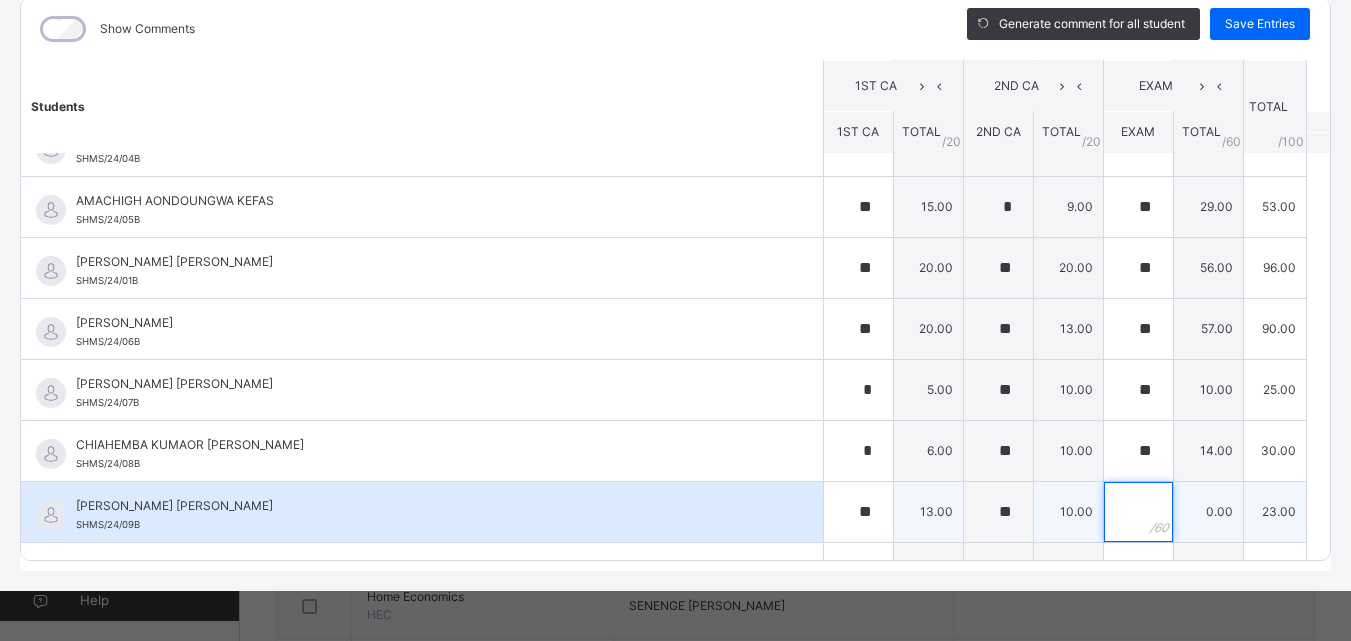 click at bounding box center [1138, 512] 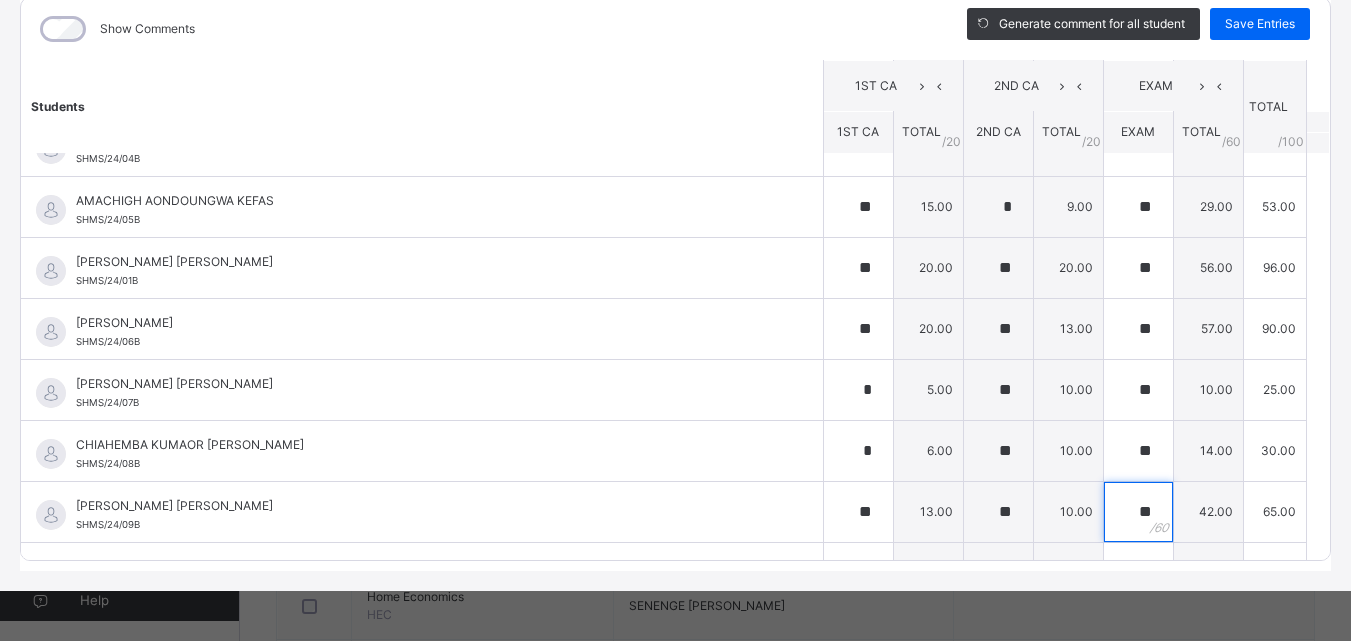scroll, scrollTop: 200, scrollLeft: 0, axis: vertical 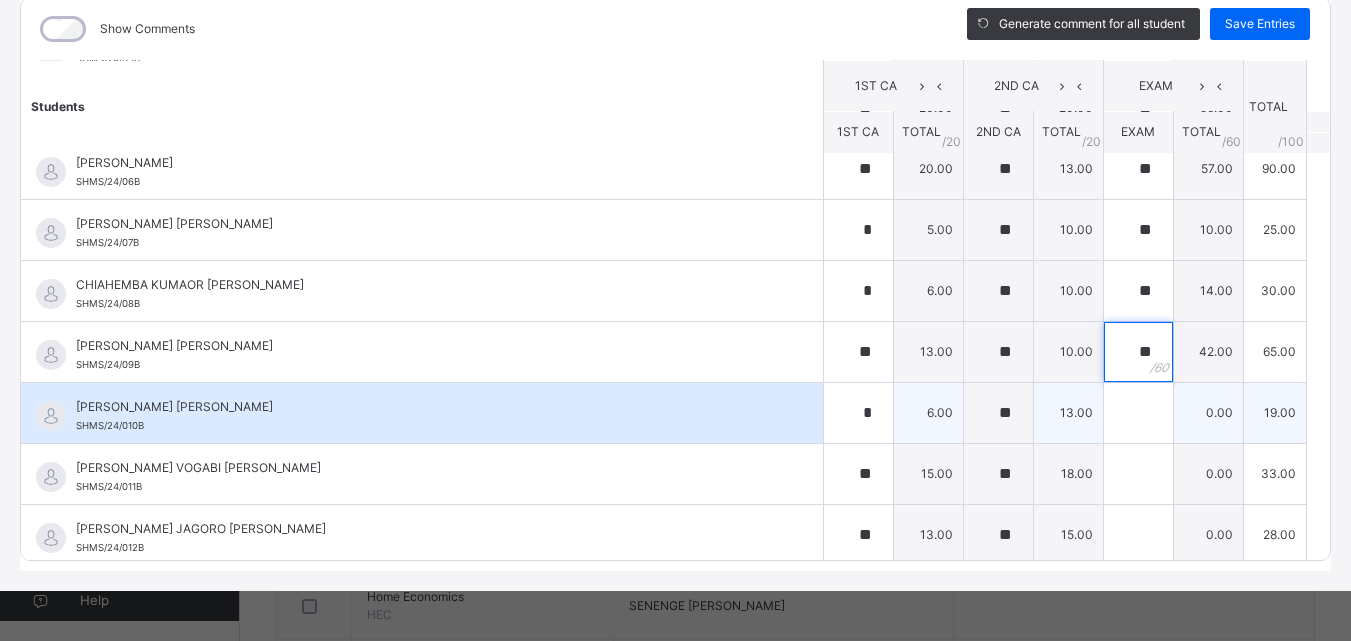 type on "**" 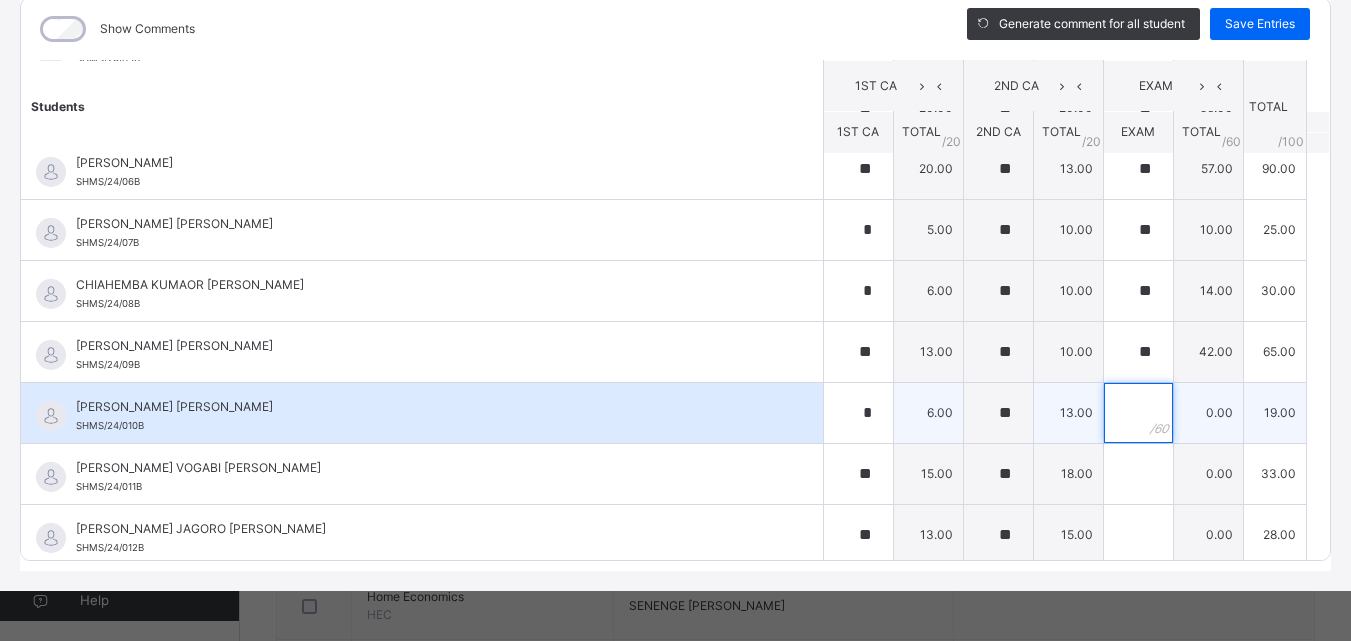 click at bounding box center [1138, 413] 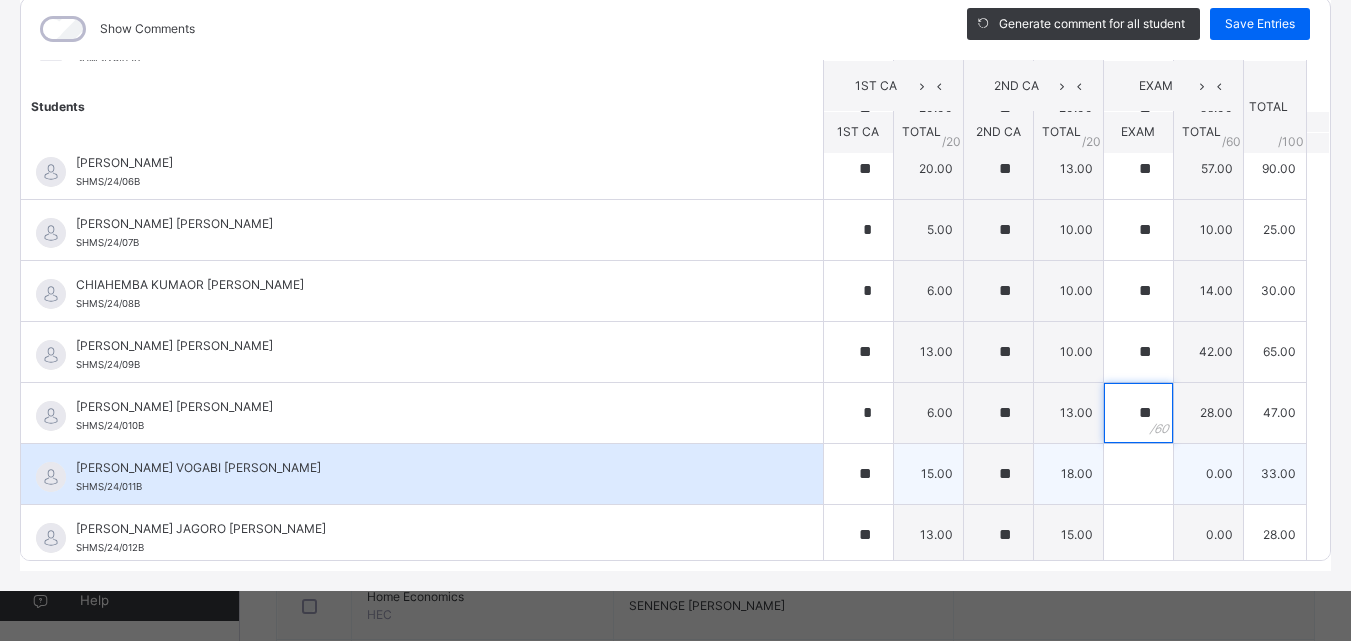 type on "**" 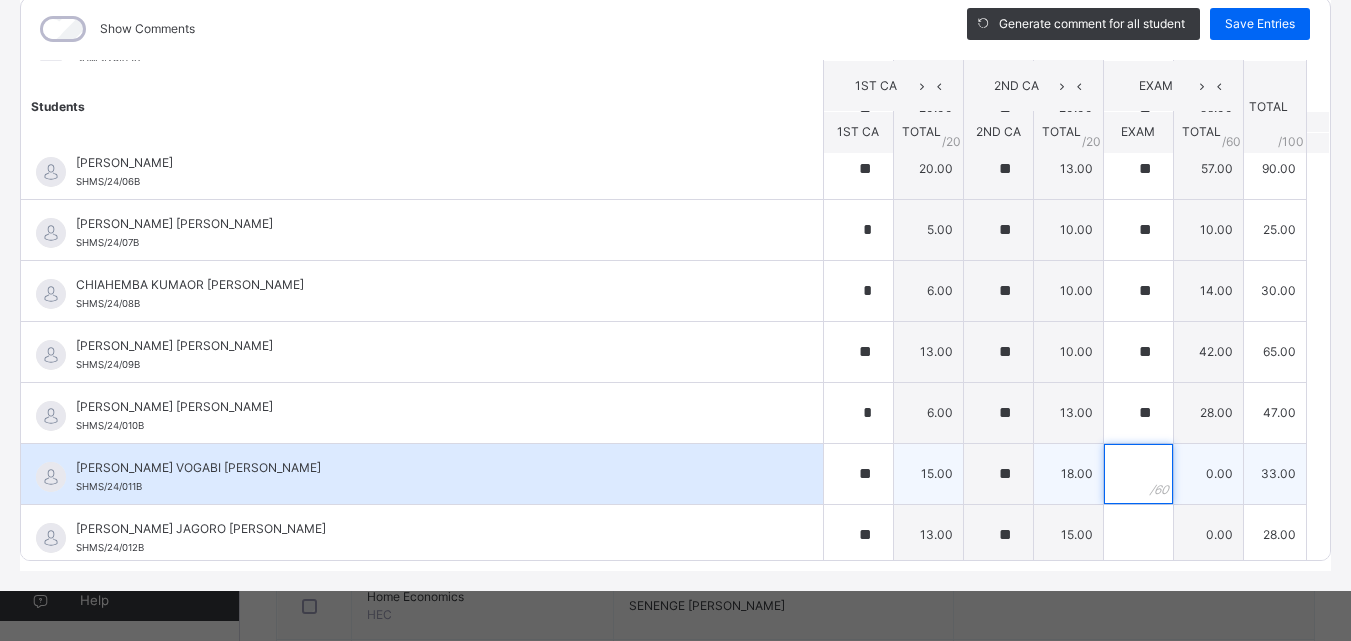click at bounding box center [1138, 474] 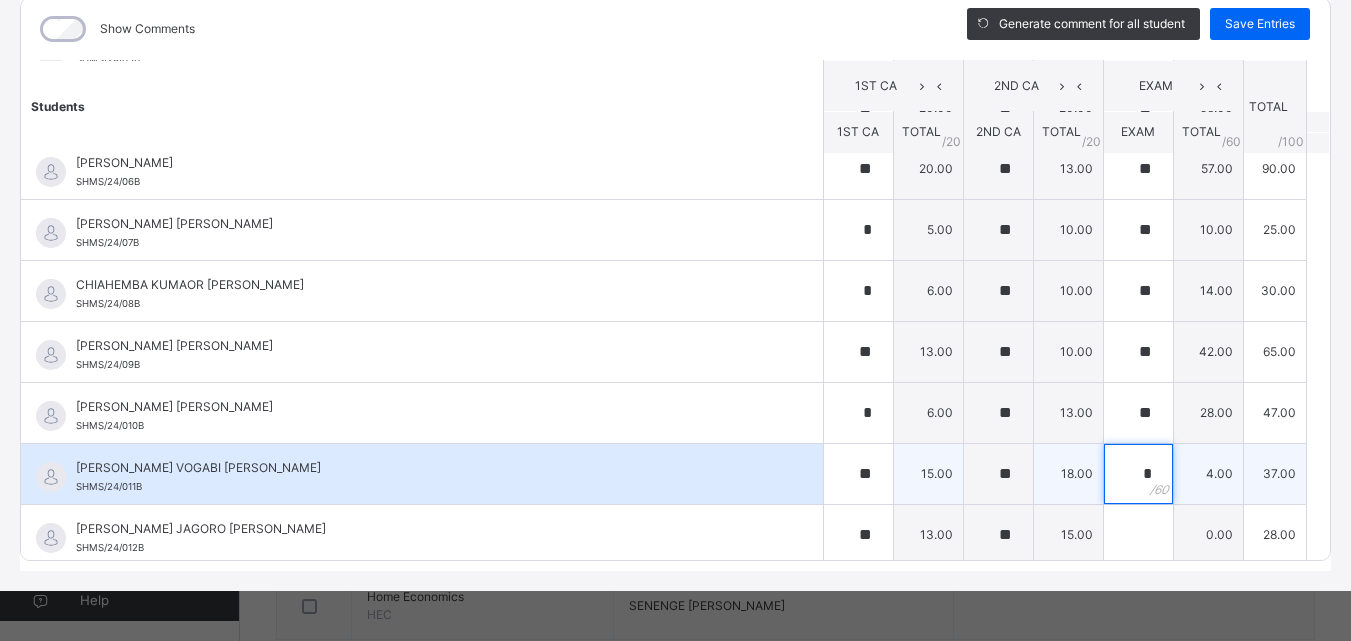 type on "**" 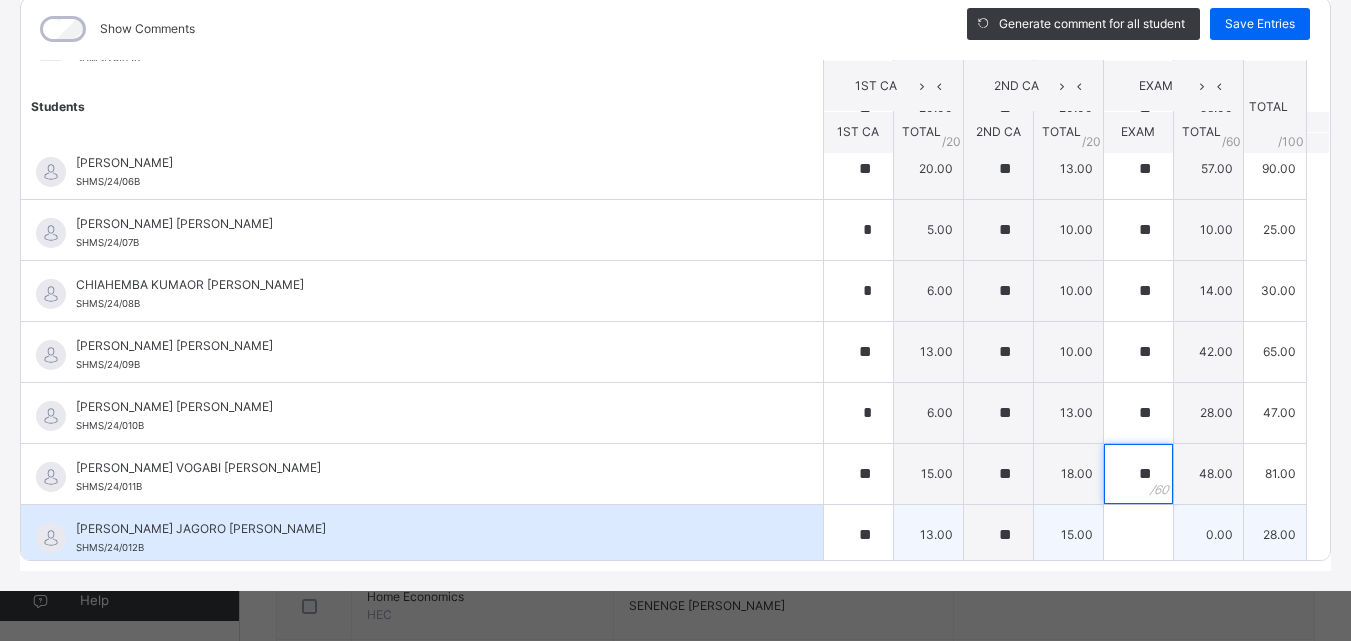 type on "**" 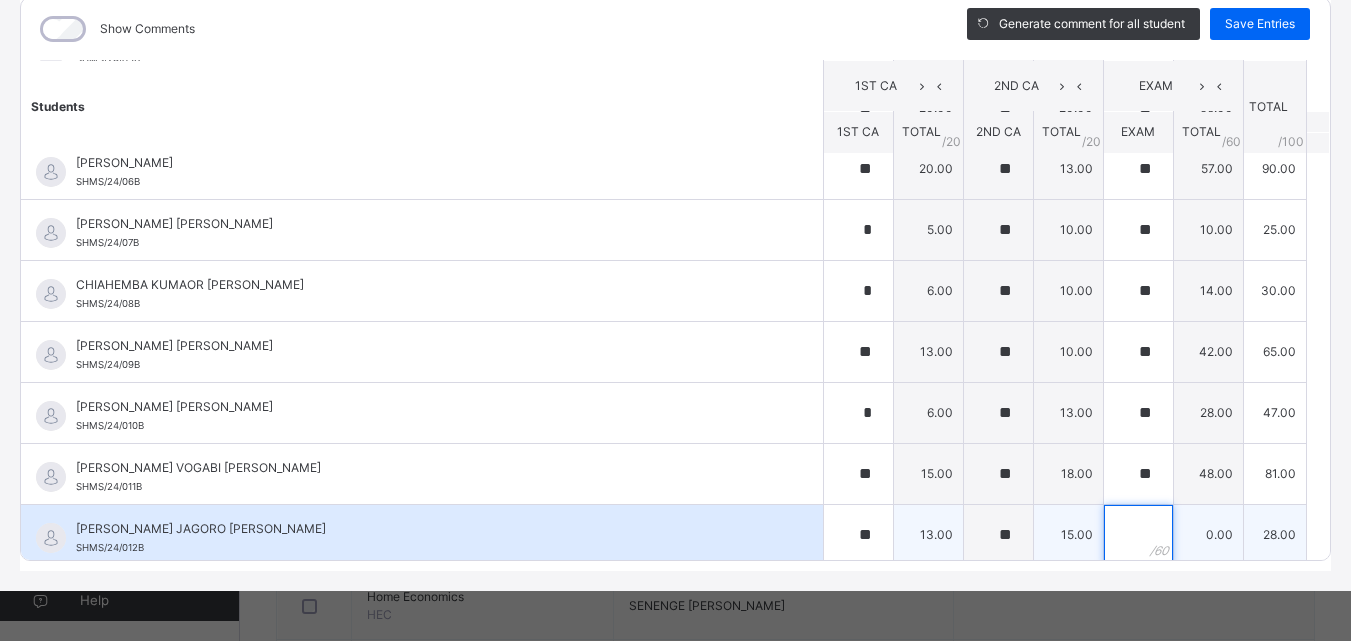 click at bounding box center [1138, 535] 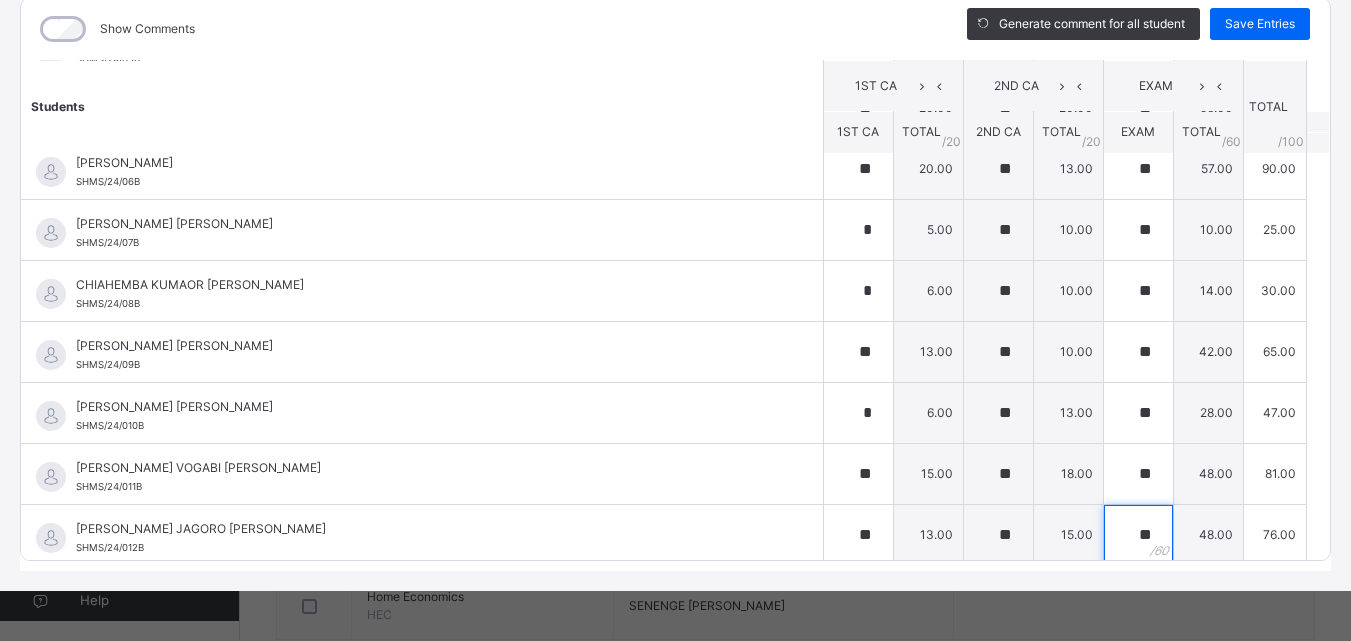 scroll, scrollTop: 360, scrollLeft: 0, axis: vertical 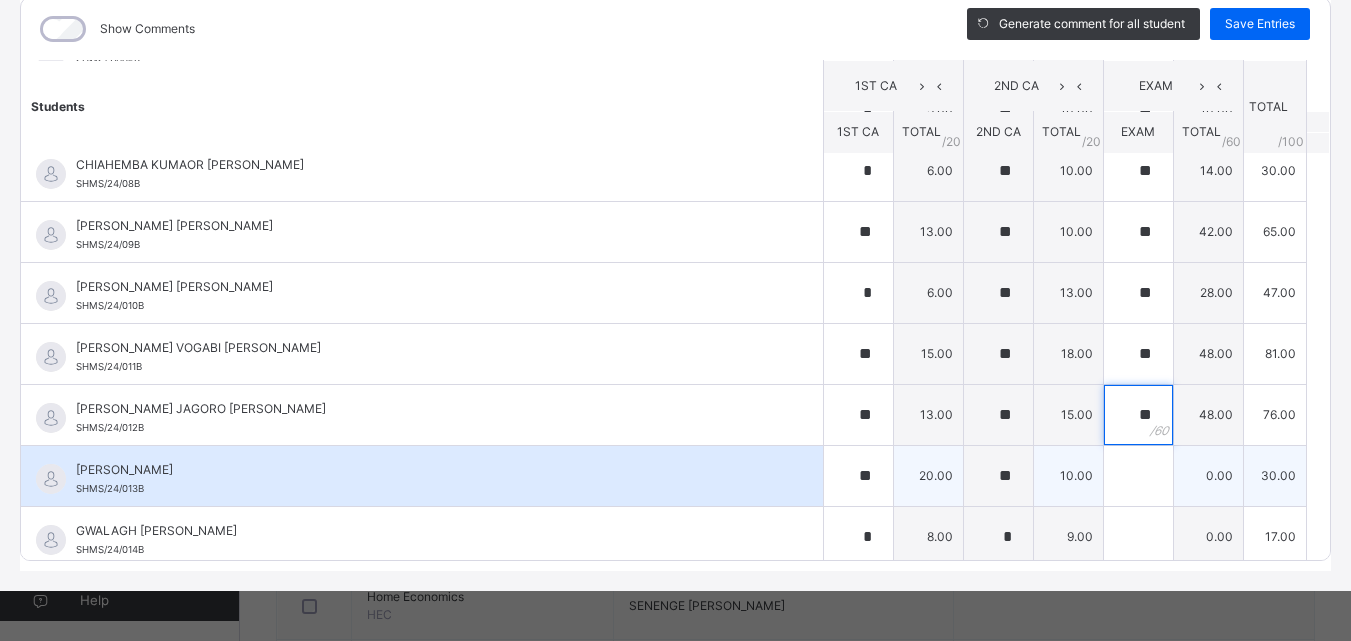 type on "**" 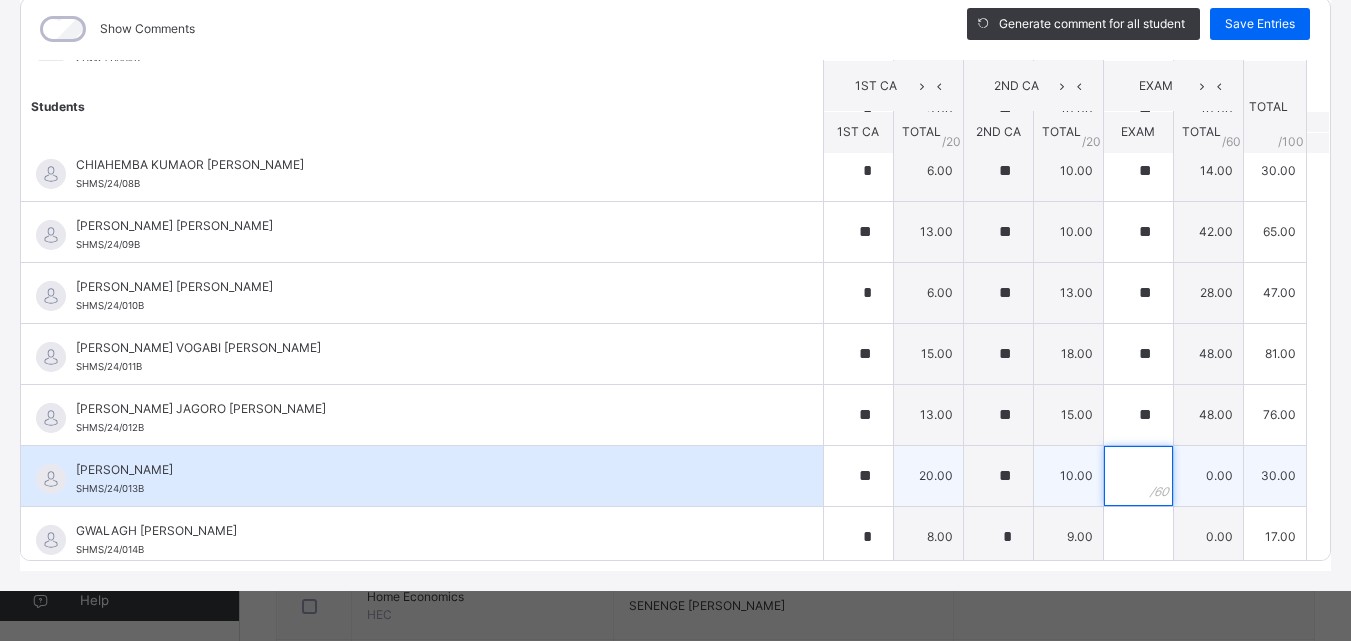 click at bounding box center [1138, 476] 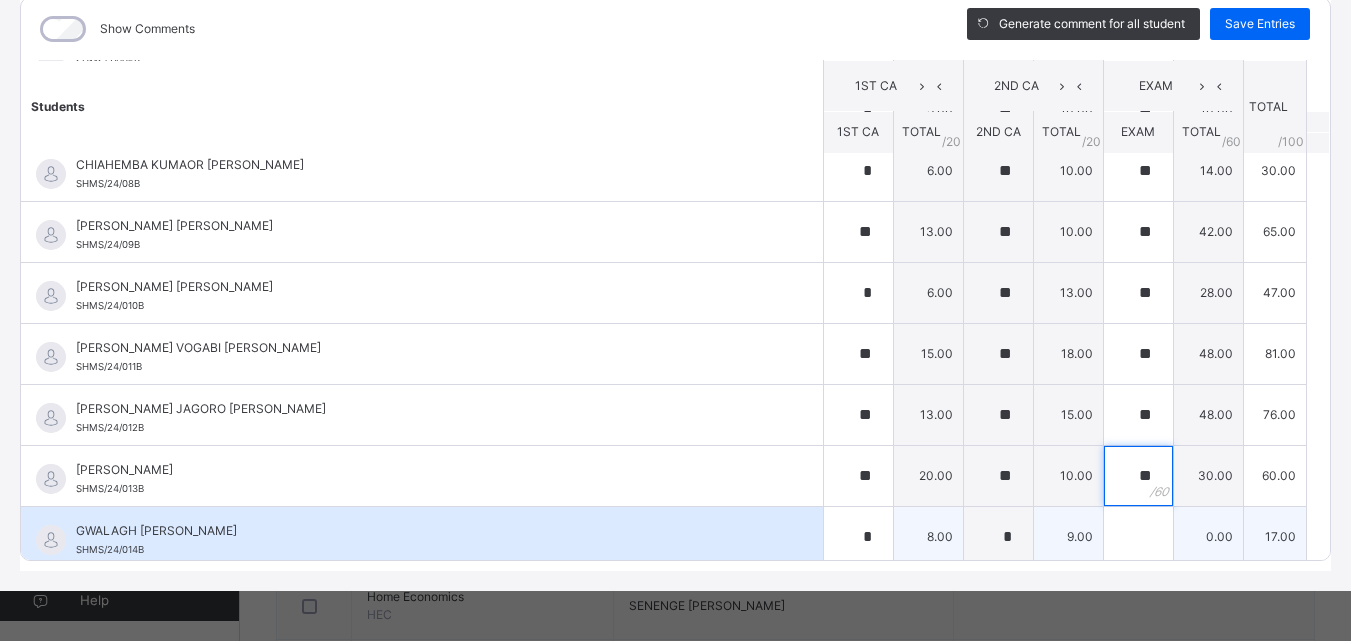 type on "**" 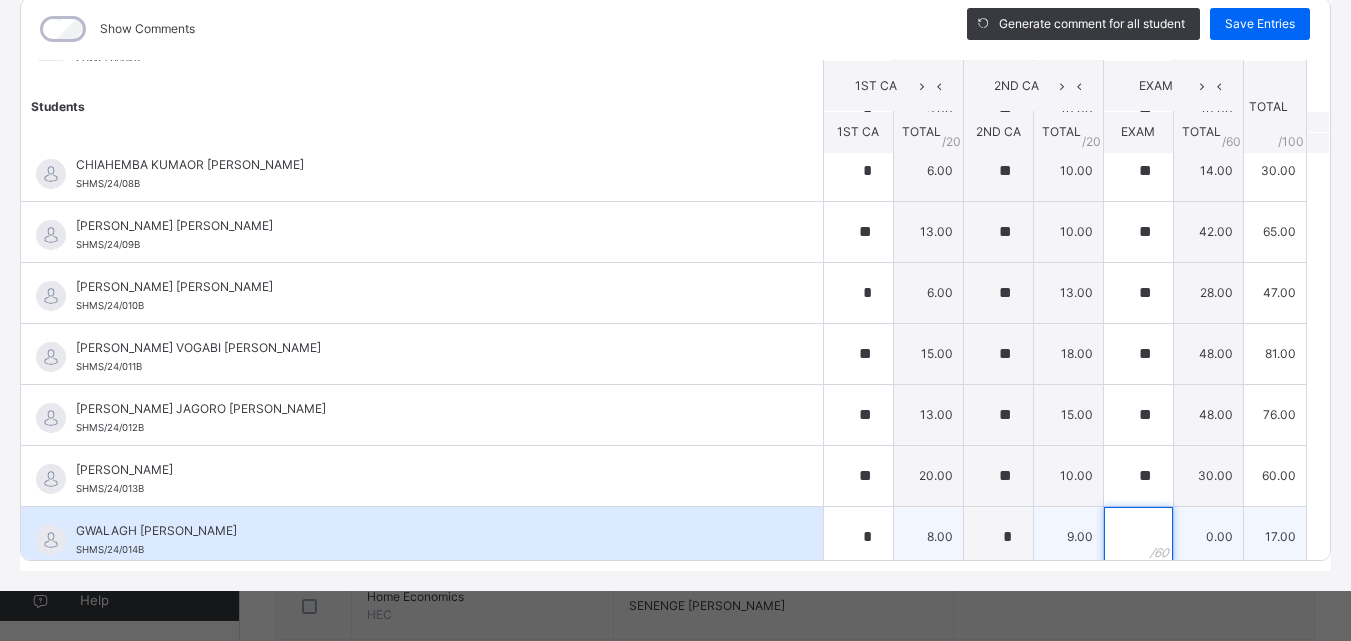 click at bounding box center (1138, 537) 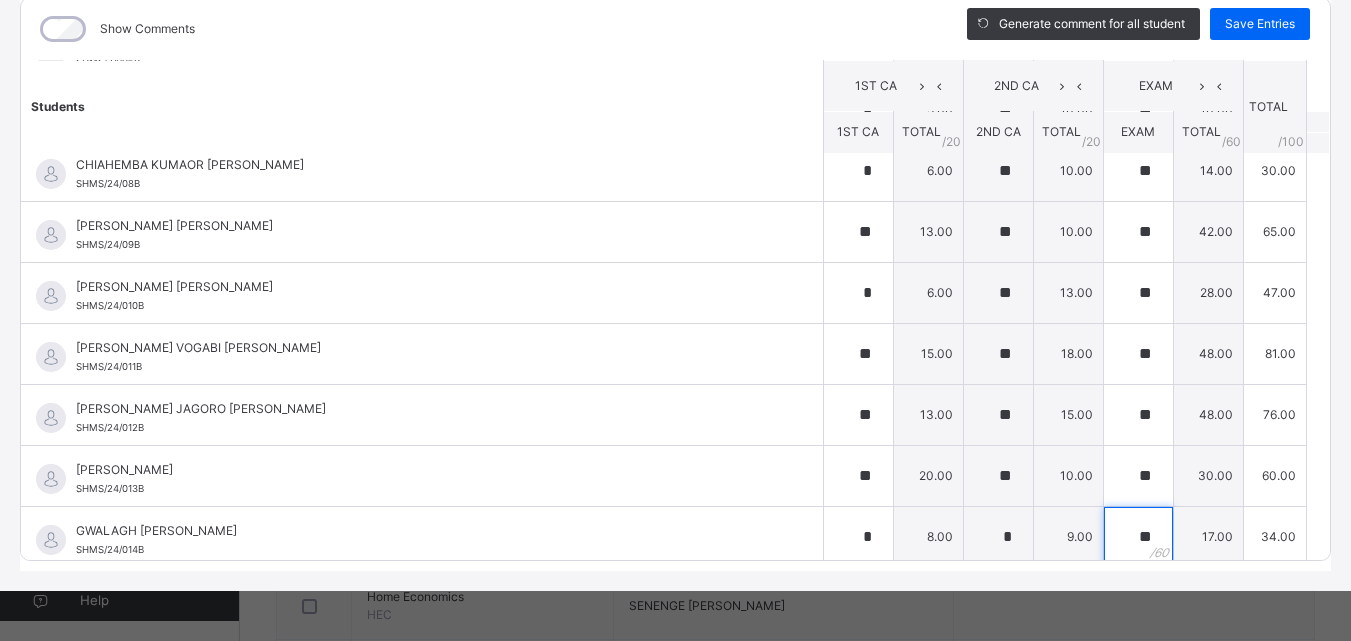scroll, scrollTop: 480, scrollLeft: 0, axis: vertical 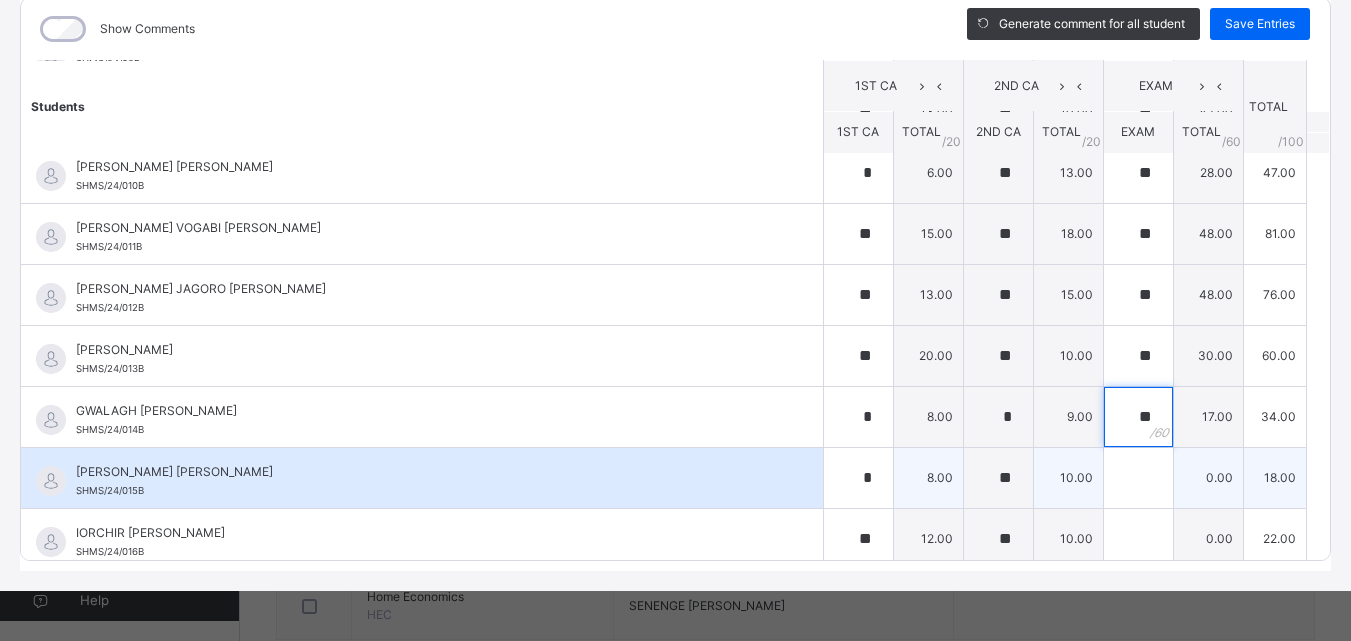 type on "**" 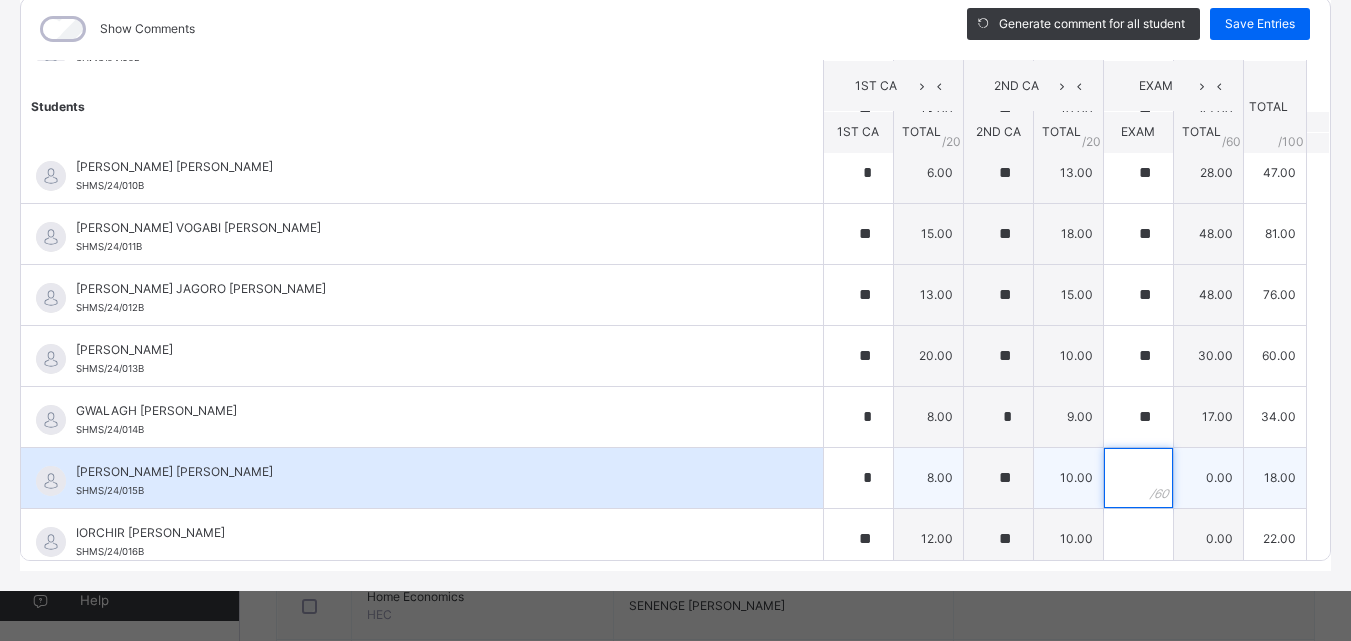 click at bounding box center (1138, 478) 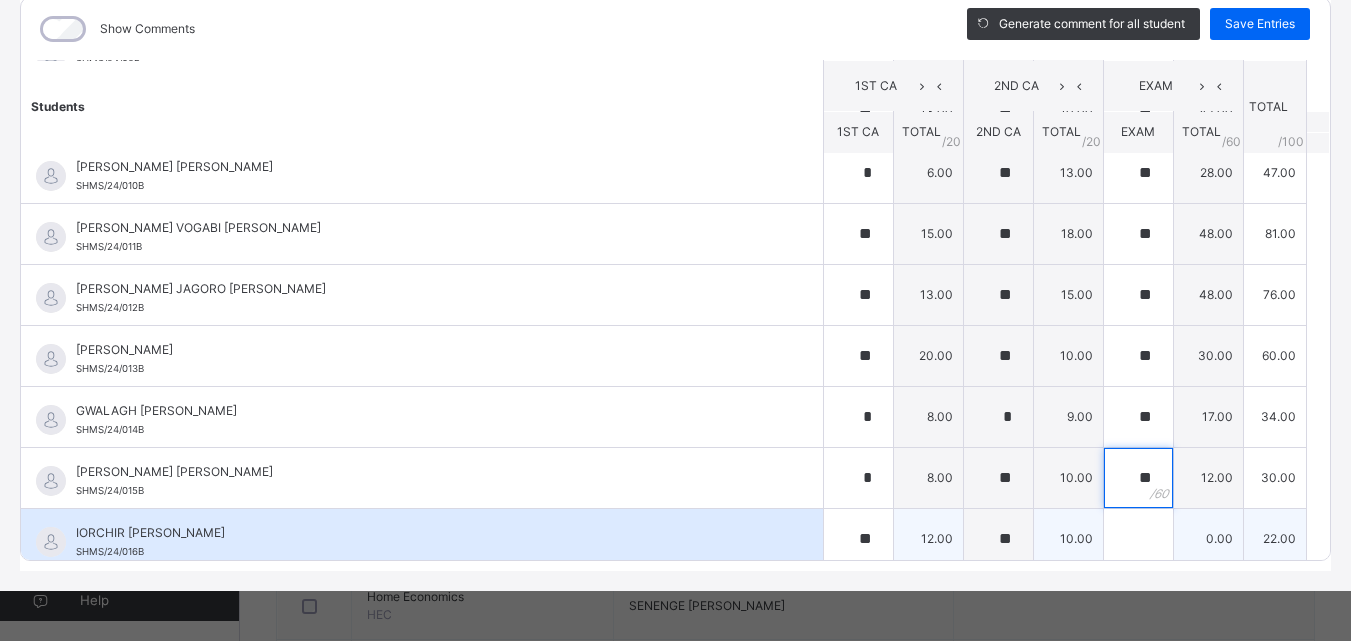 type on "**" 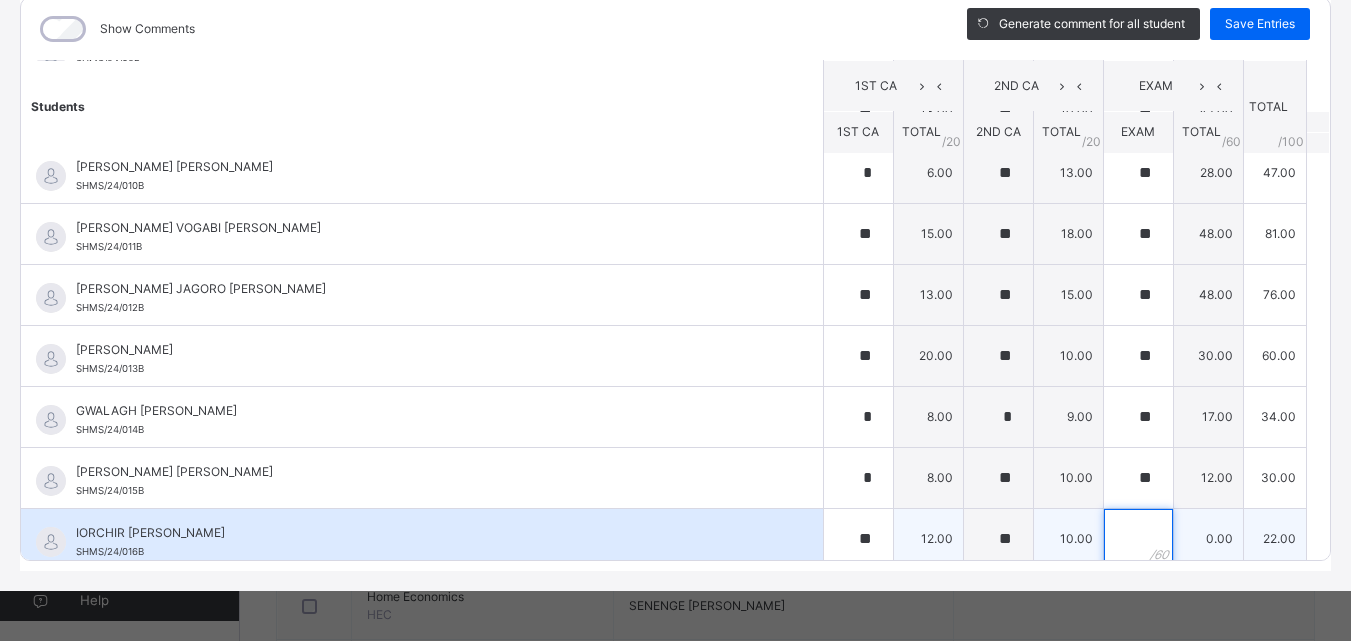 click at bounding box center [1138, 539] 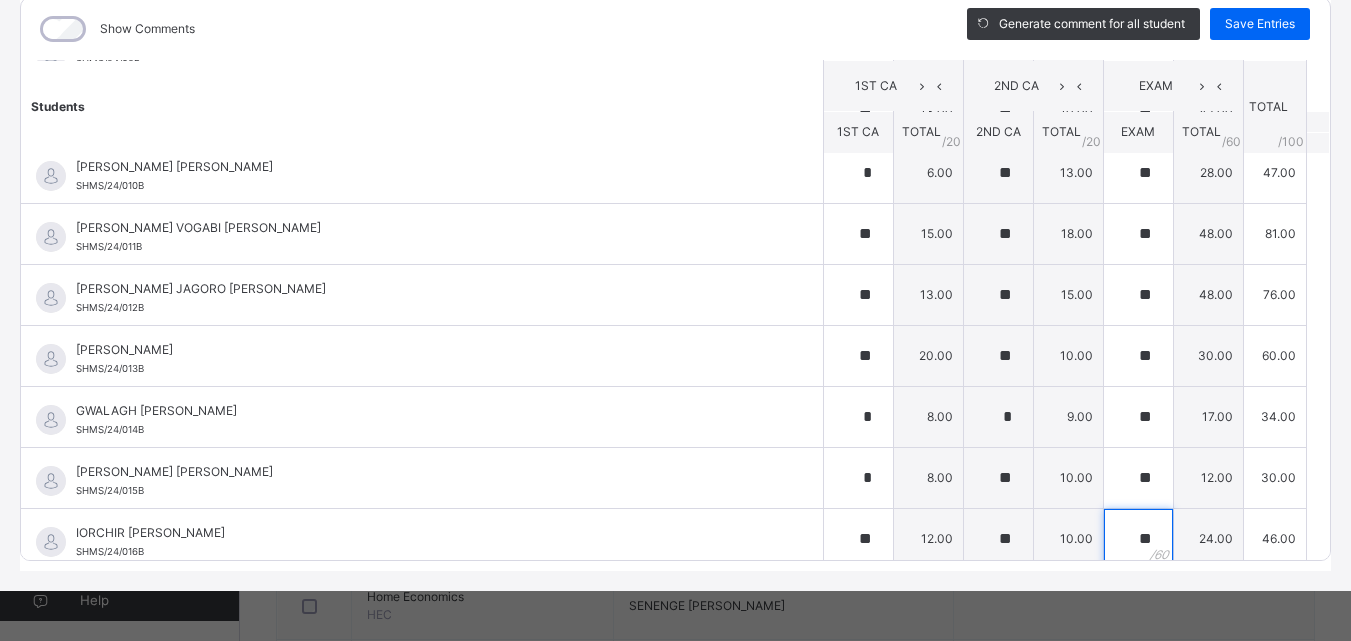scroll, scrollTop: 640, scrollLeft: 0, axis: vertical 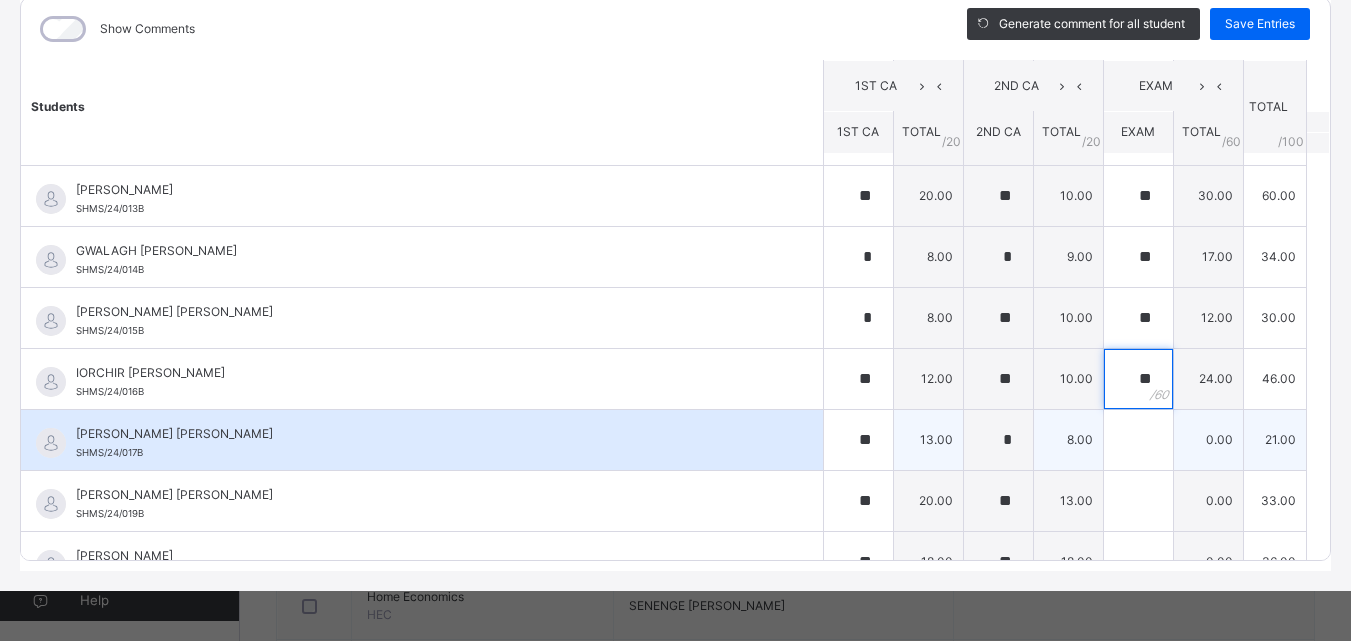 type on "**" 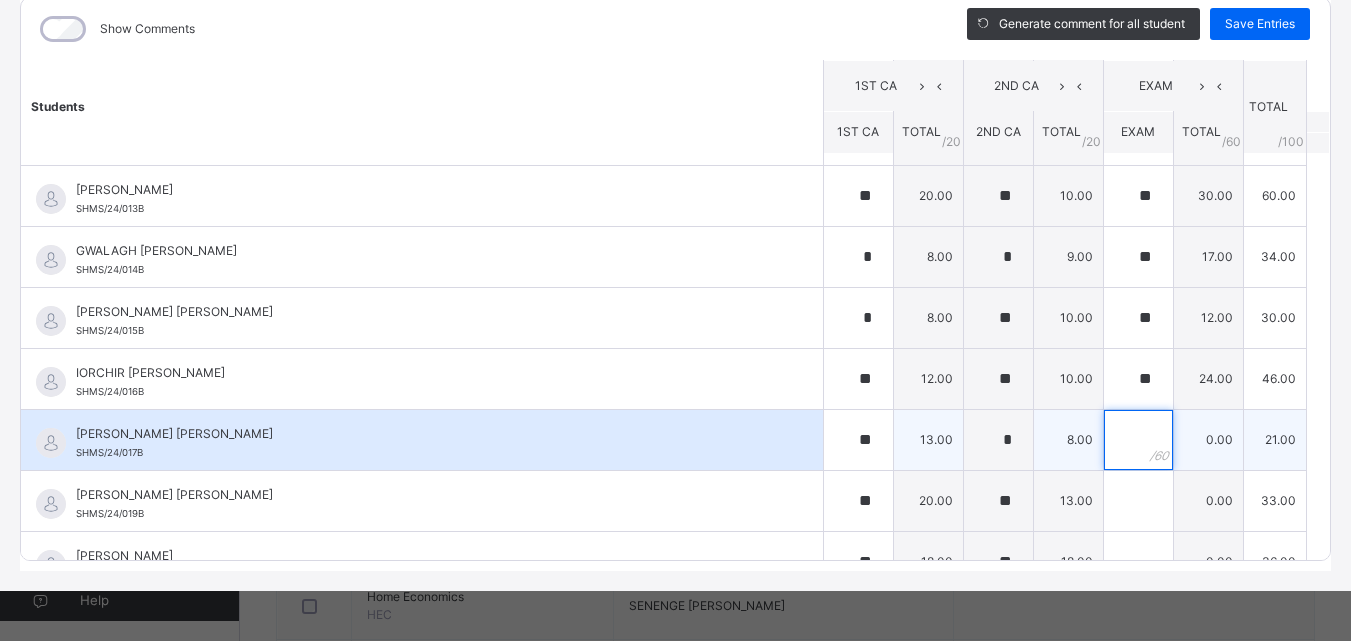 click at bounding box center [1138, 440] 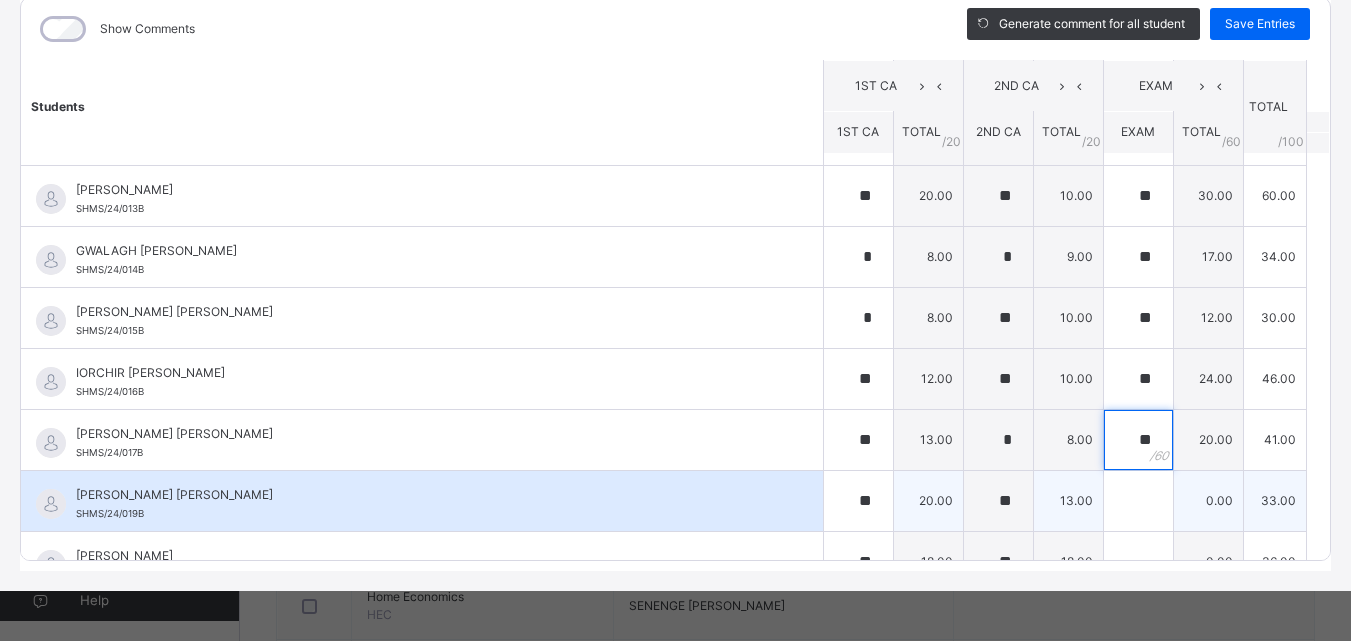 type on "**" 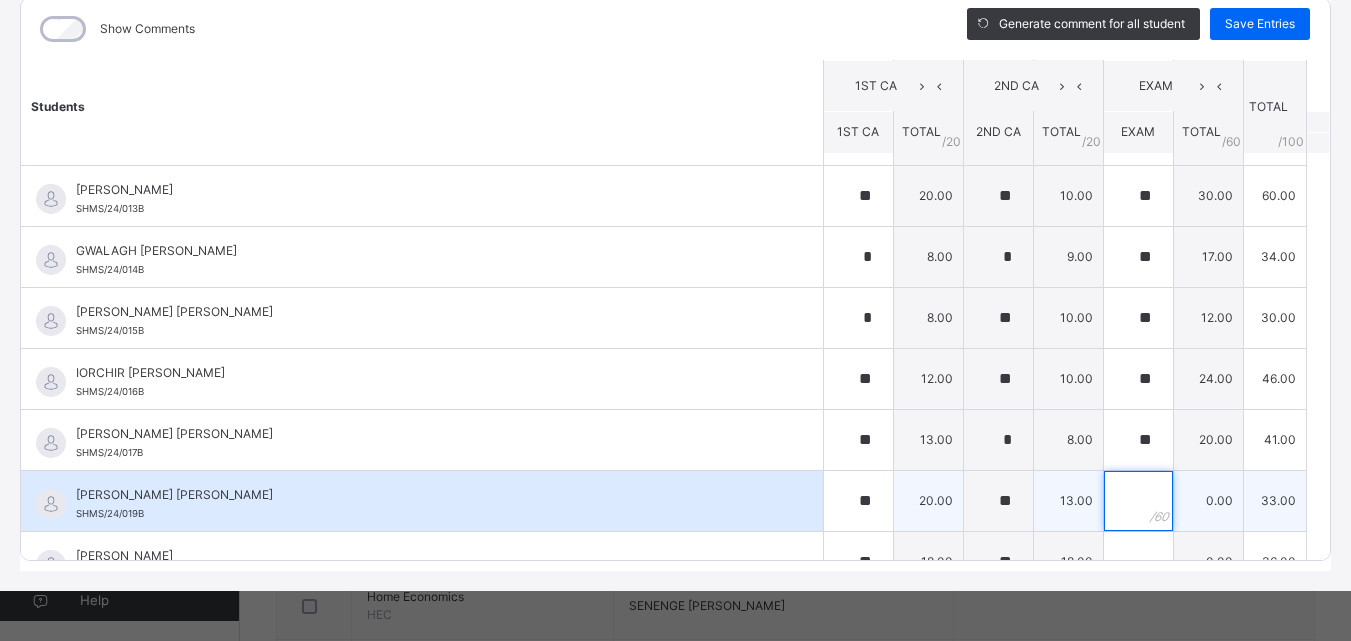 click at bounding box center [1138, 501] 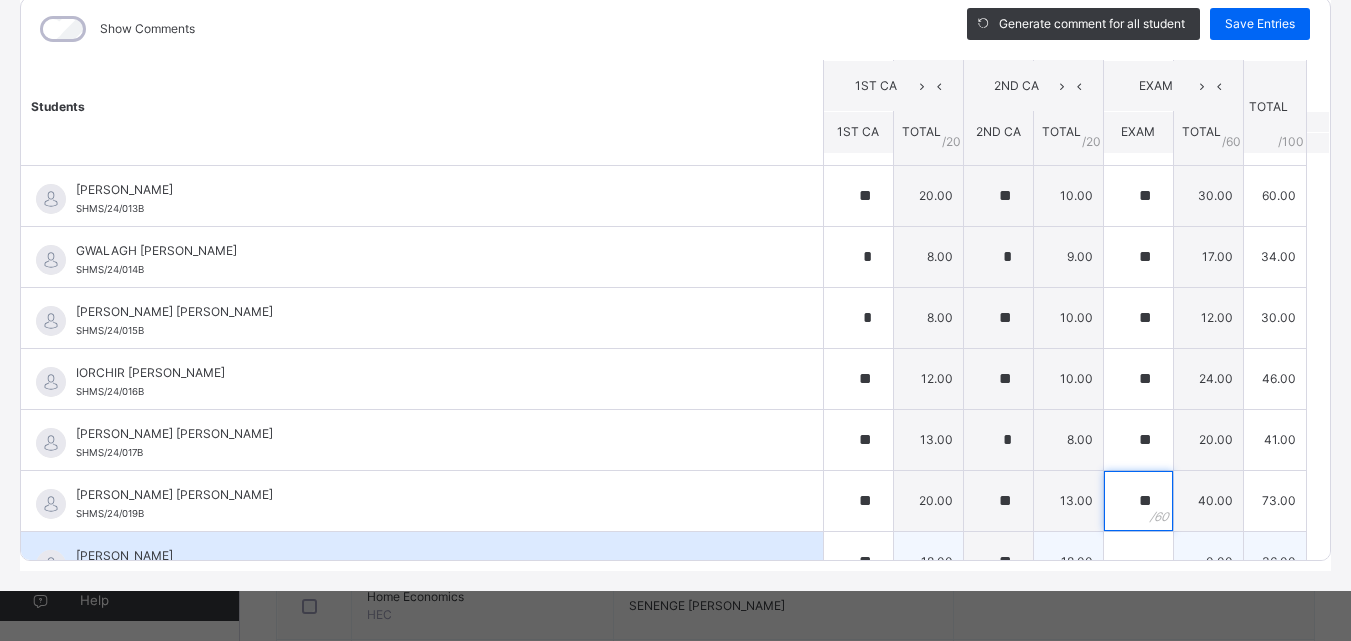type on "**" 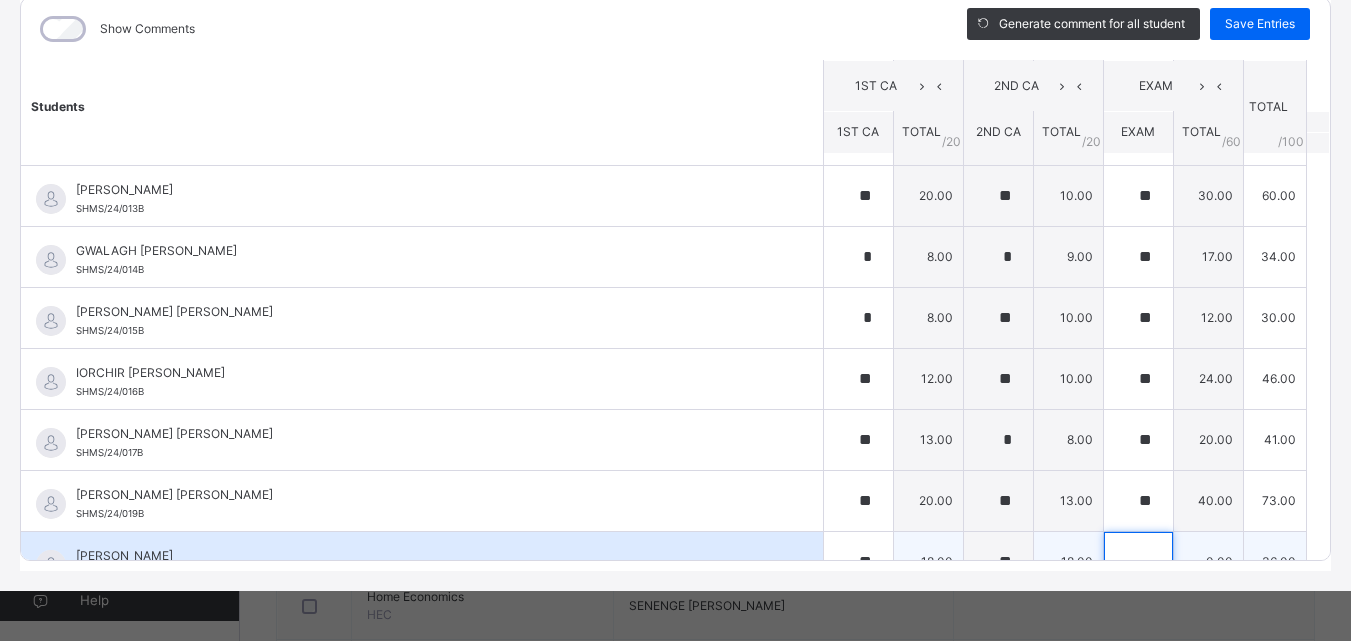 click at bounding box center (1138, 562) 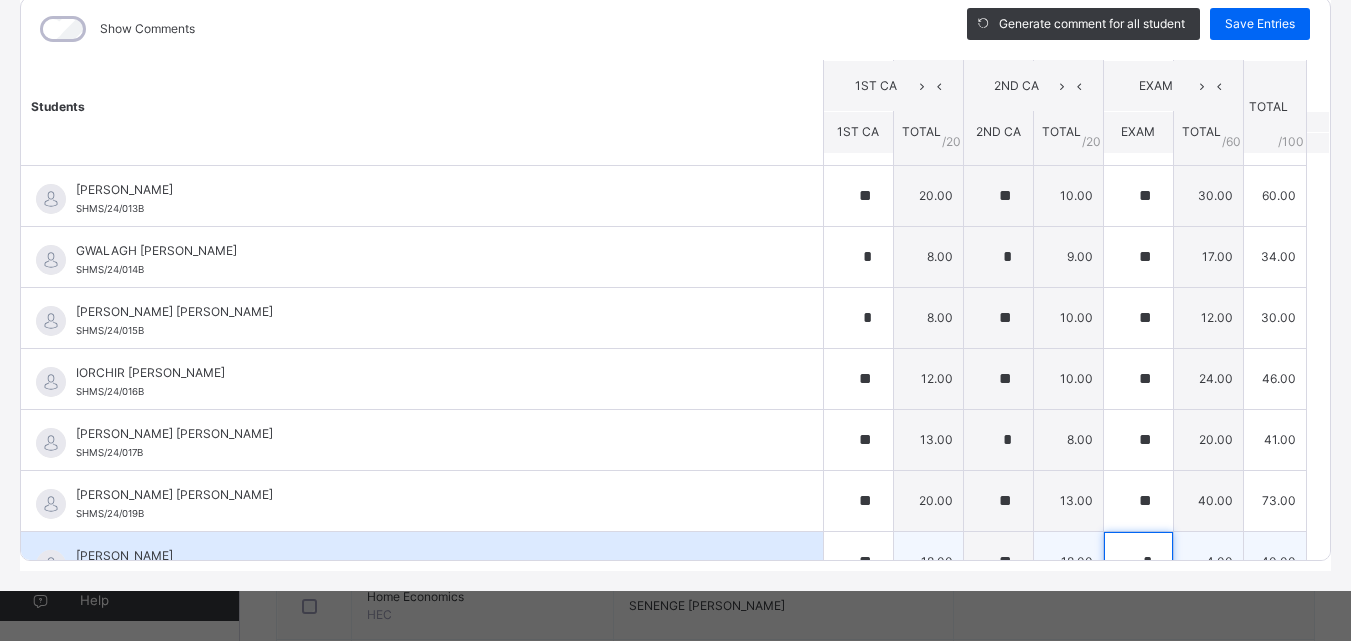 scroll, scrollTop: 732, scrollLeft: 0, axis: vertical 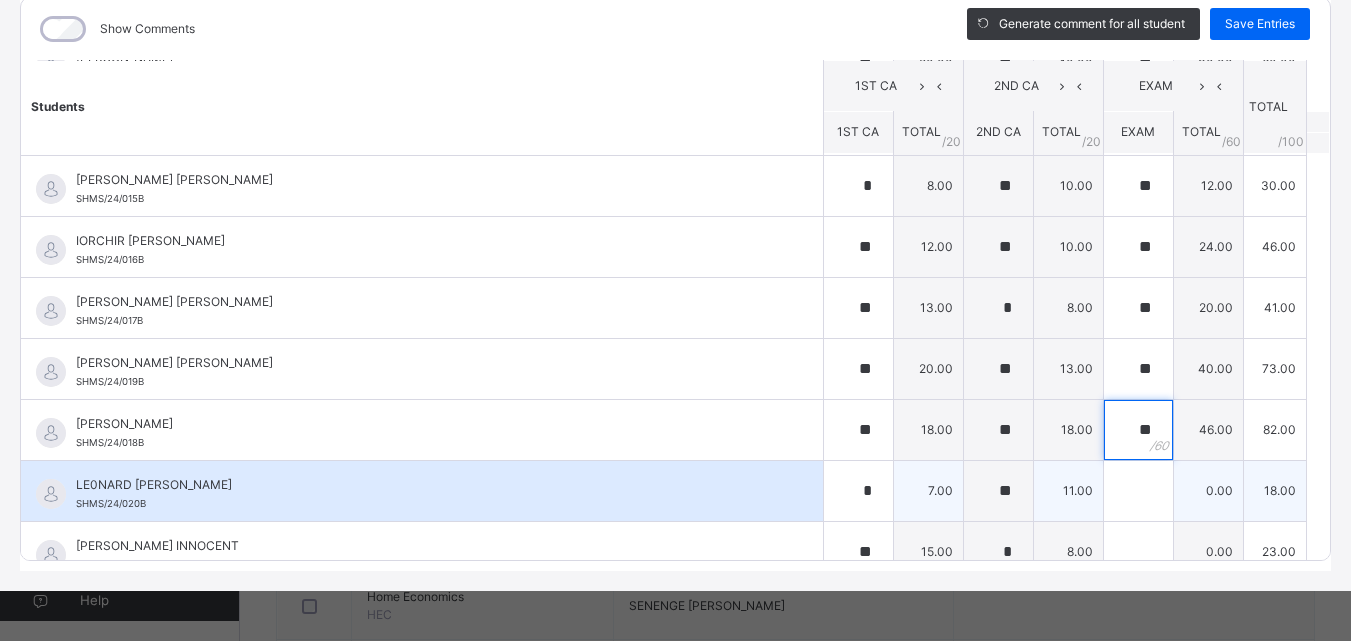 type on "**" 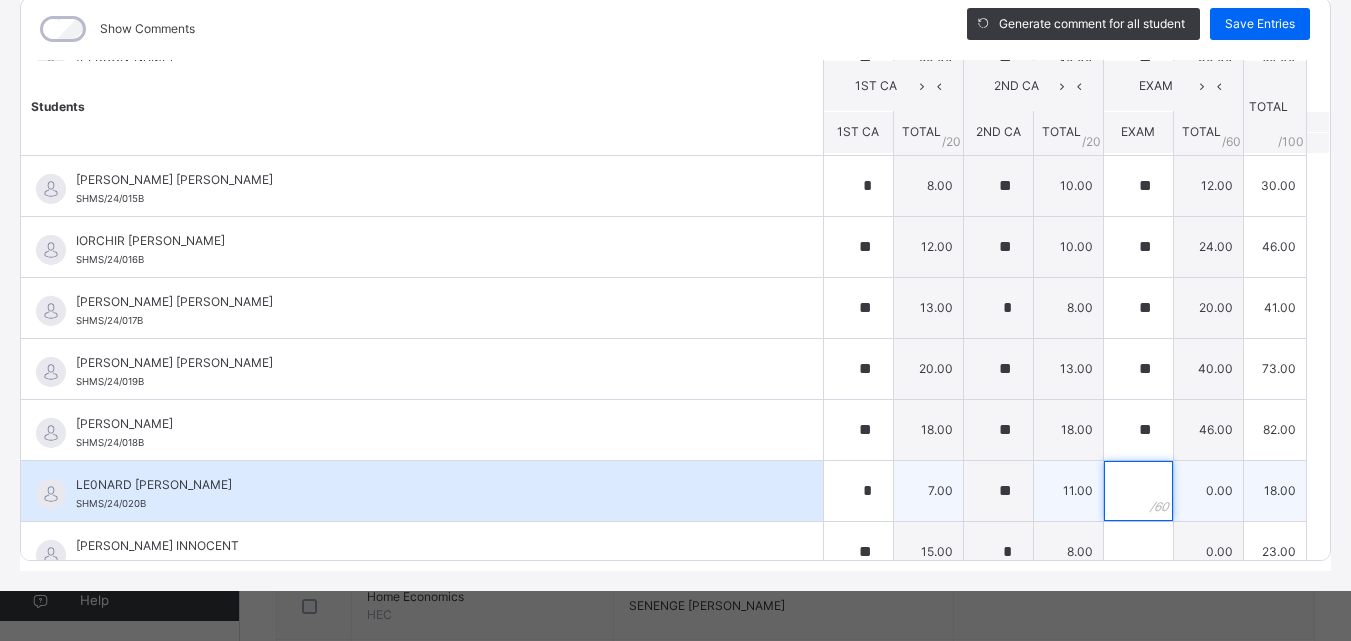 click at bounding box center (1138, 491) 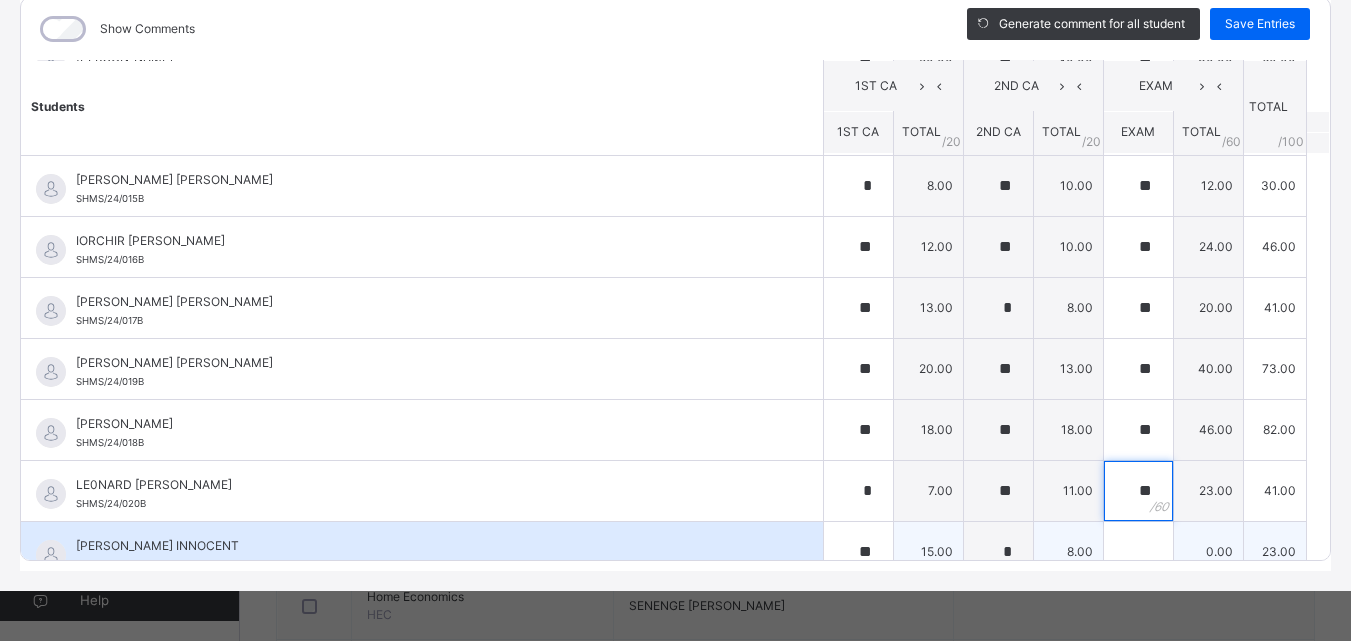 type on "**" 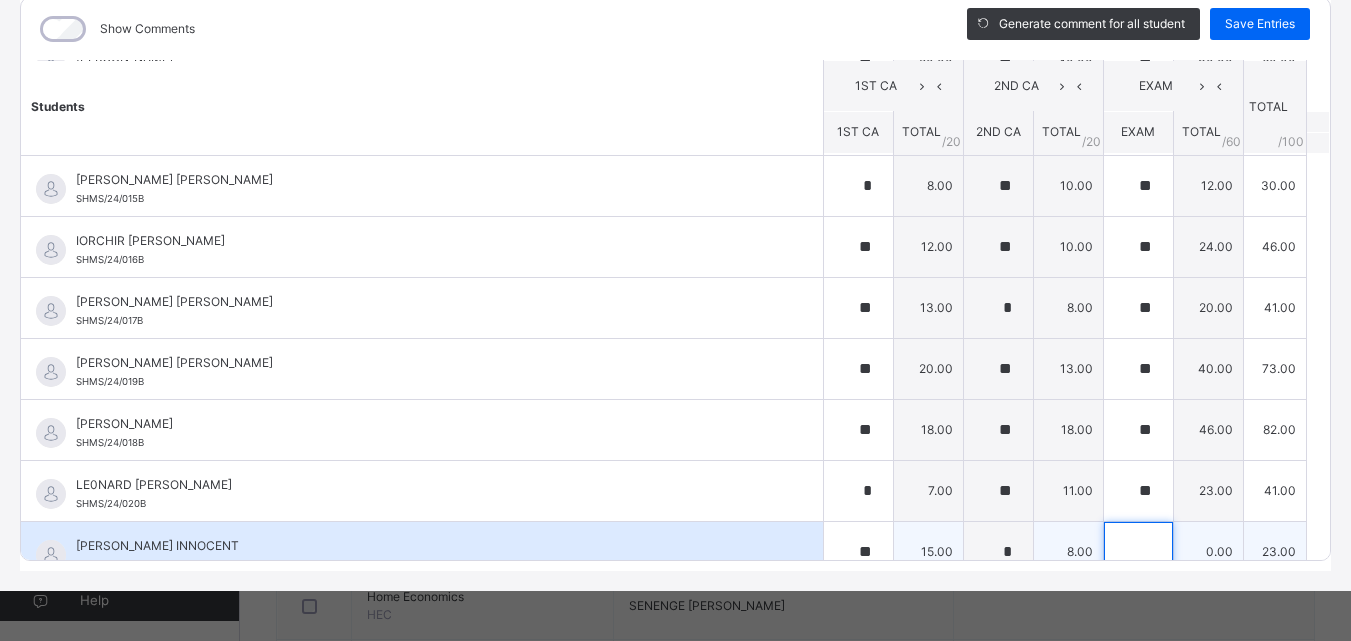 click at bounding box center (1138, 552) 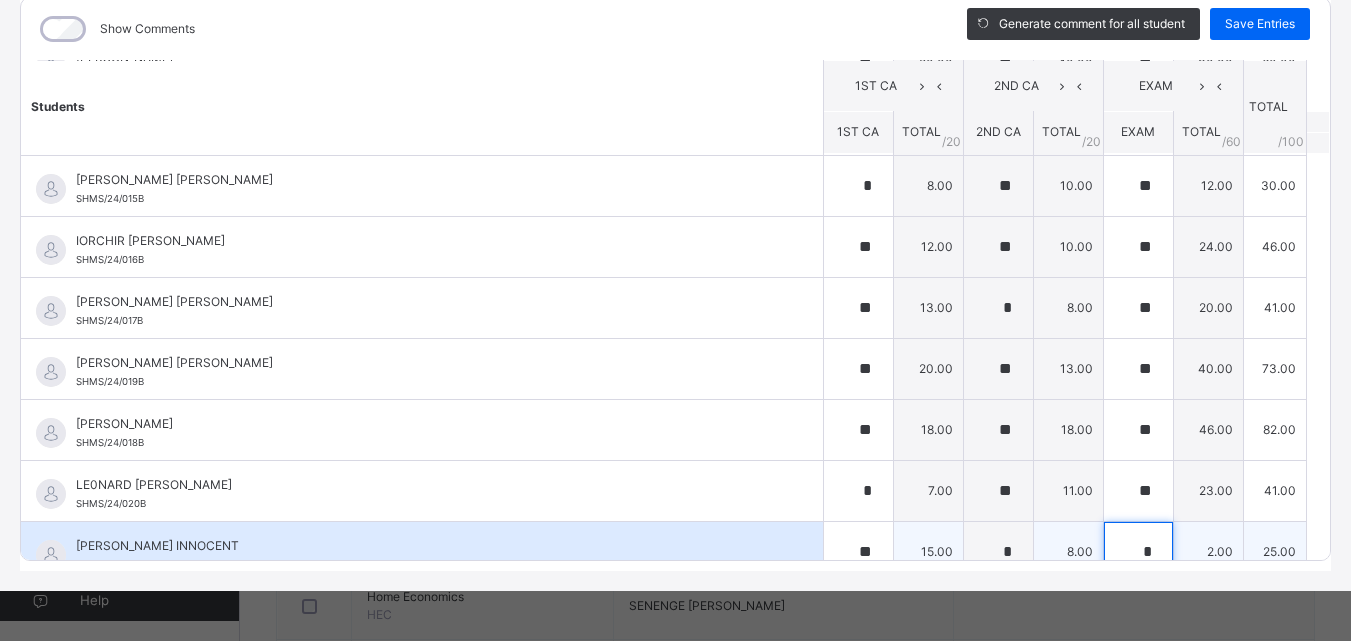 scroll, scrollTop: 854, scrollLeft: 0, axis: vertical 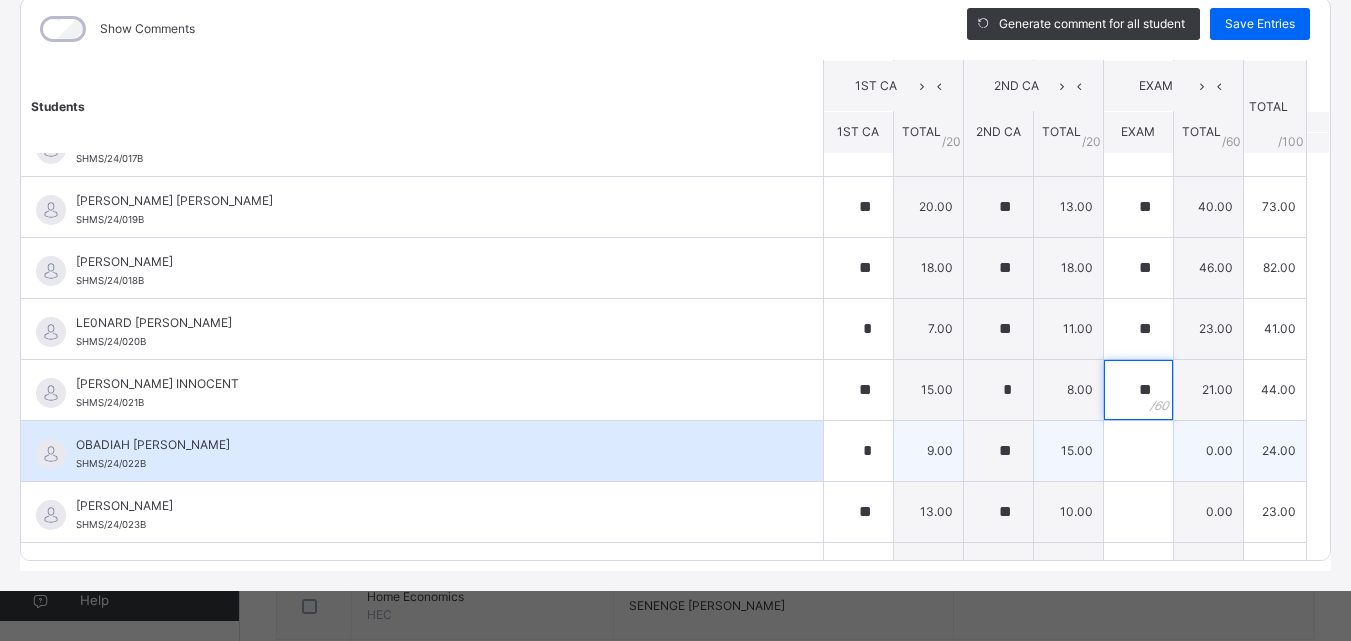 type on "**" 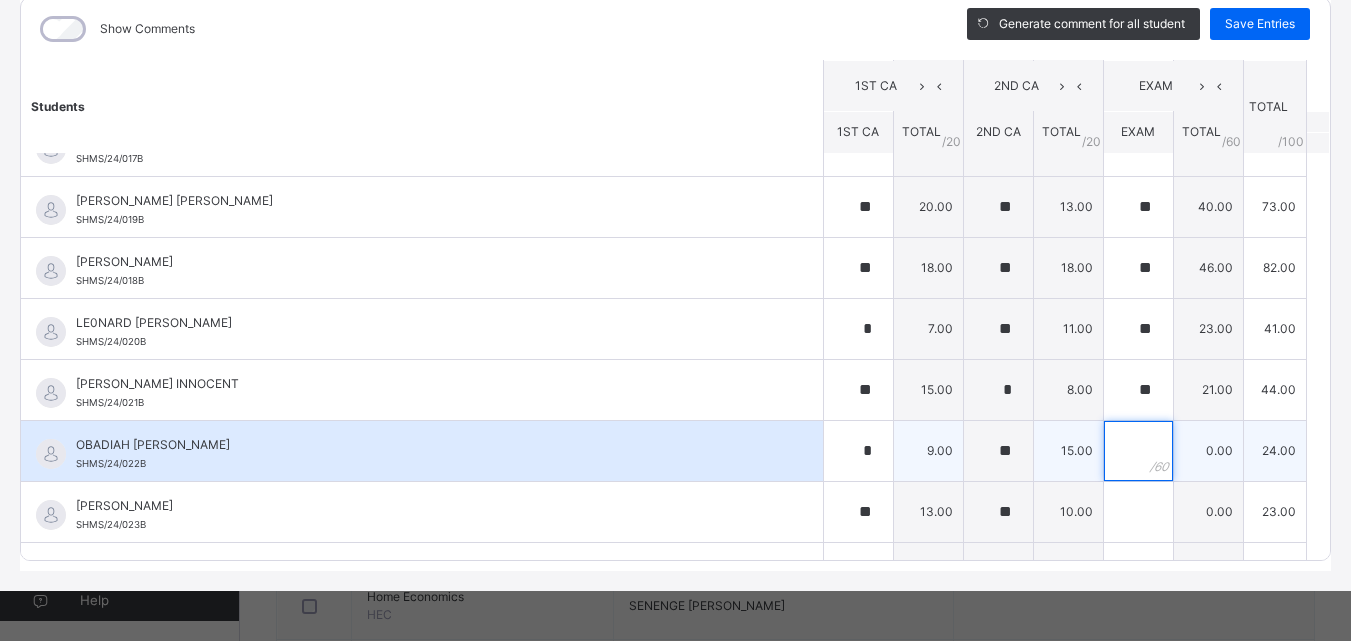 click at bounding box center (1138, 451) 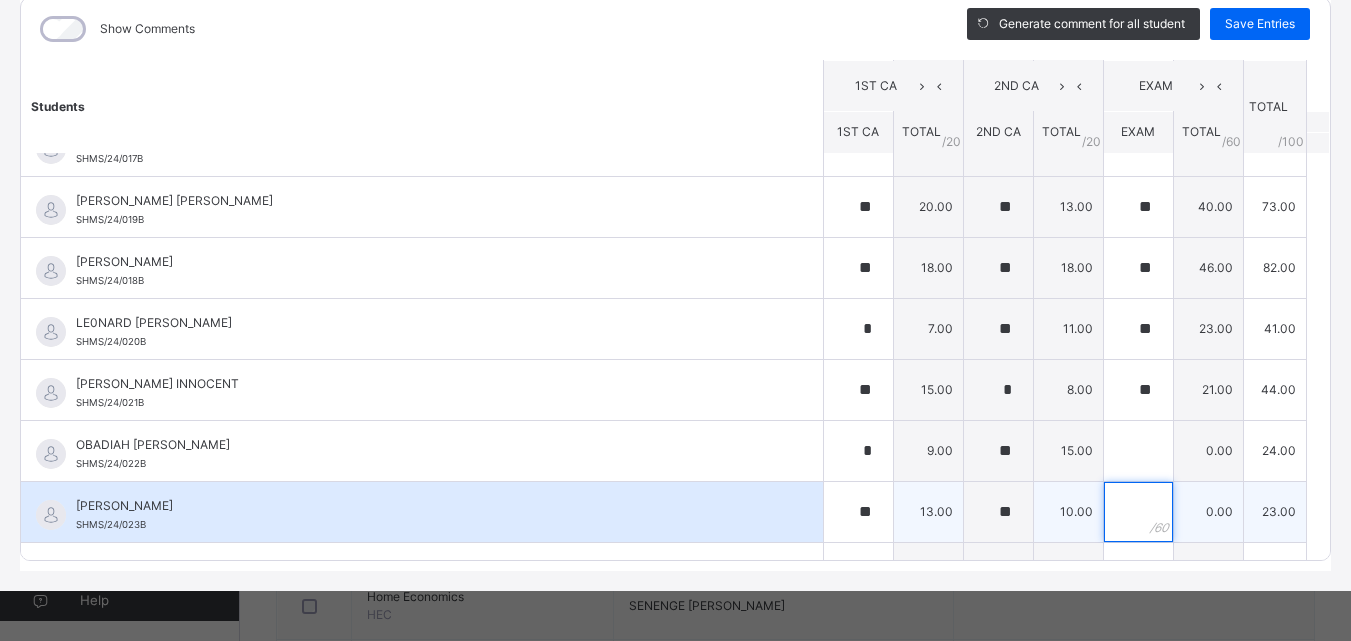 click at bounding box center (1138, 512) 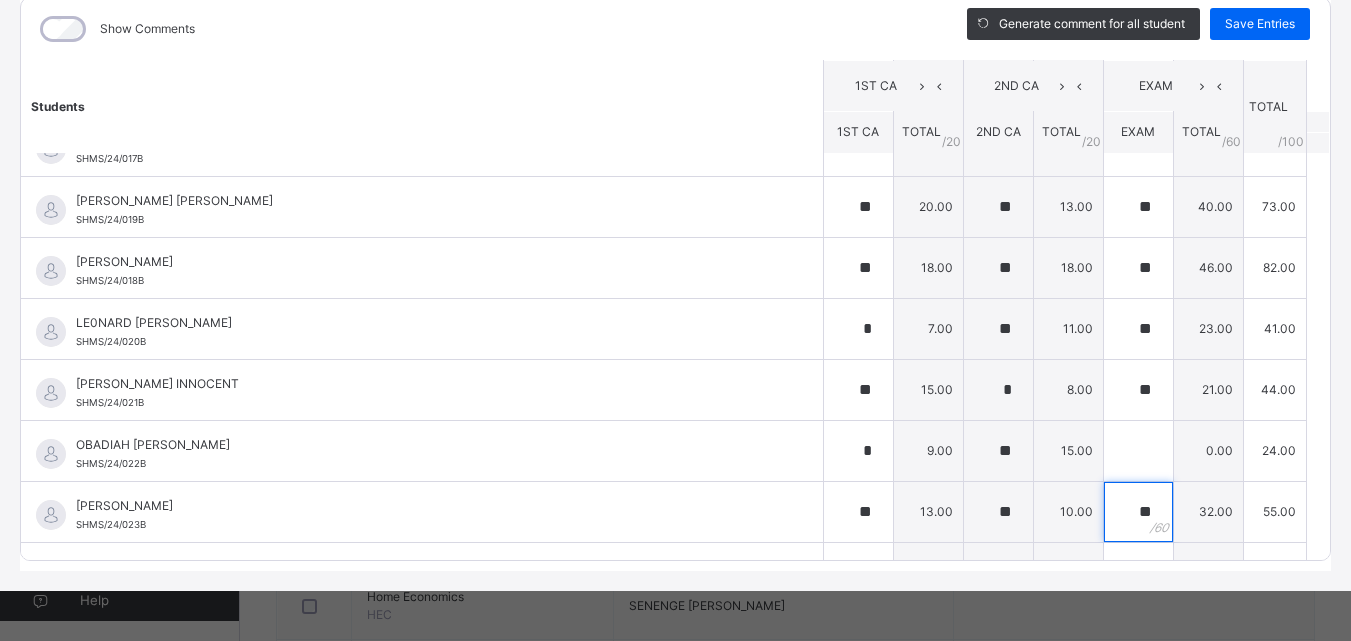 scroll, scrollTop: 1094, scrollLeft: 0, axis: vertical 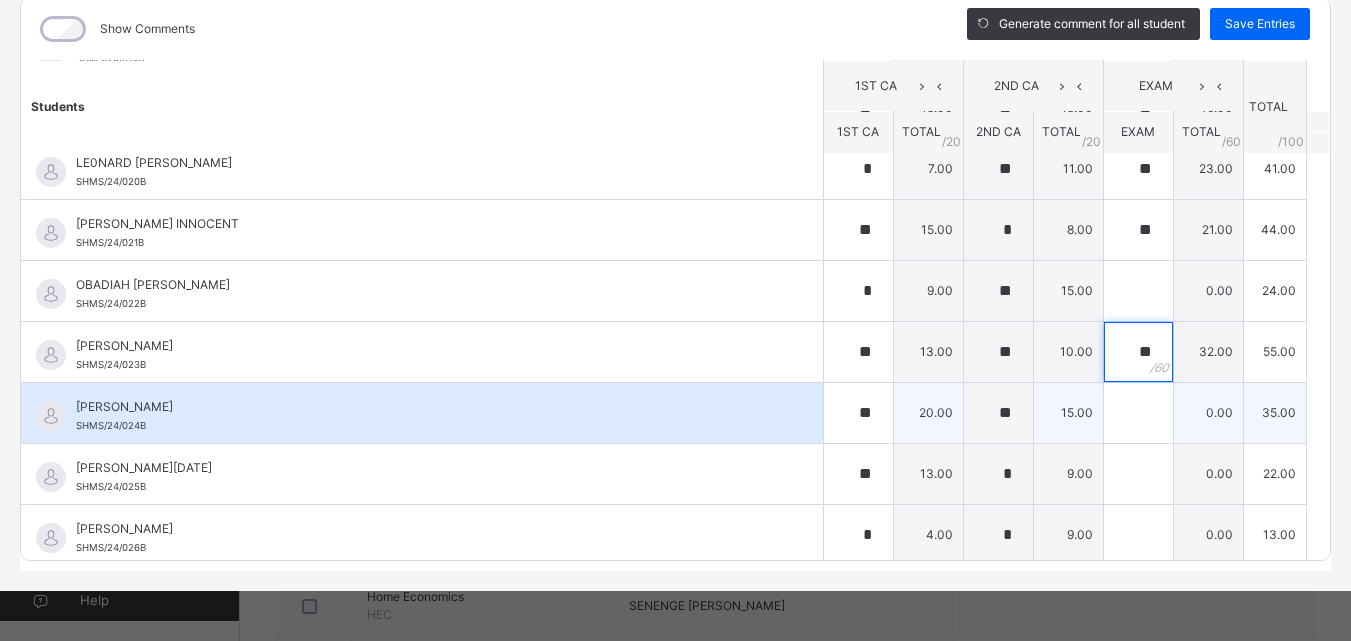type on "**" 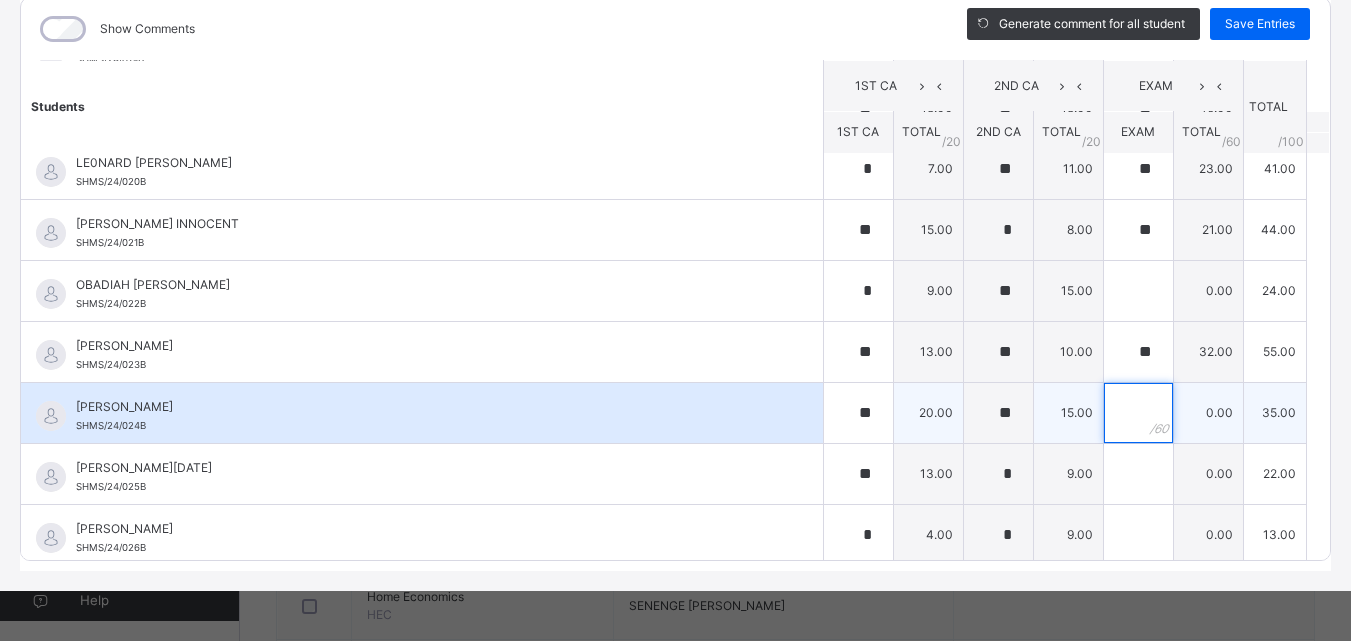 click at bounding box center [1138, 413] 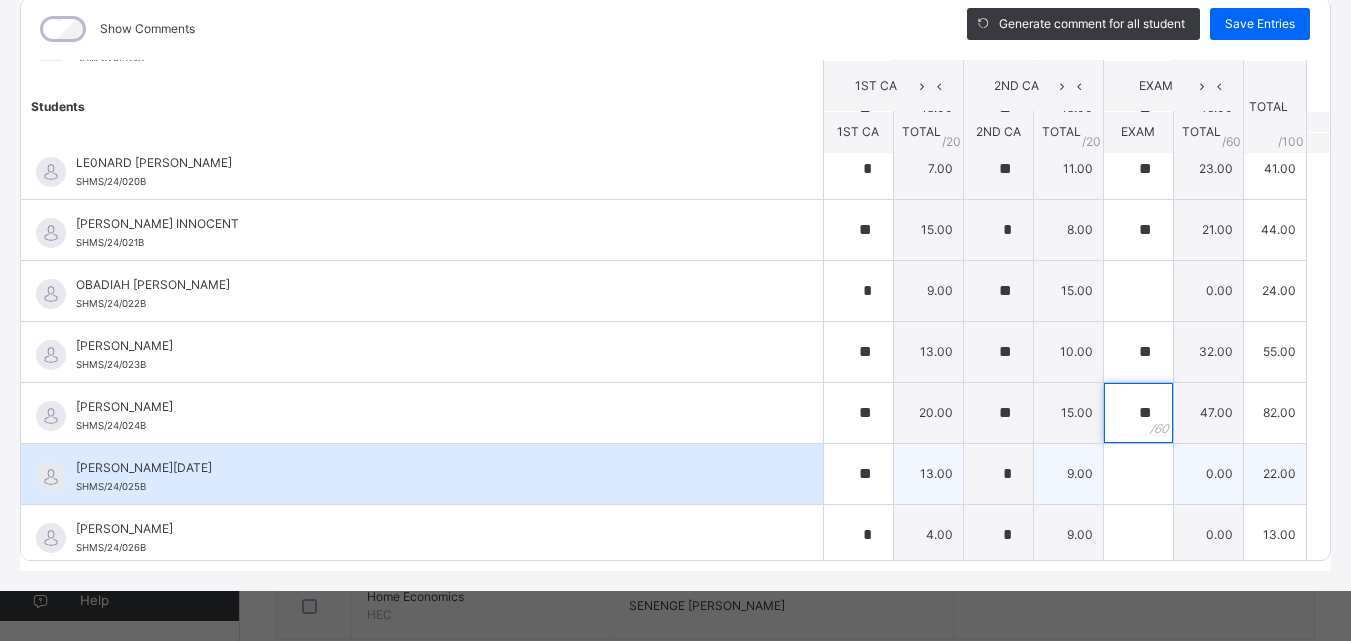 type on "**" 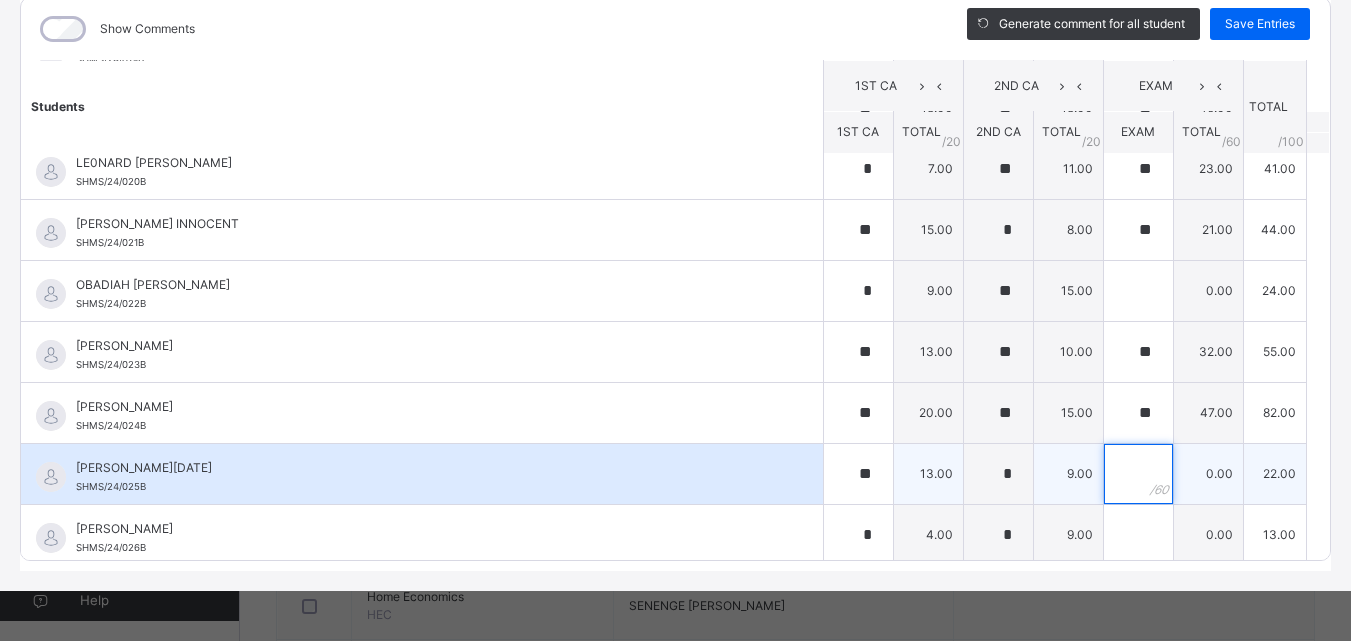 click at bounding box center (1138, 474) 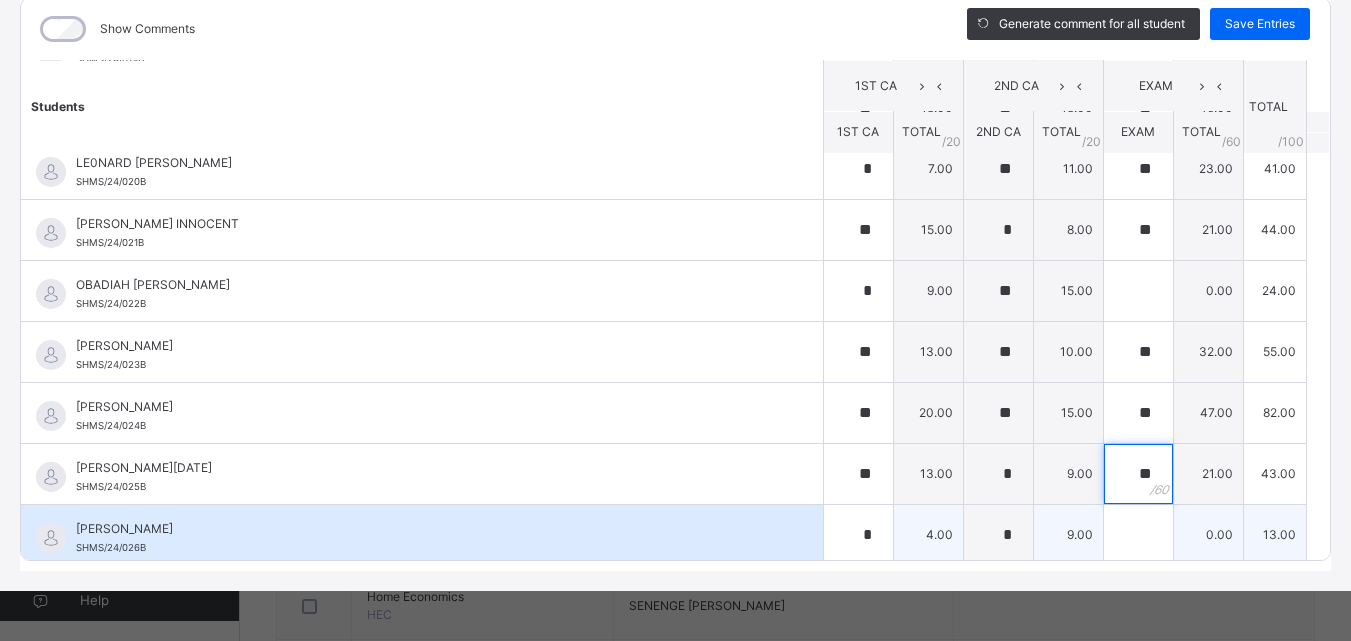 type on "**" 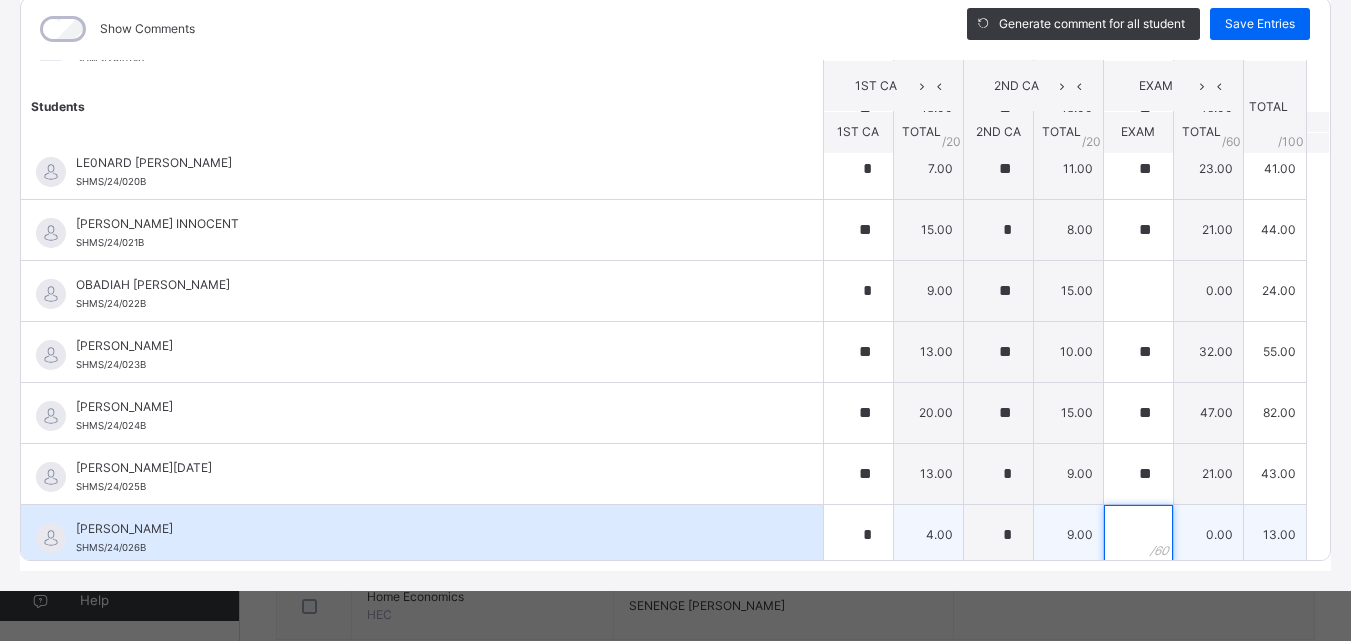 click at bounding box center (1138, 535) 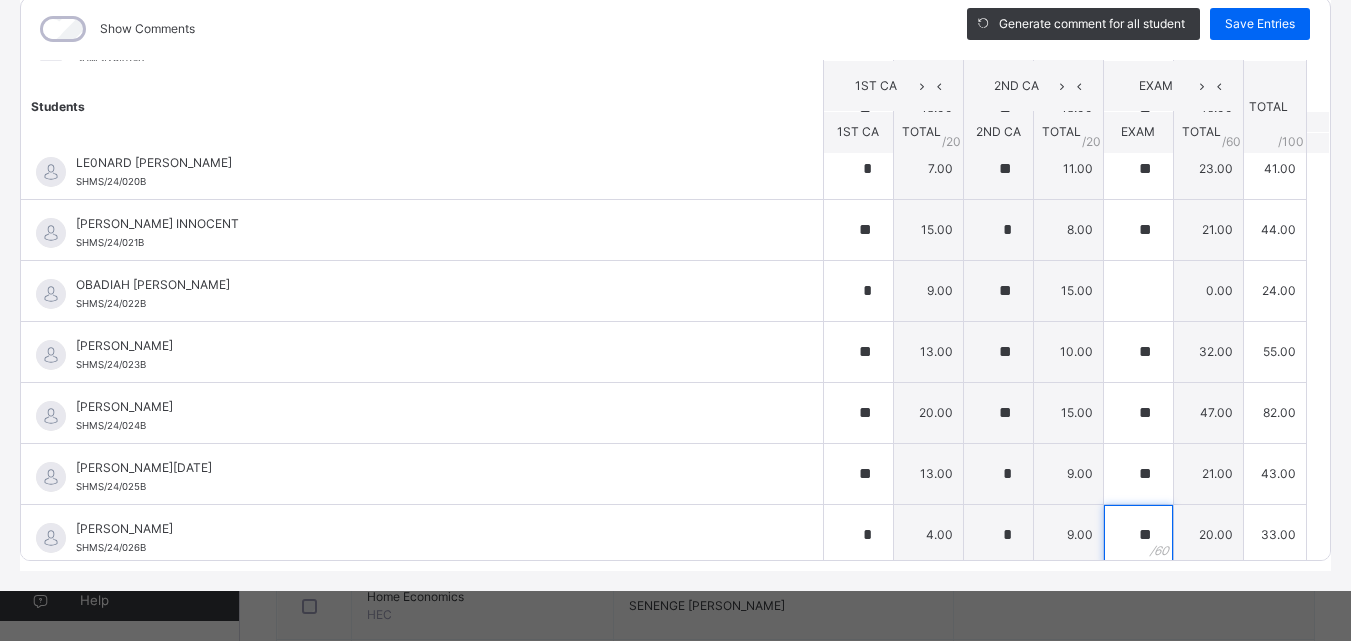scroll, scrollTop: 1214, scrollLeft: 0, axis: vertical 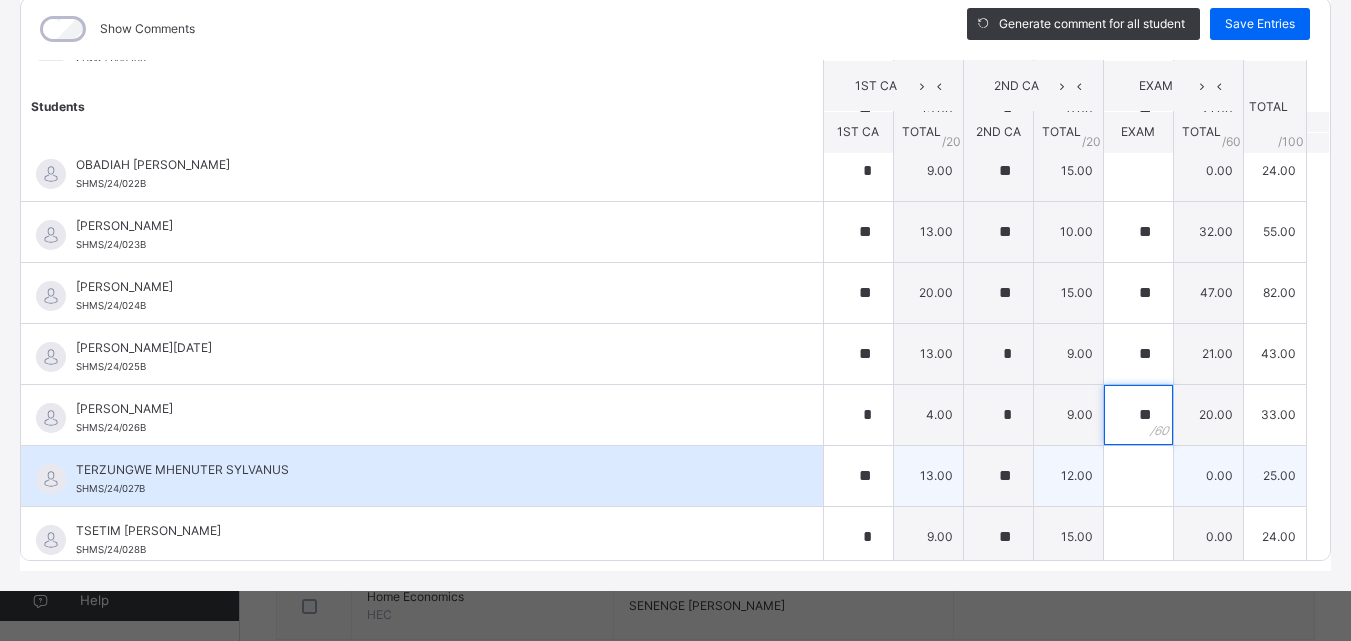 type on "**" 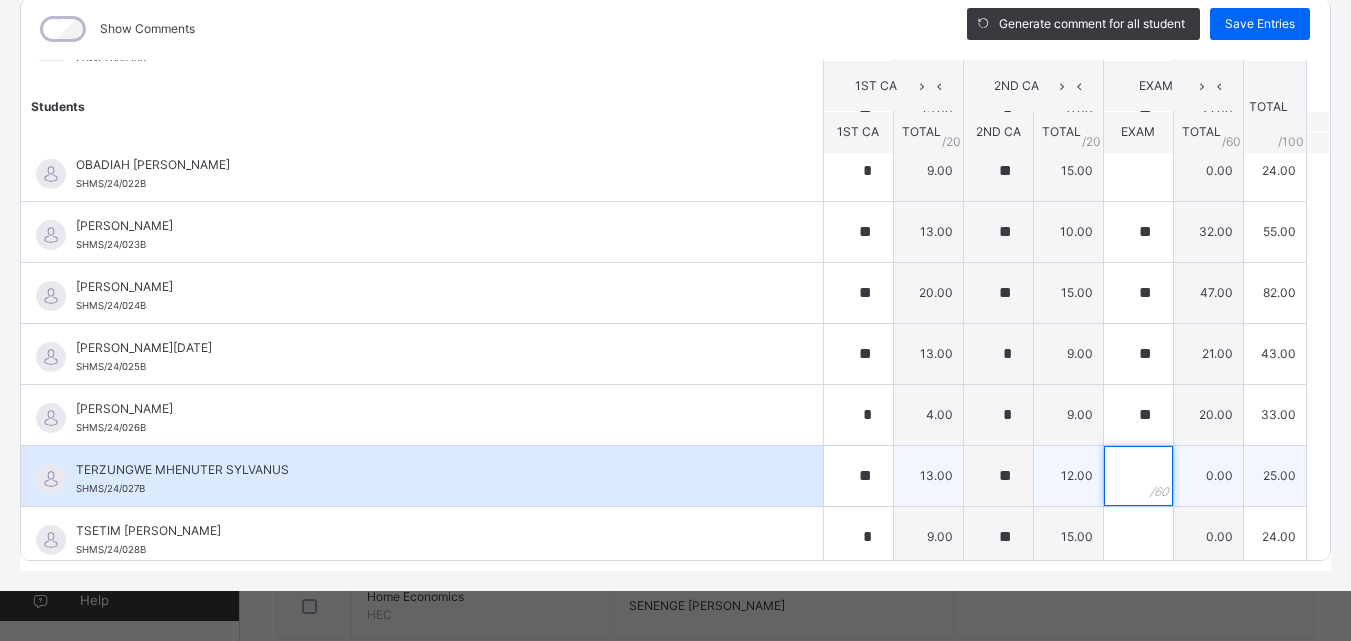 click at bounding box center (1138, 476) 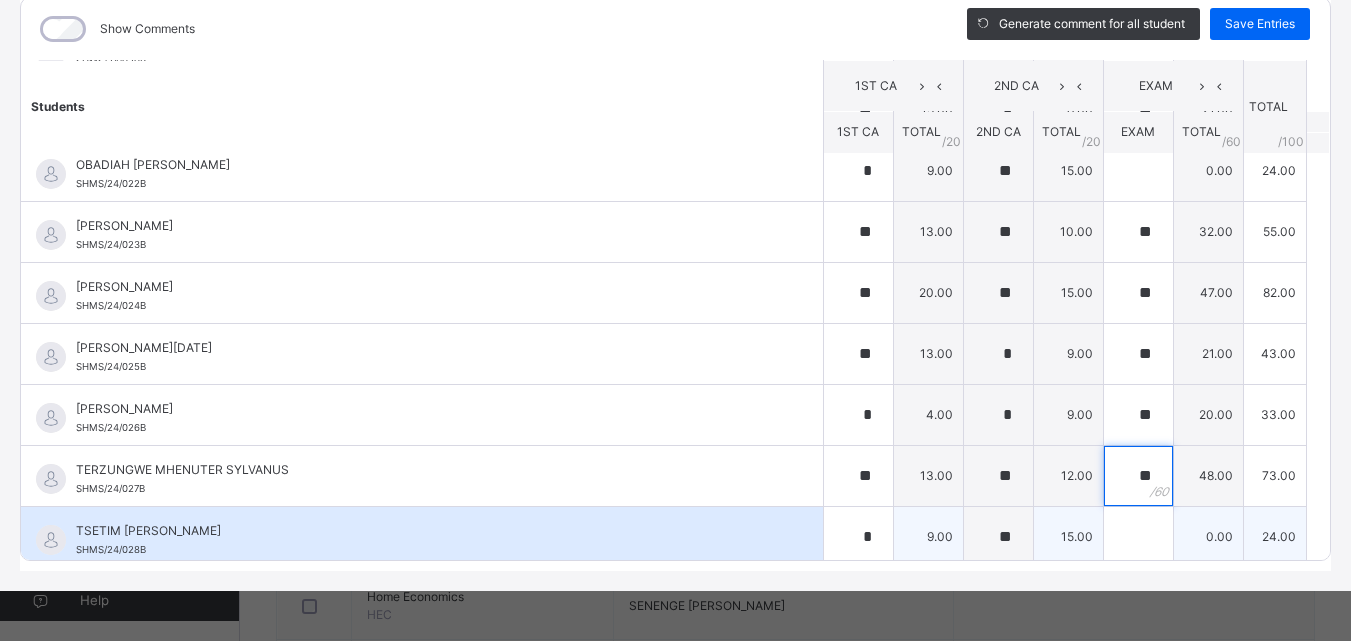type on "**" 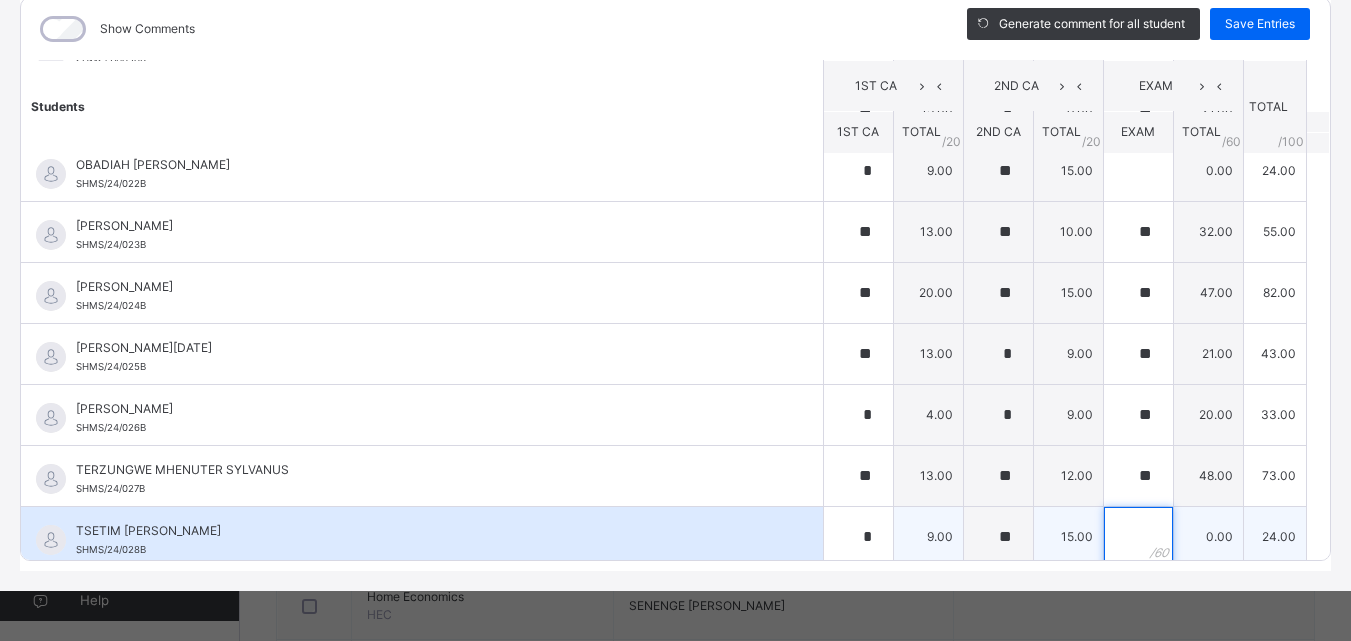 click at bounding box center (1138, 537) 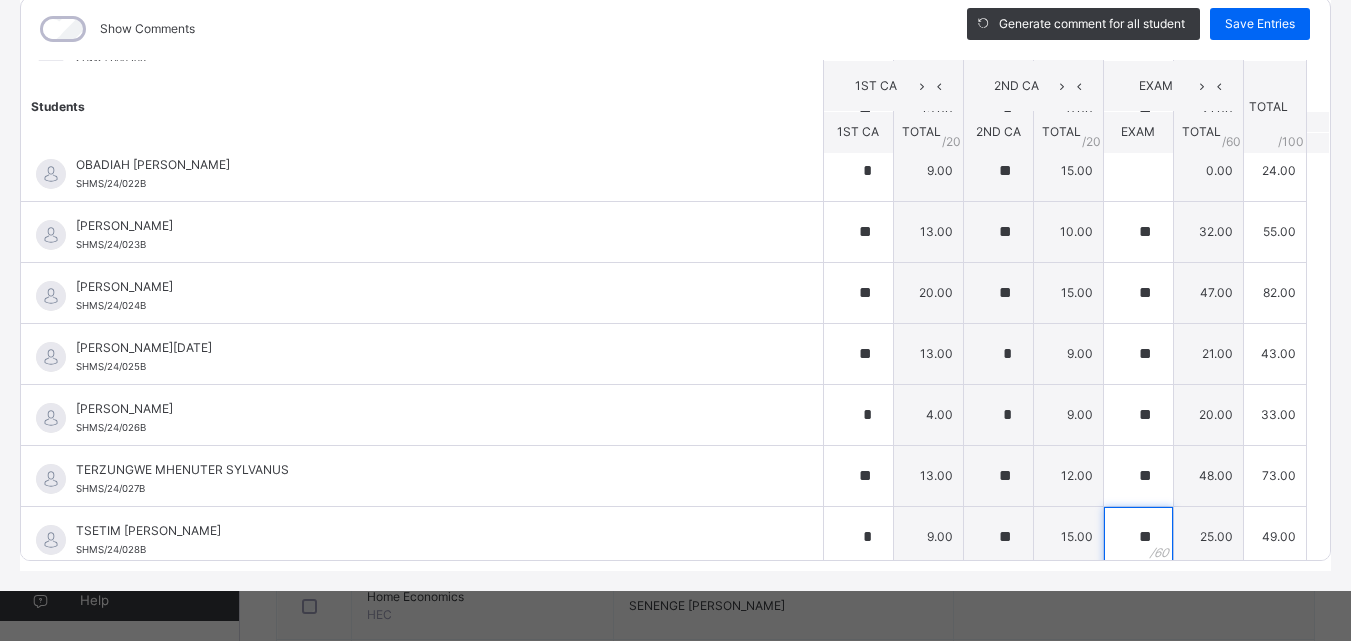 scroll, scrollTop: 1363, scrollLeft: 0, axis: vertical 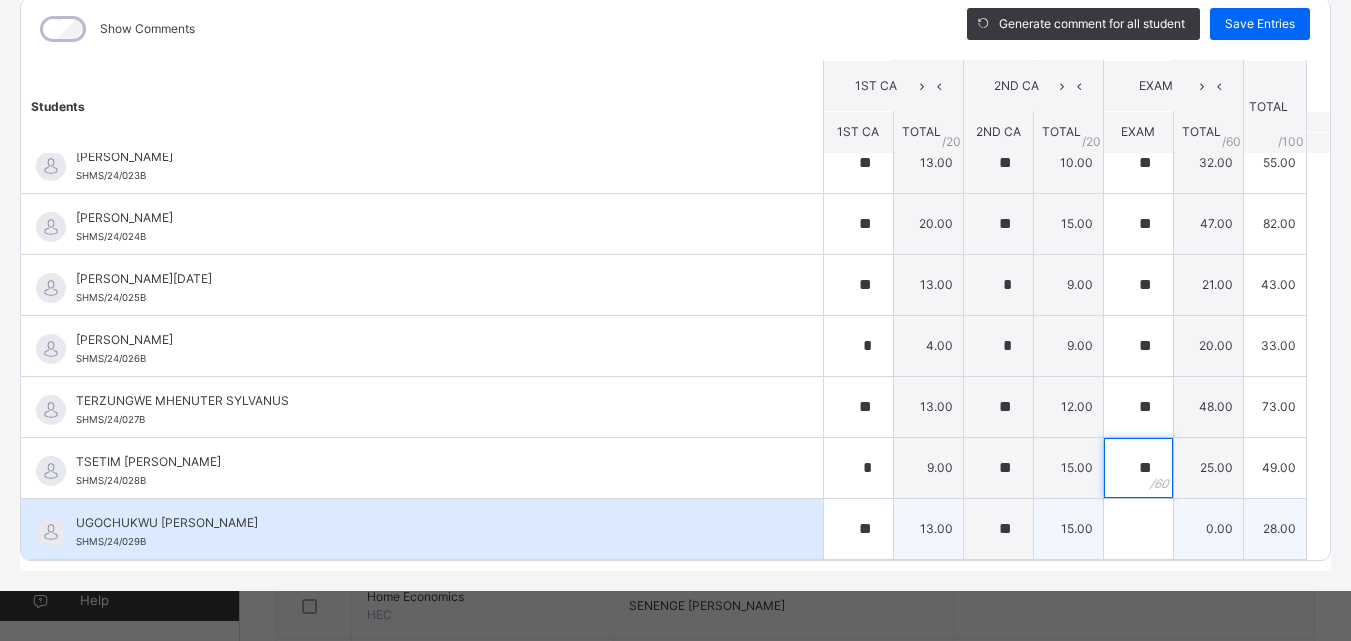 type on "**" 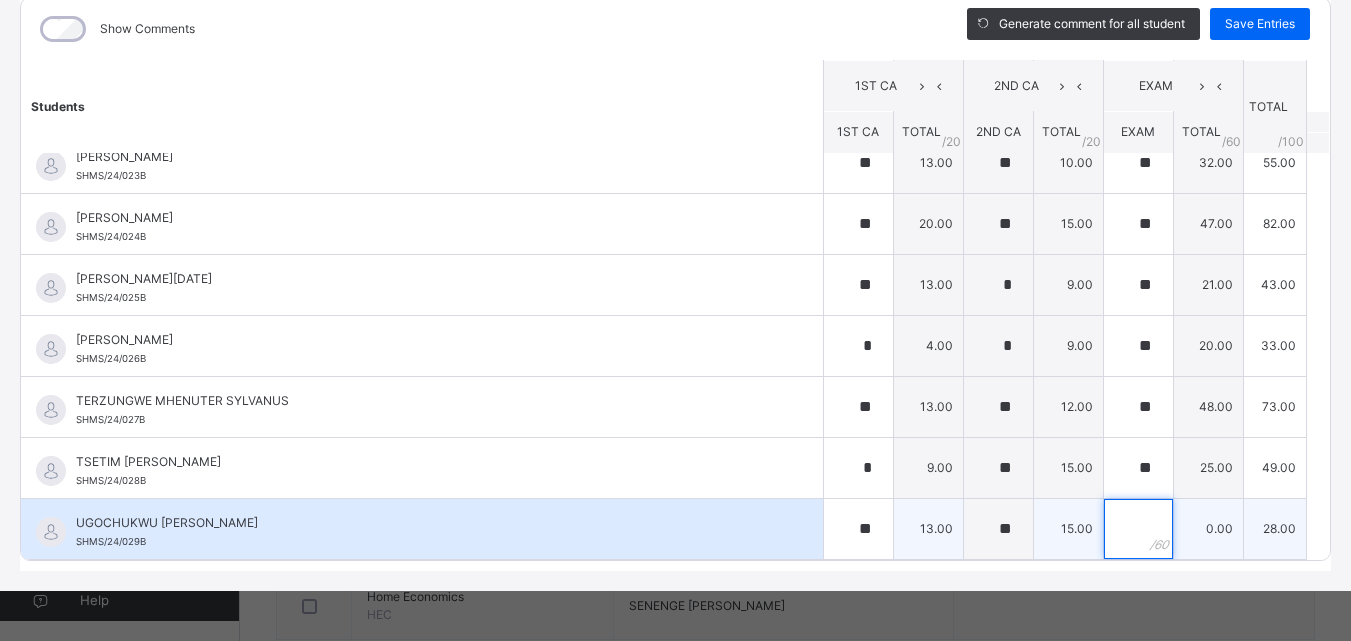 click at bounding box center (1138, 529) 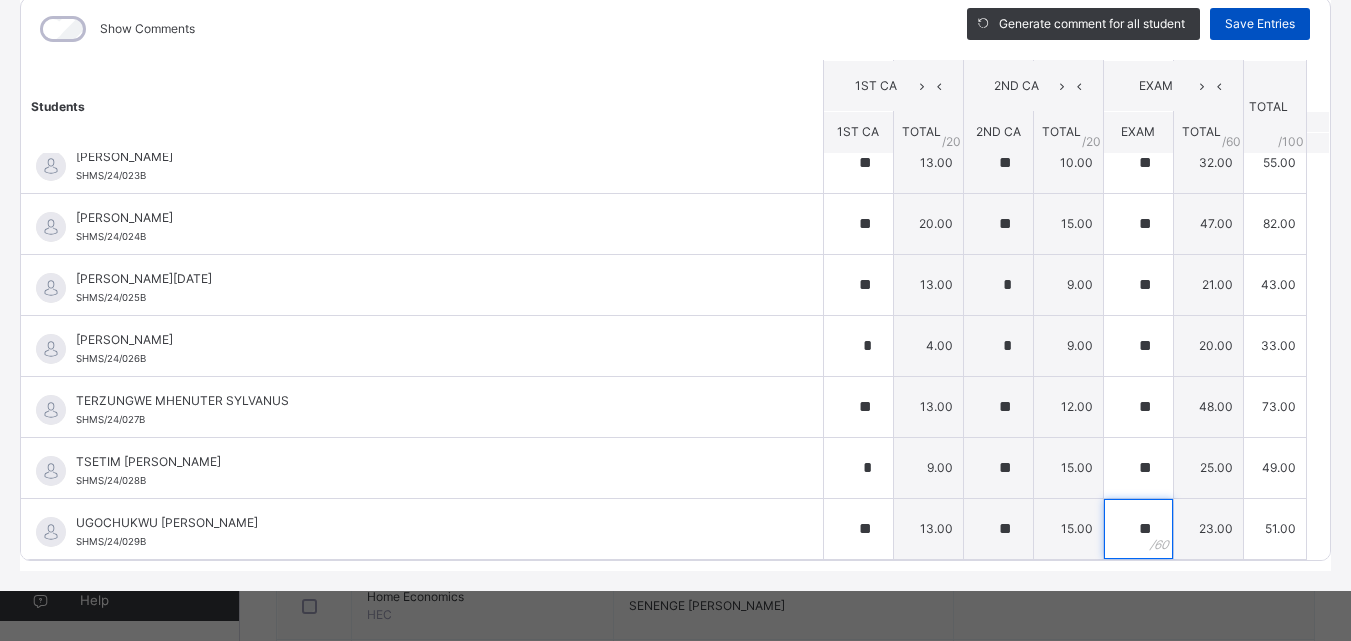 type on "**" 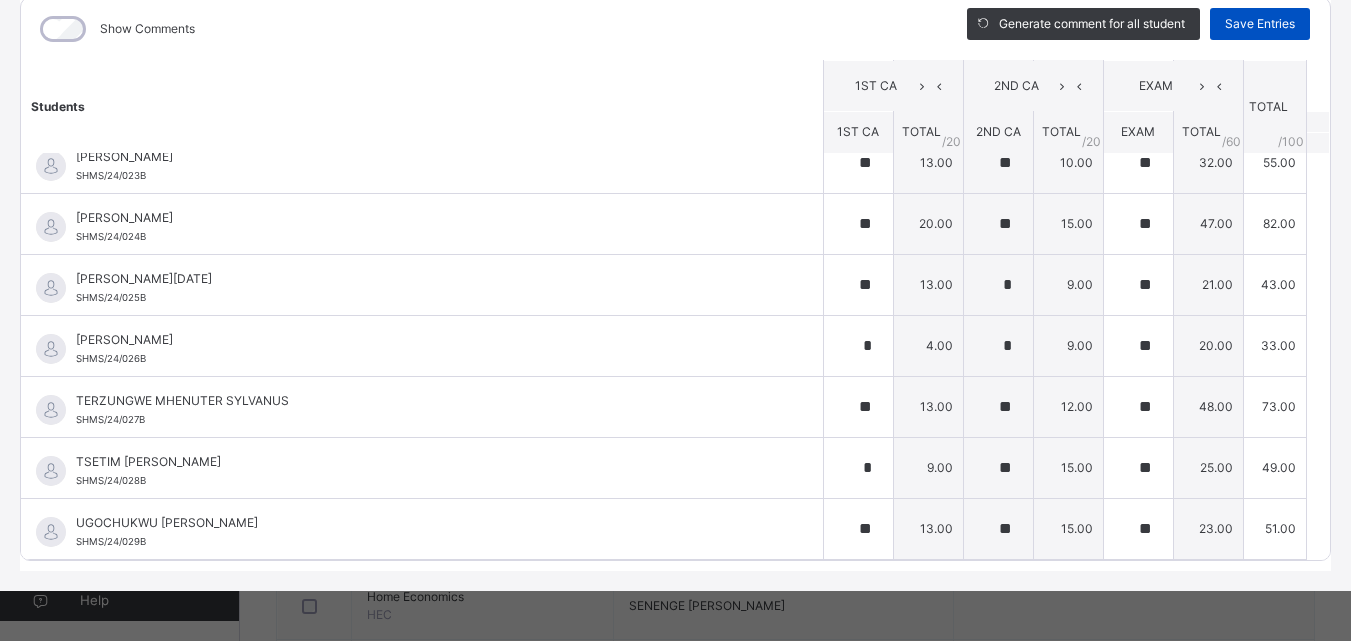 click on "Save Entries" at bounding box center (1260, 24) 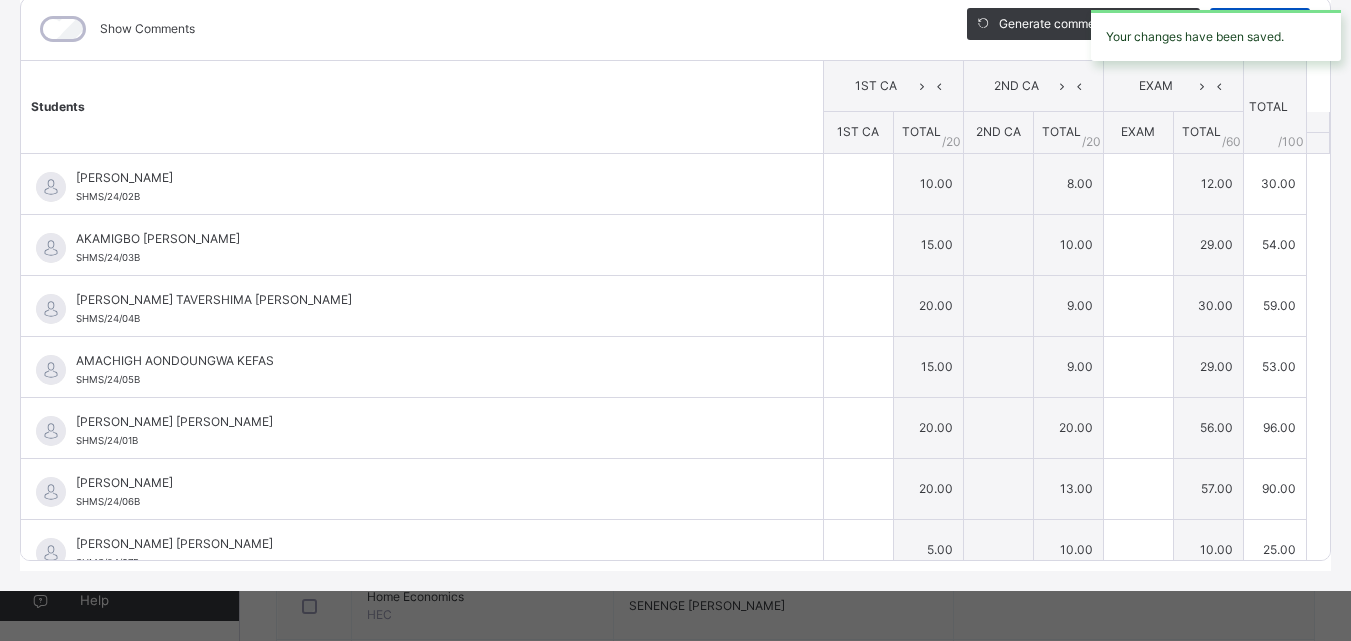 type on "**" 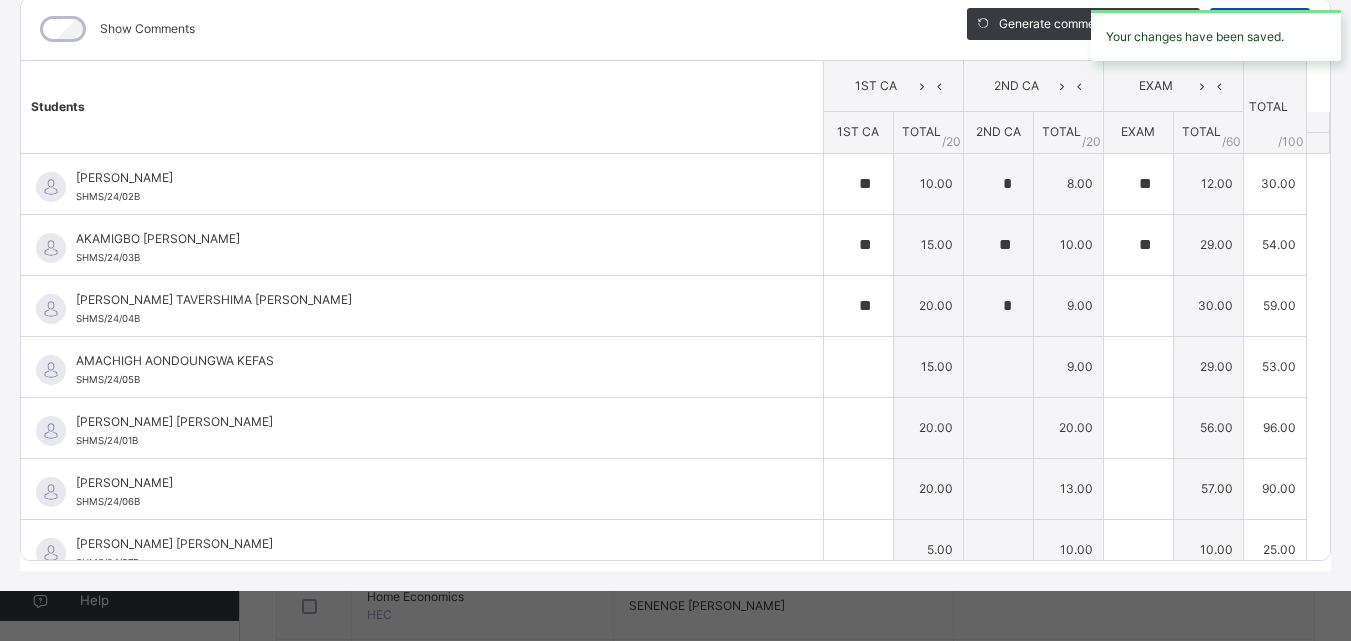 type on "**" 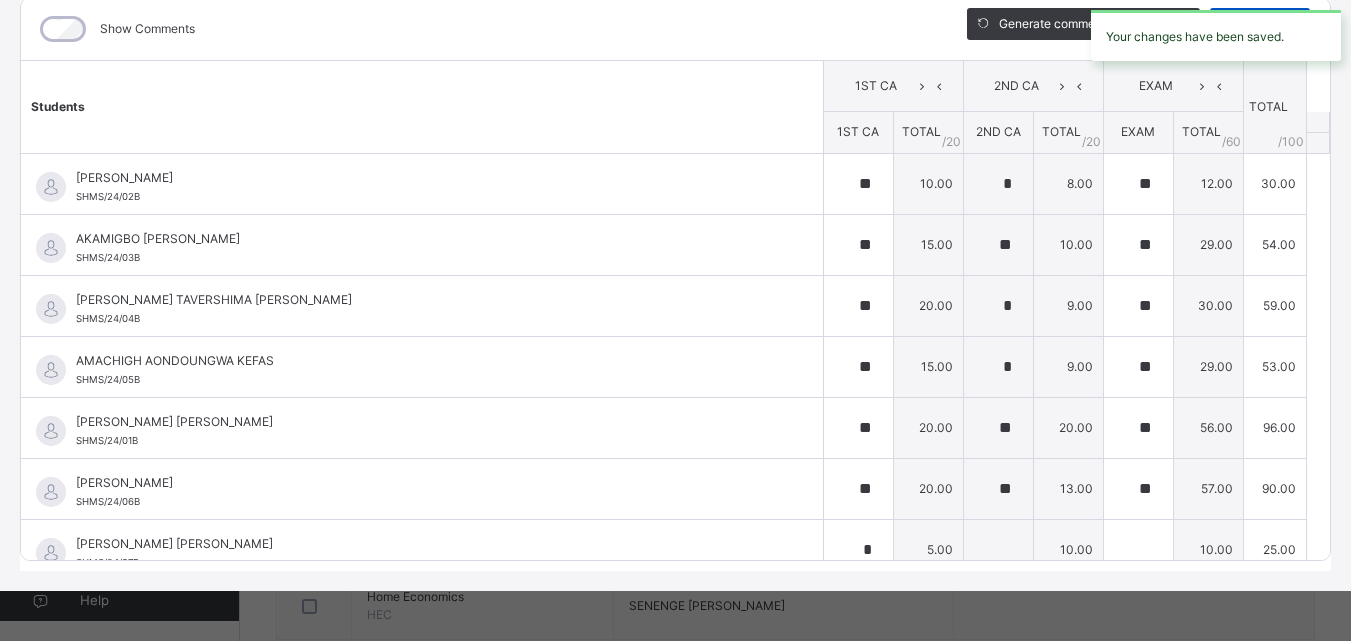 type on "**" 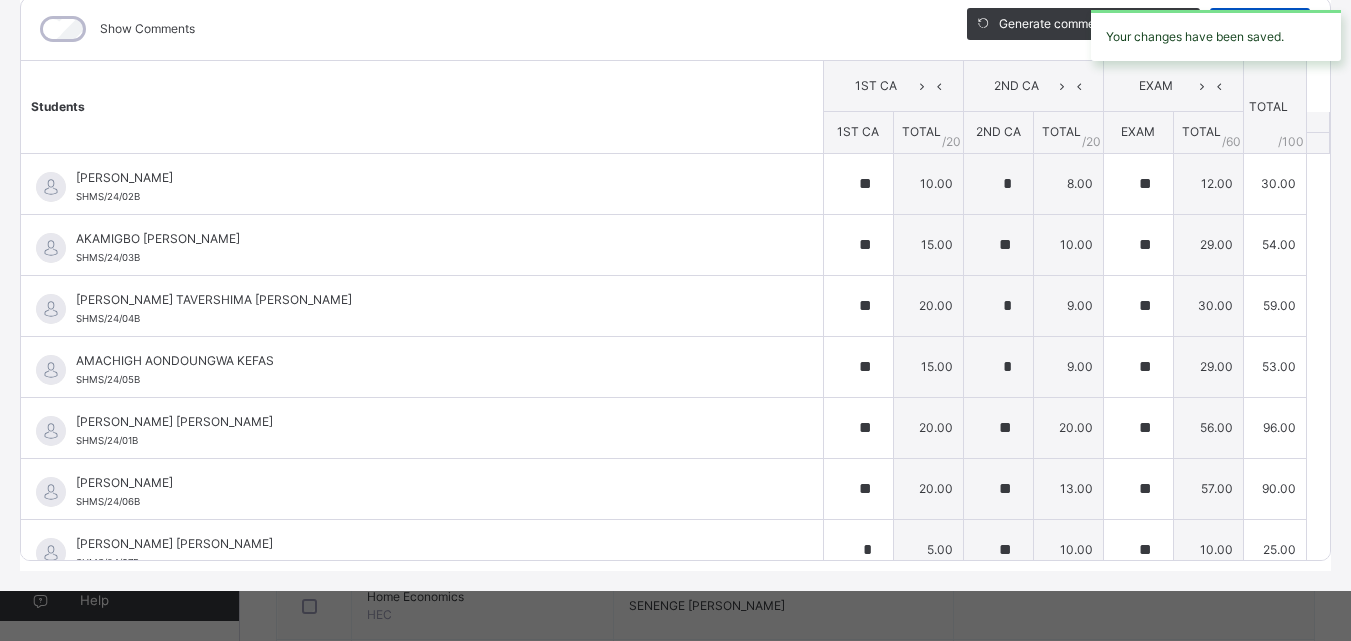 type on "**" 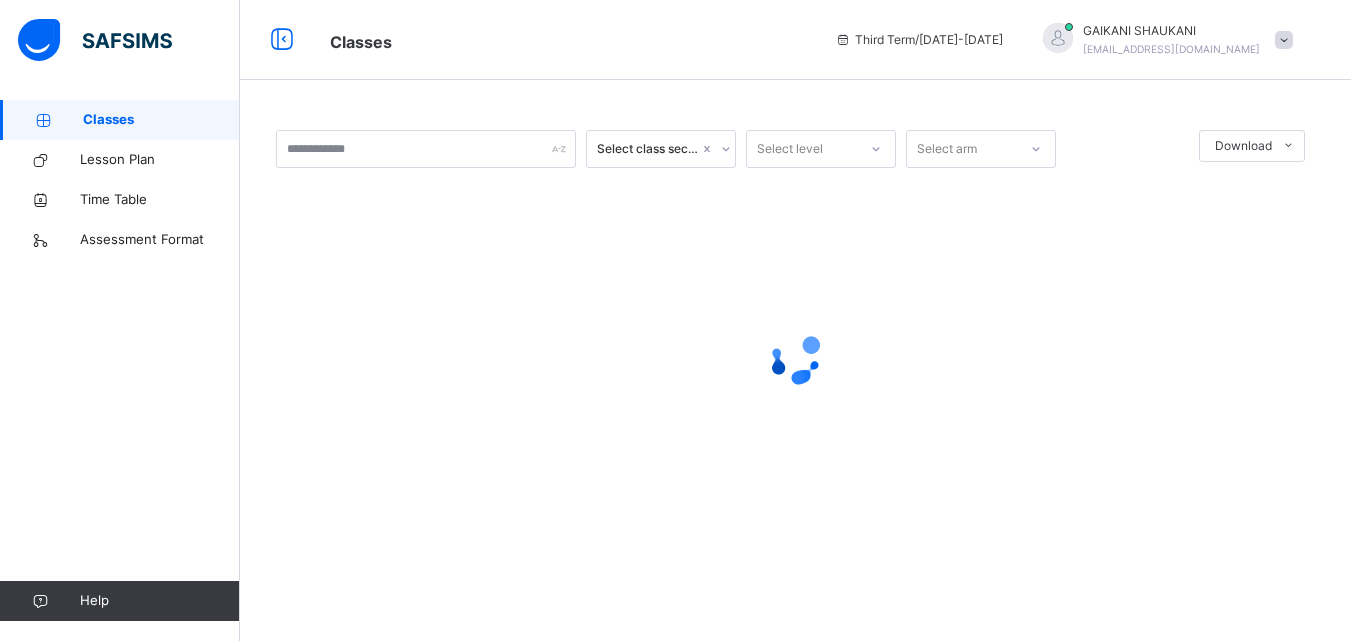 scroll, scrollTop: 0, scrollLeft: 0, axis: both 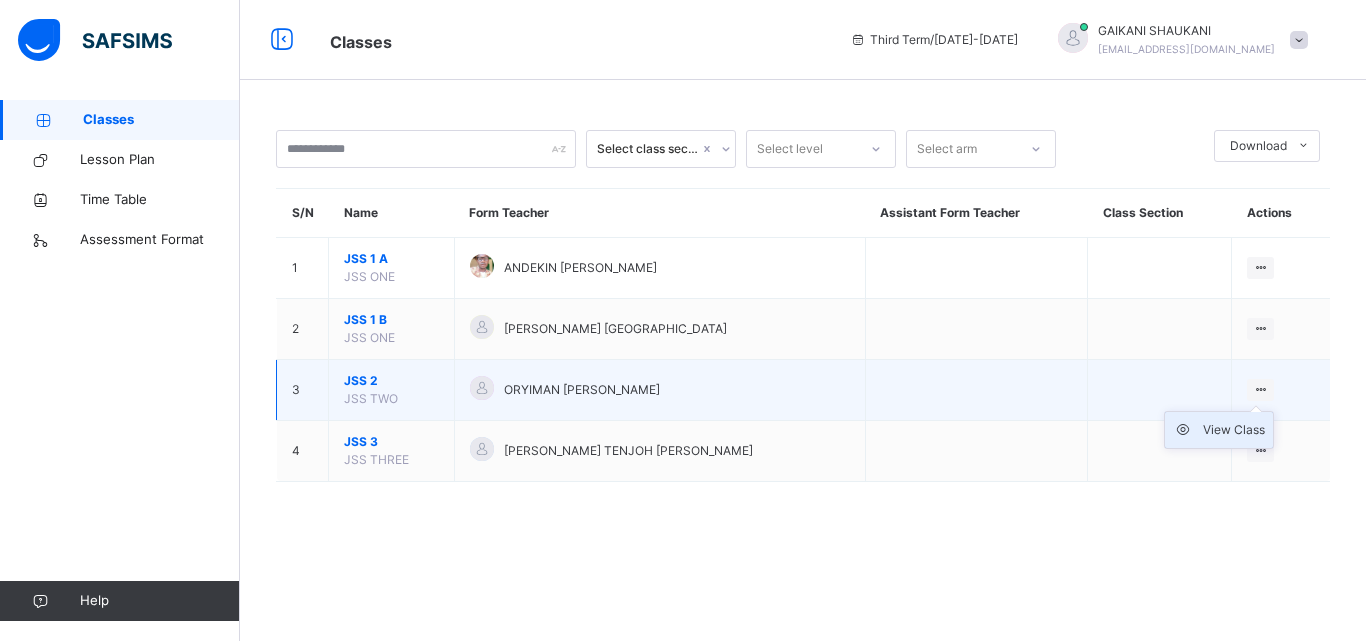 click on "View Class" at bounding box center [1234, 430] 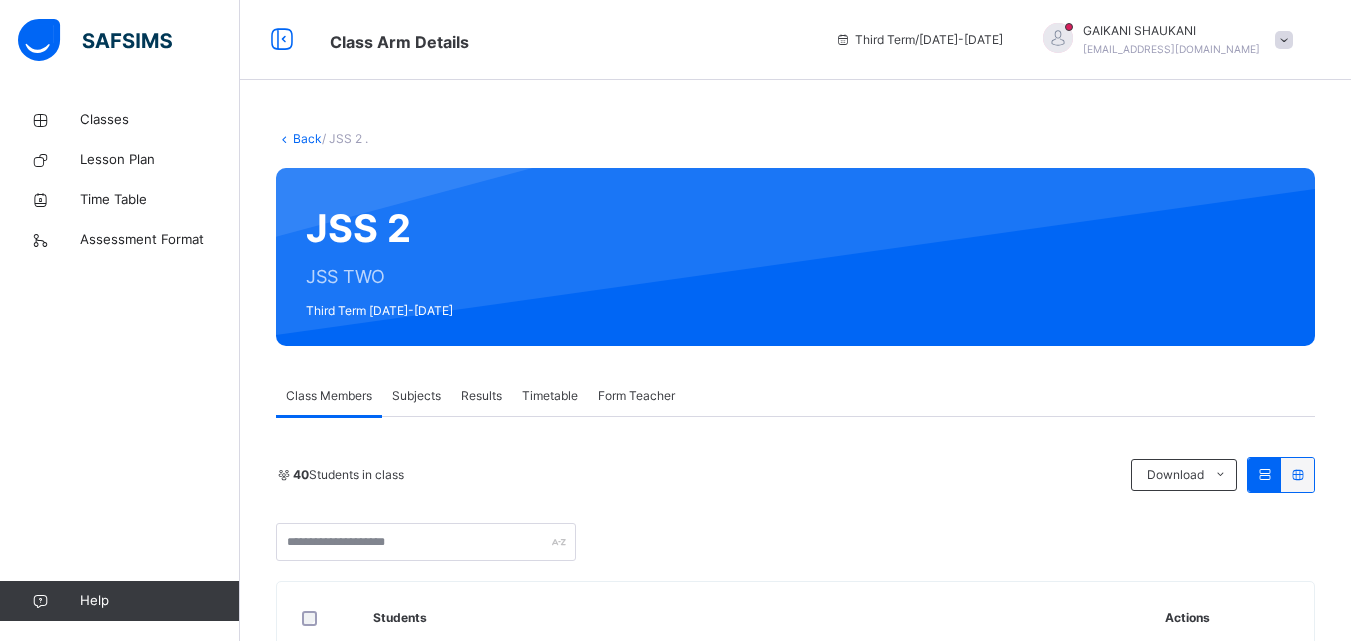 click on "Subjects" at bounding box center [416, 396] 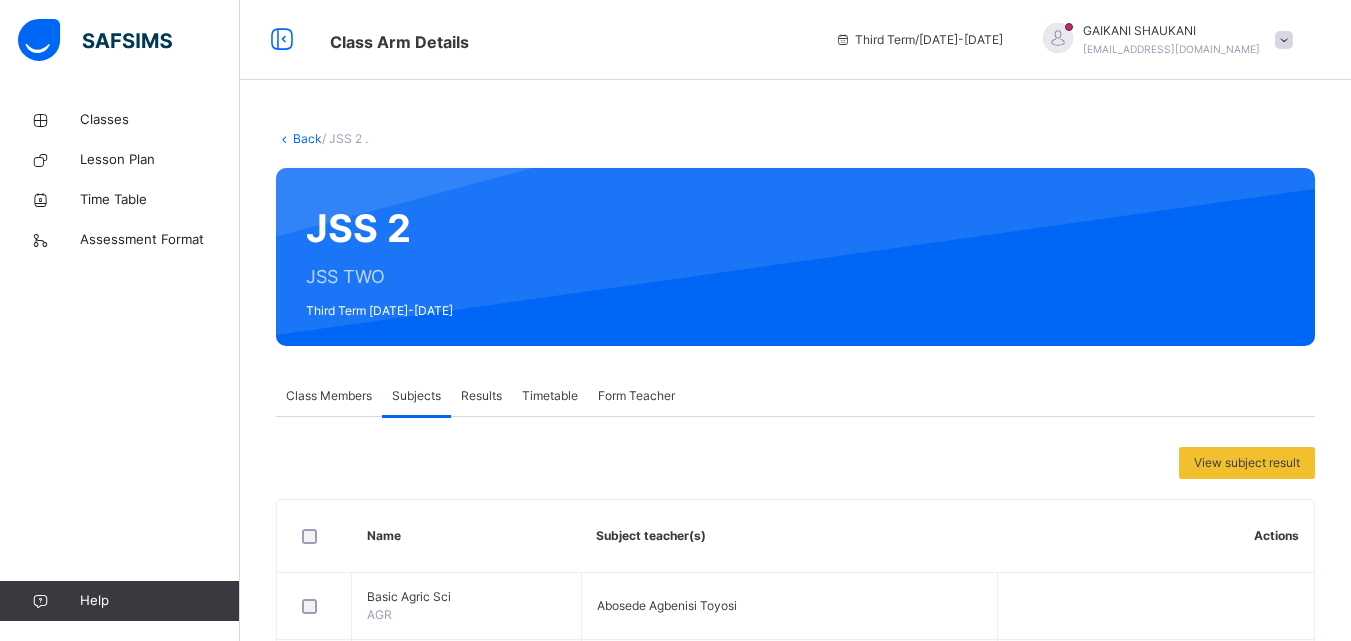 scroll, scrollTop: 291, scrollLeft: 0, axis: vertical 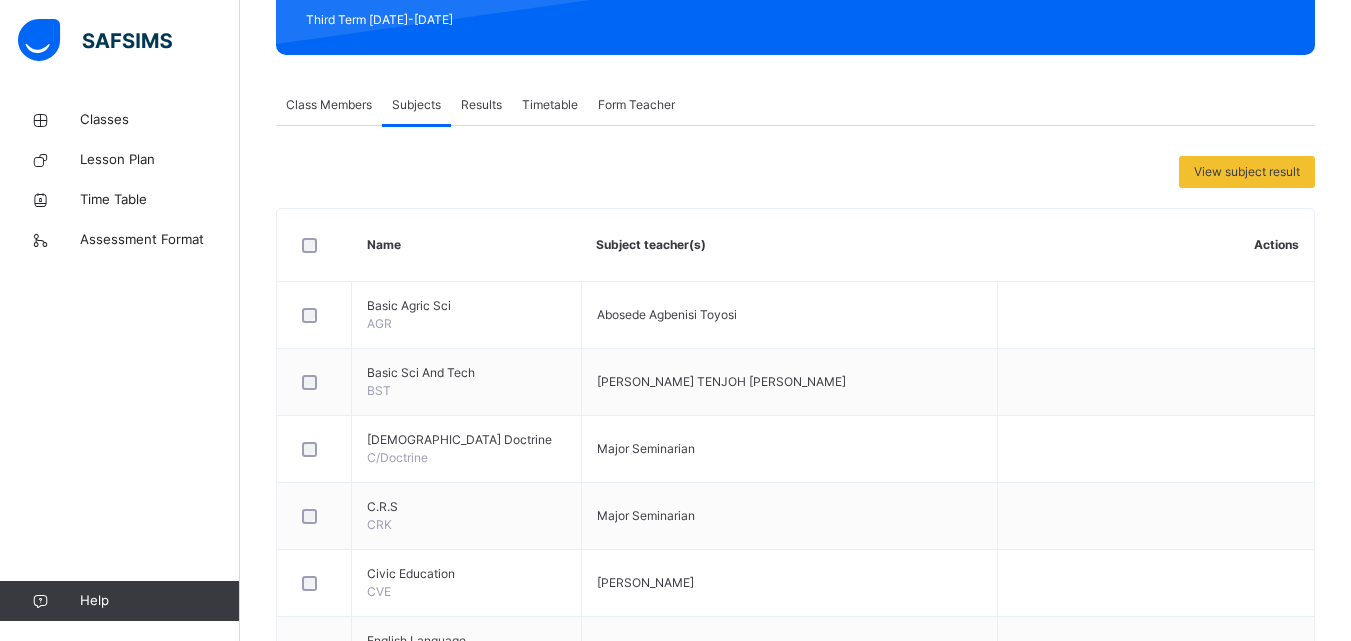 click on "Subjects" at bounding box center (416, 105) 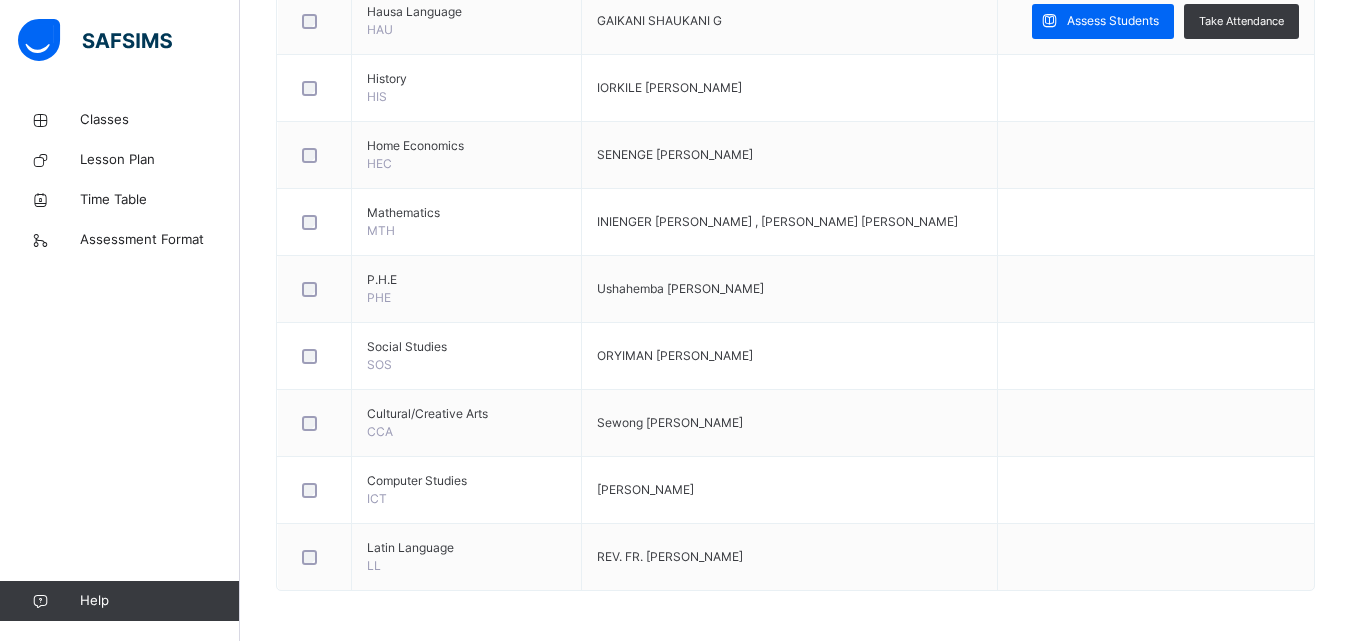 scroll, scrollTop: 903, scrollLeft: 0, axis: vertical 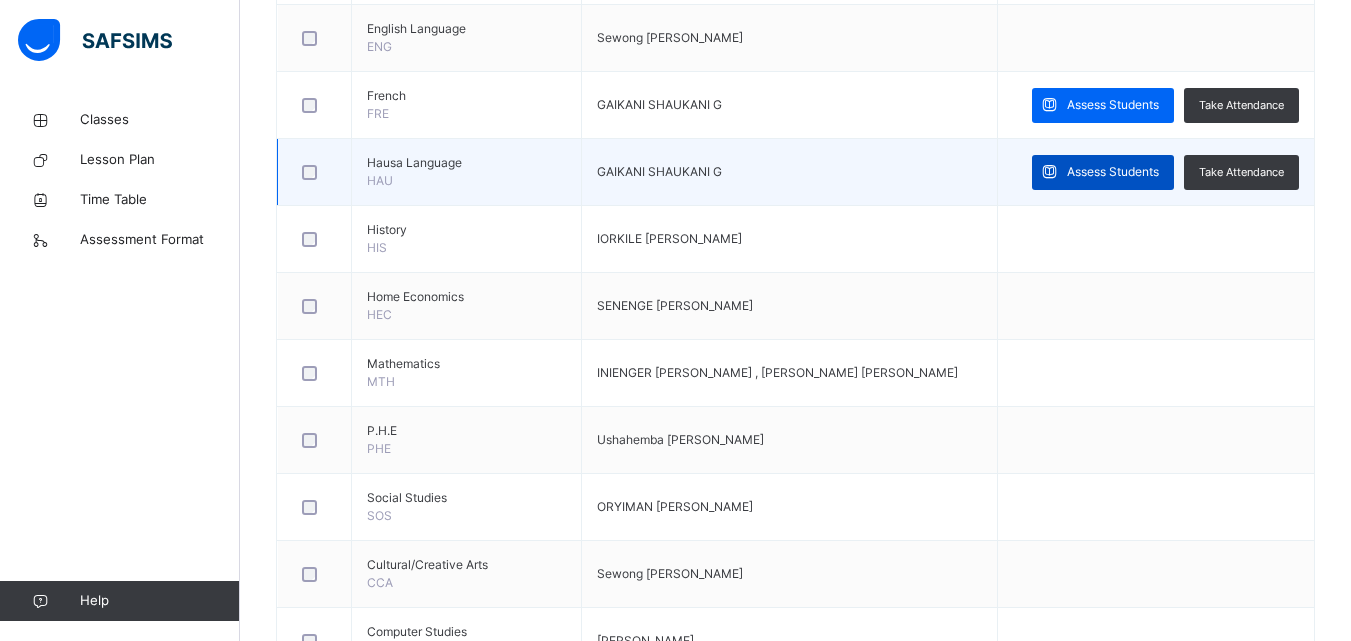 click on "Assess Students" at bounding box center [1113, 172] 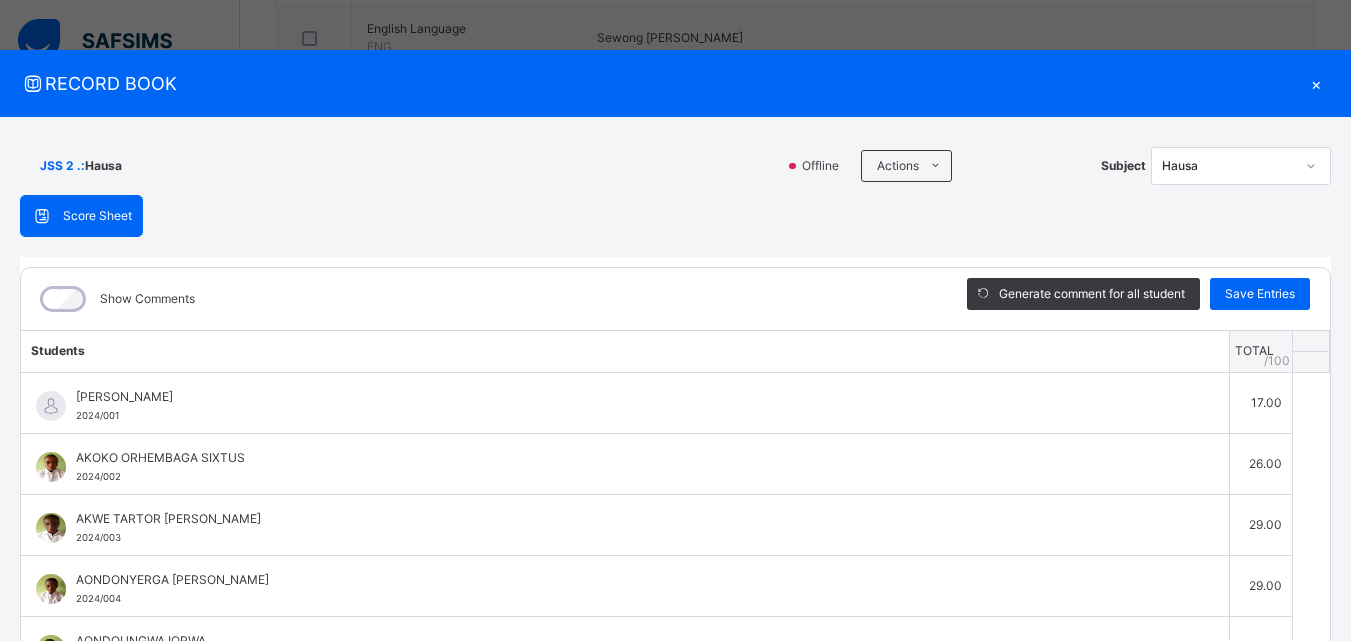 drag, startPoint x: 1323, startPoint y: 358, endPoint x: 1310, endPoint y: 382, distance: 27.294687 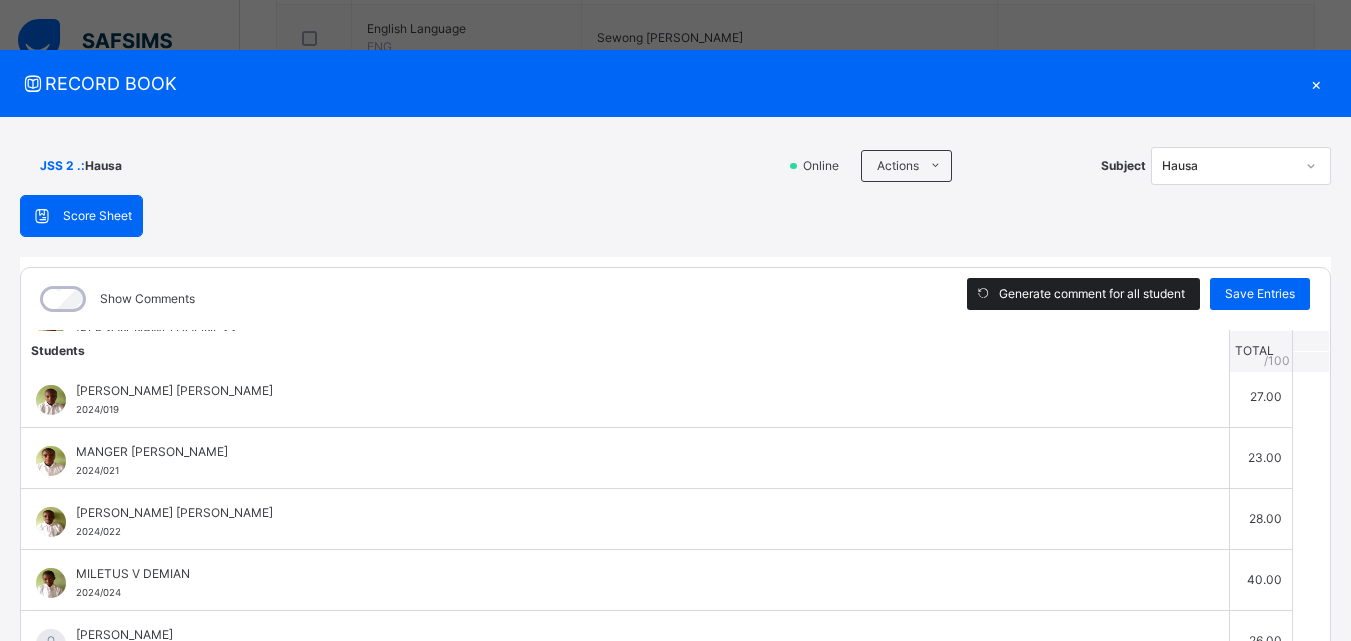 scroll, scrollTop: 1106, scrollLeft: 0, axis: vertical 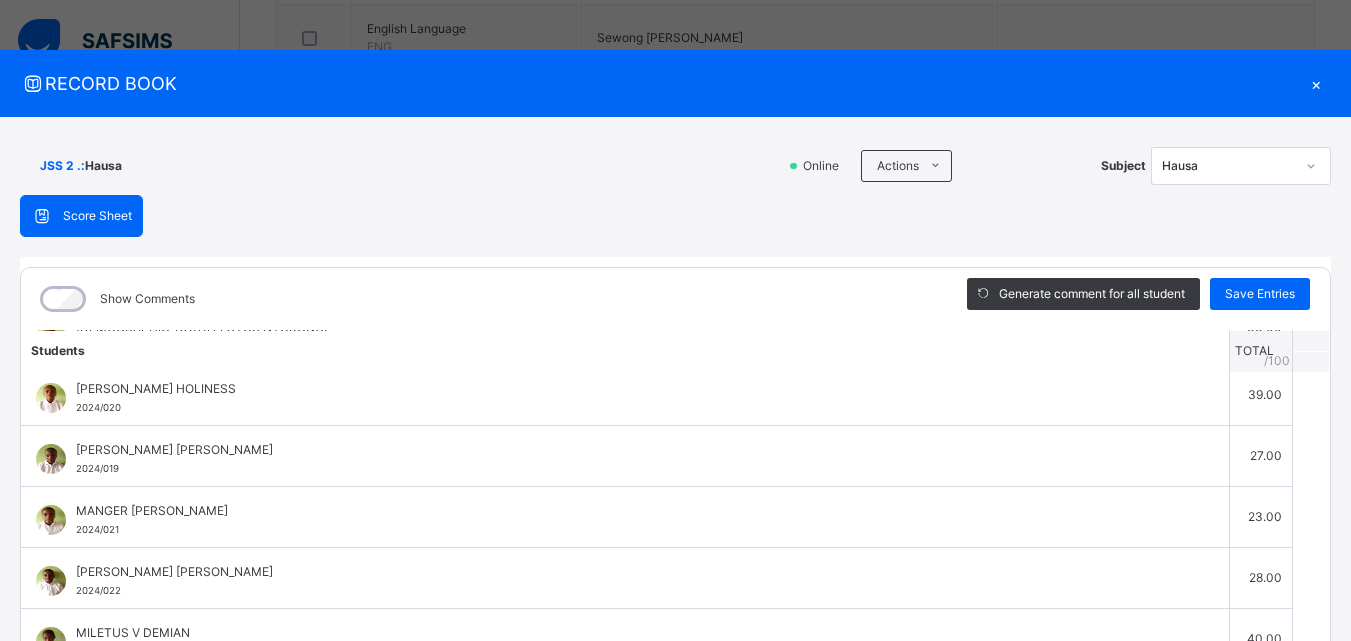 click at bounding box center [1311, 166] 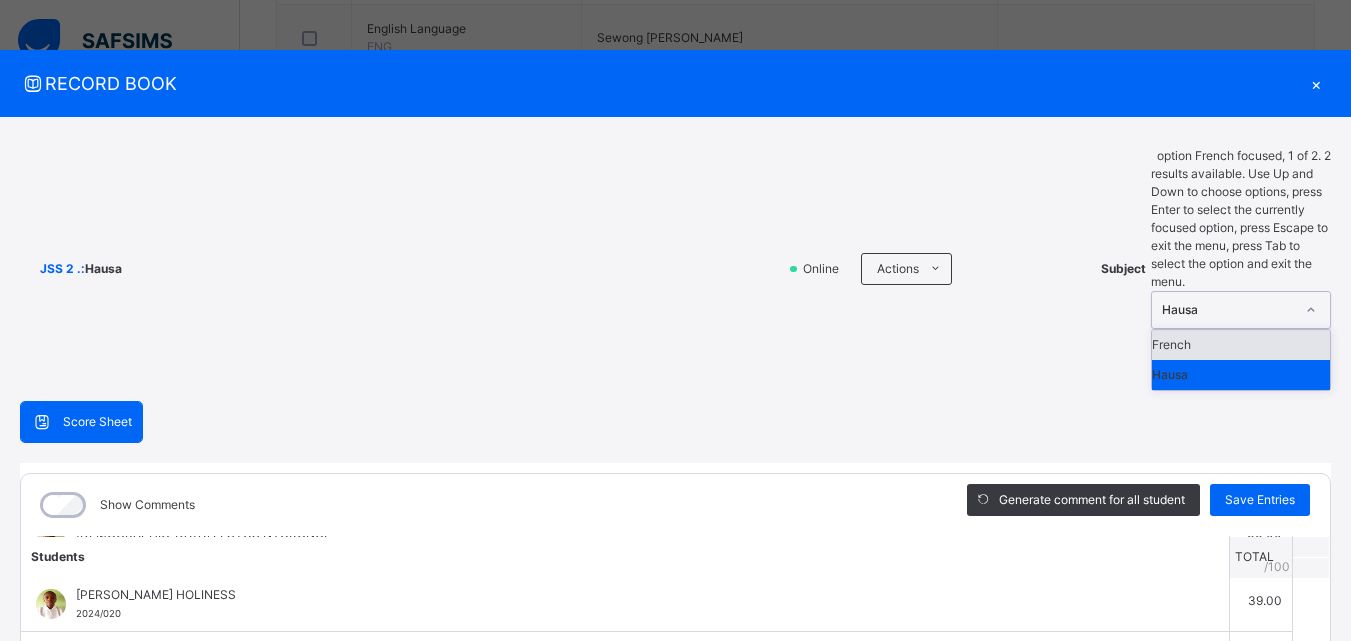 click on "French" at bounding box center (1241, 345) 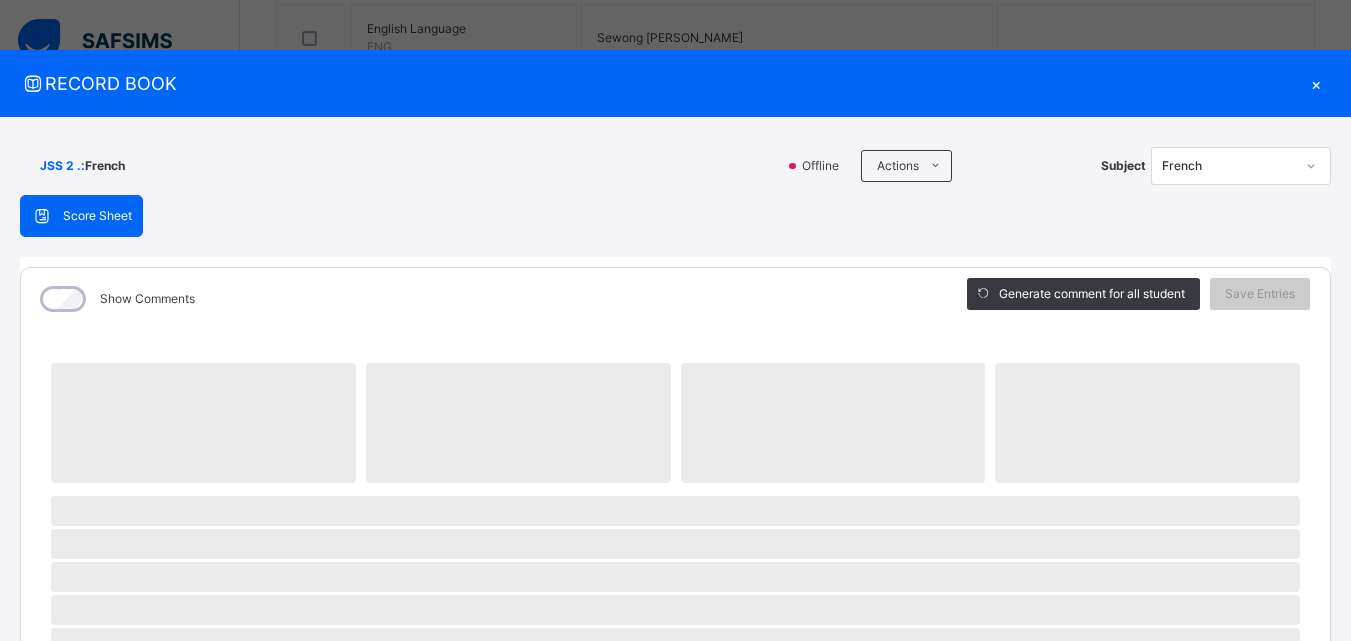 click at bounding box center [1311, 166] 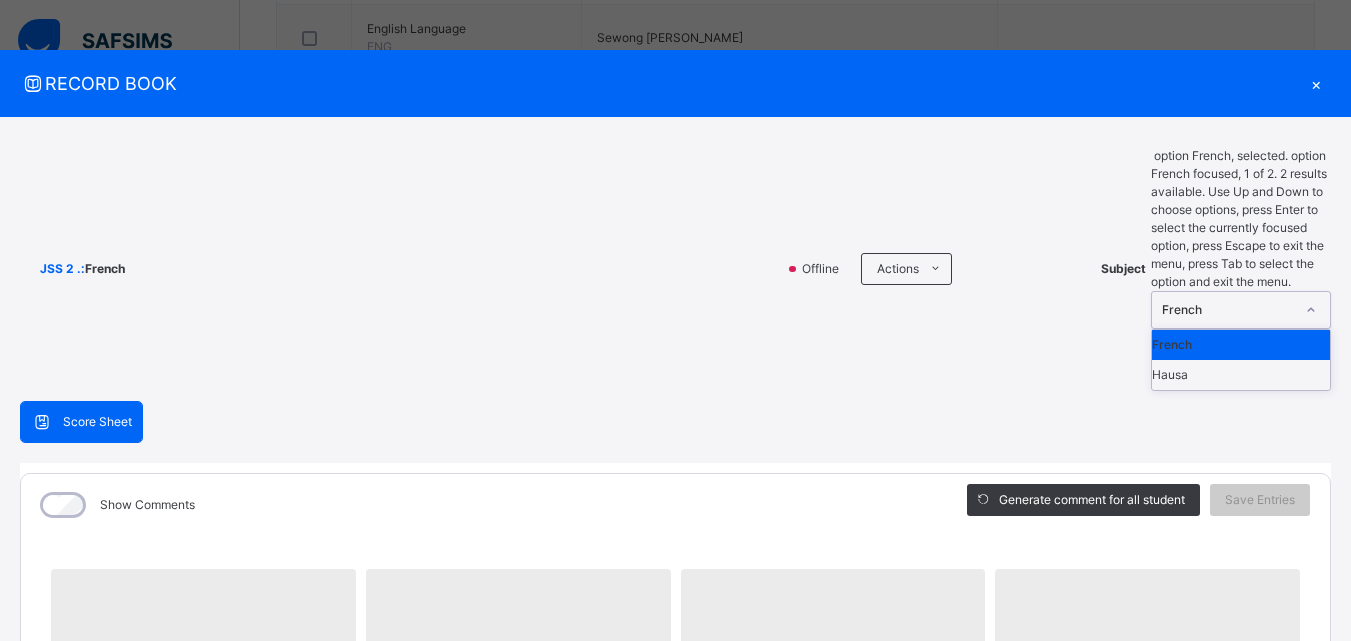 click on "Hausa" at bounding box center (1241, 375) 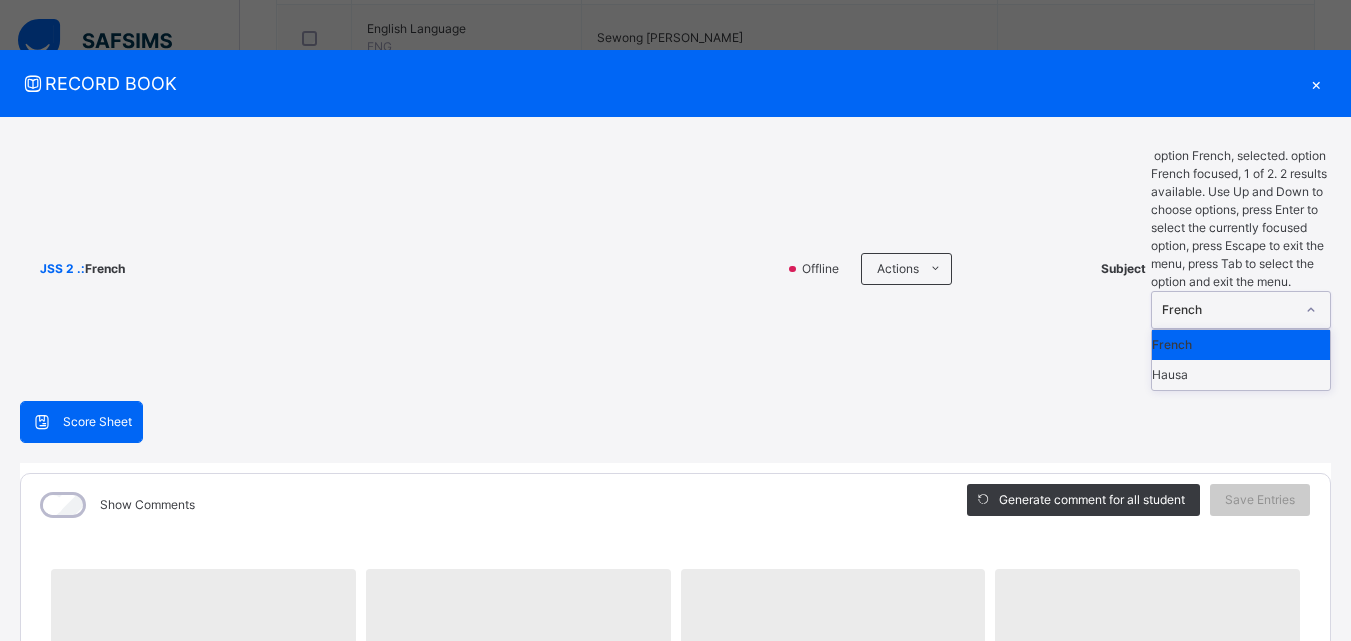 click on "Score Sheet Score Sheet Show Comments   Generate comment for all student   Save Entries Class Level:  JSS 2   . Subject:  French Session:  2024/2025 Session Session:  Third Term ‌ ‌ ‌ ‌ ‌ ‌ ‌ ‌ ‌ ‌ ‌ ‌ ‌ ‌ ‌ ‌ ‌ ‌ ‌ ‌ ‌ ‌ ‌ ‌ ‌ ‌ ‌ ‌ ‌   ×   Subject Teacher’s Comment Generate and see in full the comment developed by the AI with an option to regenerate the comment [PERSON_NAME] Bot Please wait while the [PERSON_NAME] Bot generates comments for all your students" at bounding box center (675, 983) 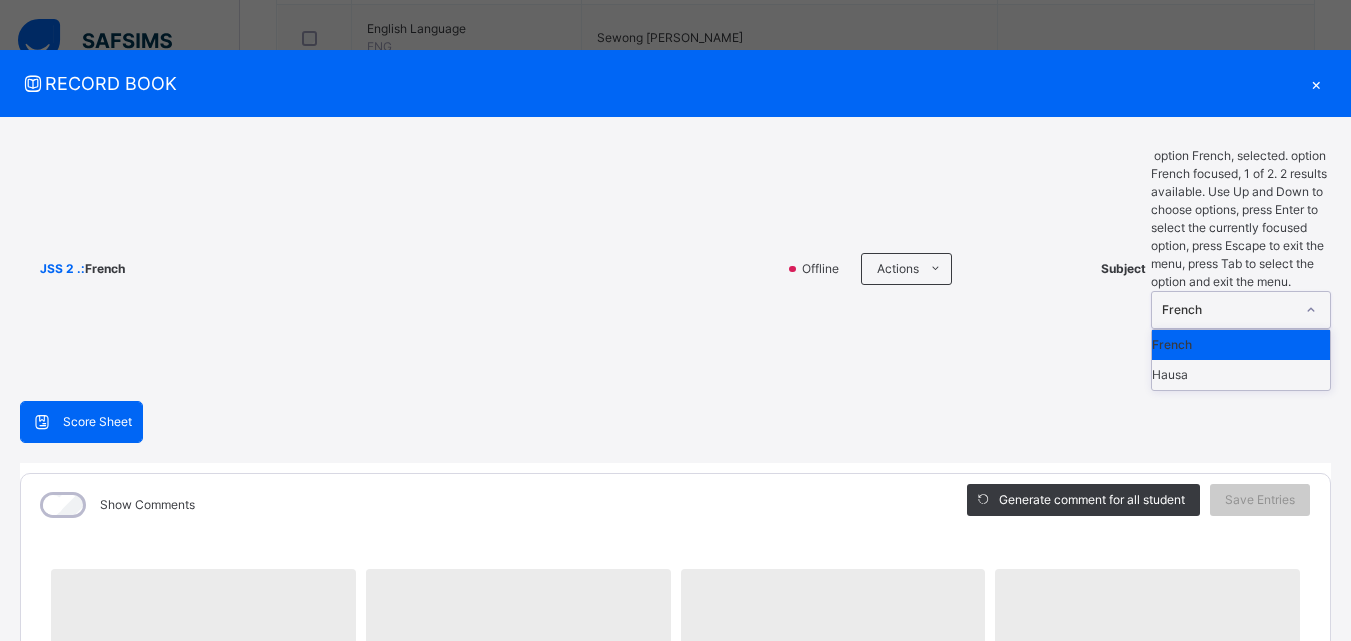 click on "Score Sheet Score Sheet Show Comments   Generate comment for all student   Save Entries Class Level:  JSS 2   . Subject:  French Session:  2024/2025 Session Session:  Third Term ‌ ‌ ‌ ‌ ‌ ‌ ‌ ‌ ‌ ‌ ‌ ‌ ‌ ‌ ‌ ‌ ‌ ‌ ‌ ‌ ‌ ‌ ‌ ‌ ‌ ‌ ‌ ‌ ‌   ×   Subject Teacher’s Comment Generate and see in full the comment developed by the AI with an option to regenerate the comment [PERSON_NAME] Bot Please wait while the [PERSON_NAME] Bot generates comments for all your students" at bounding box center (675, 983) 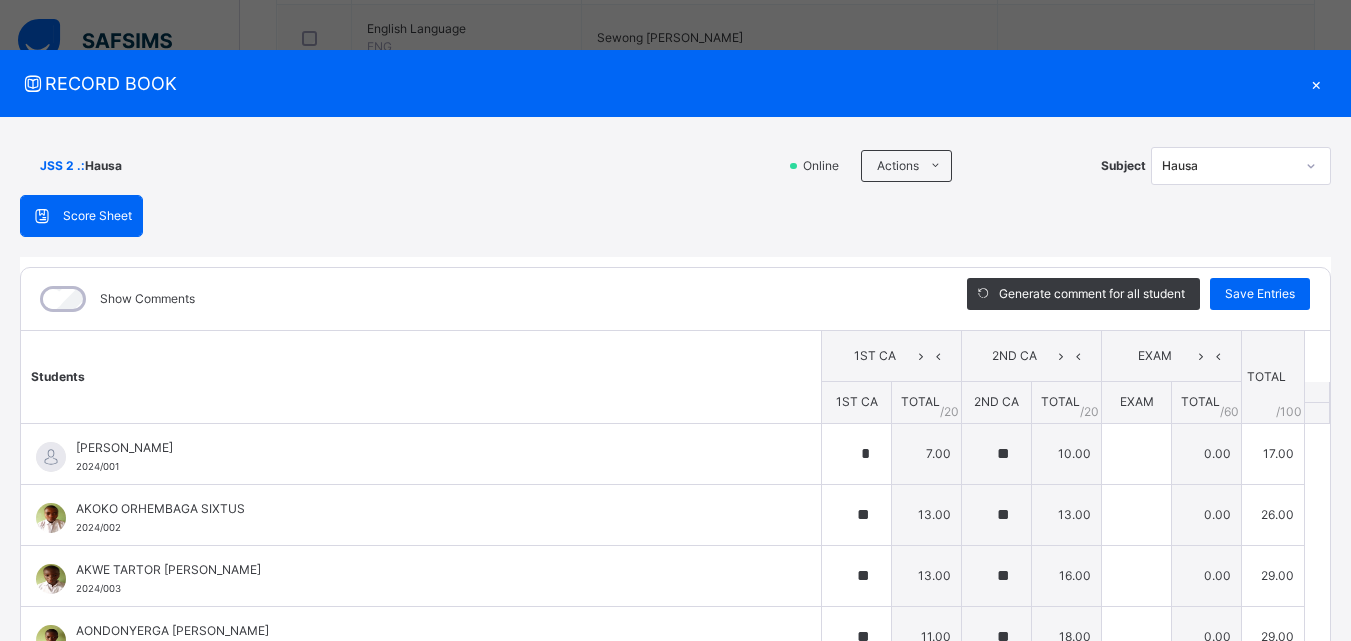 scroll, scrollTop: 0, scrollLeft: 0, axis: both 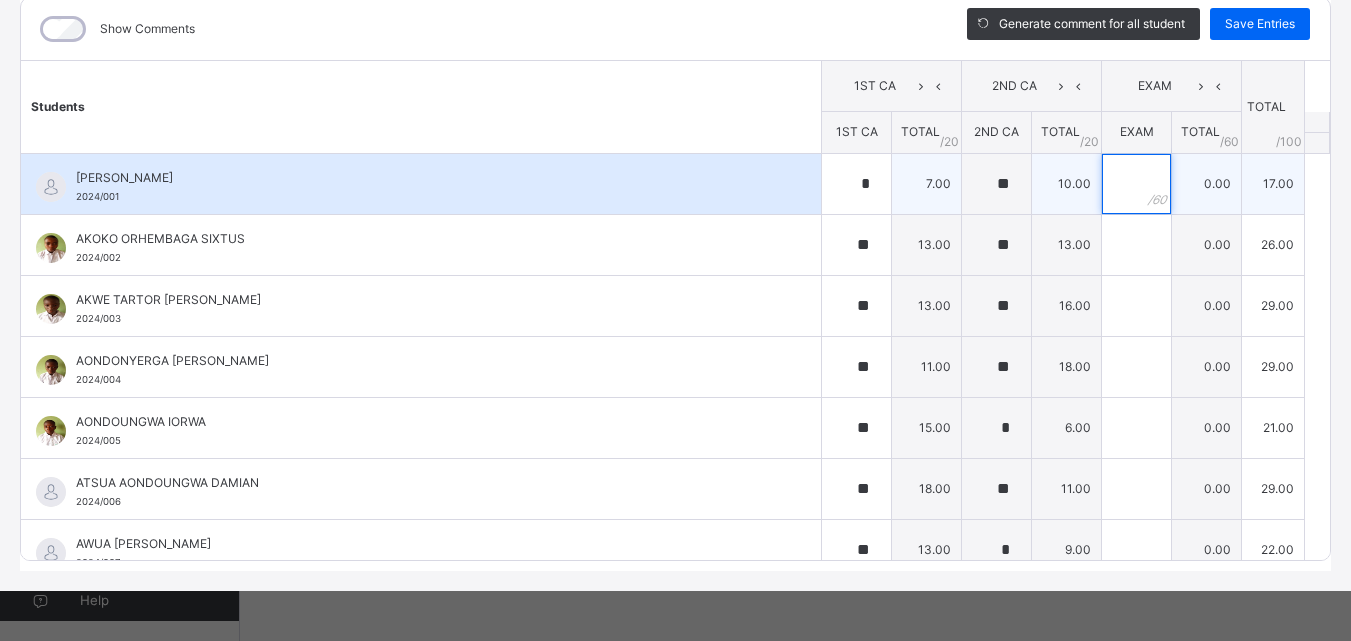 click at bounding box center [1136, 184] 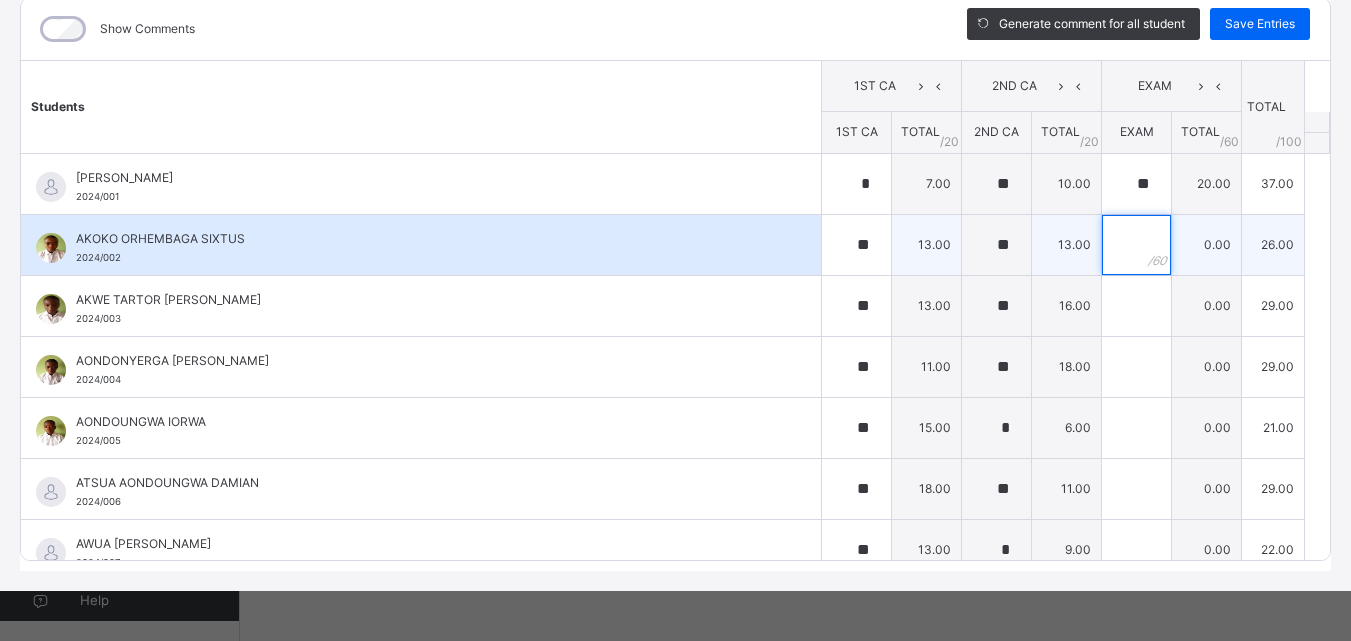click at bounding box center [1136, 245] 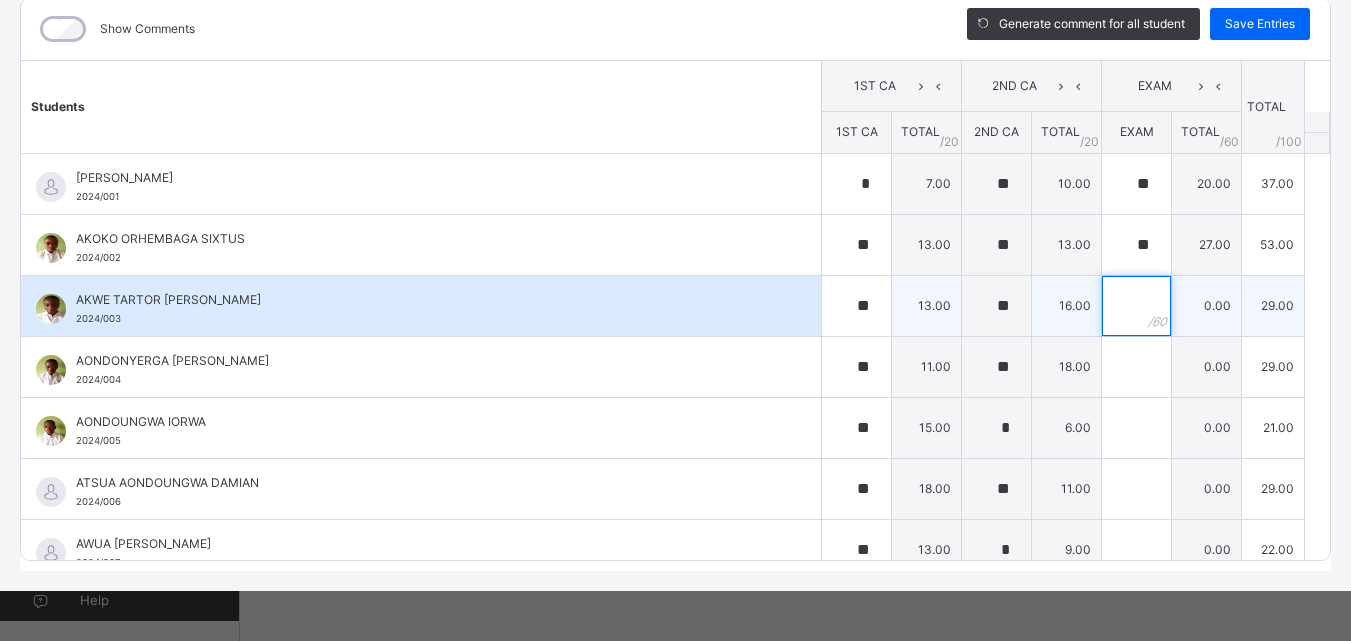 click at bounding box center (1136, 306) 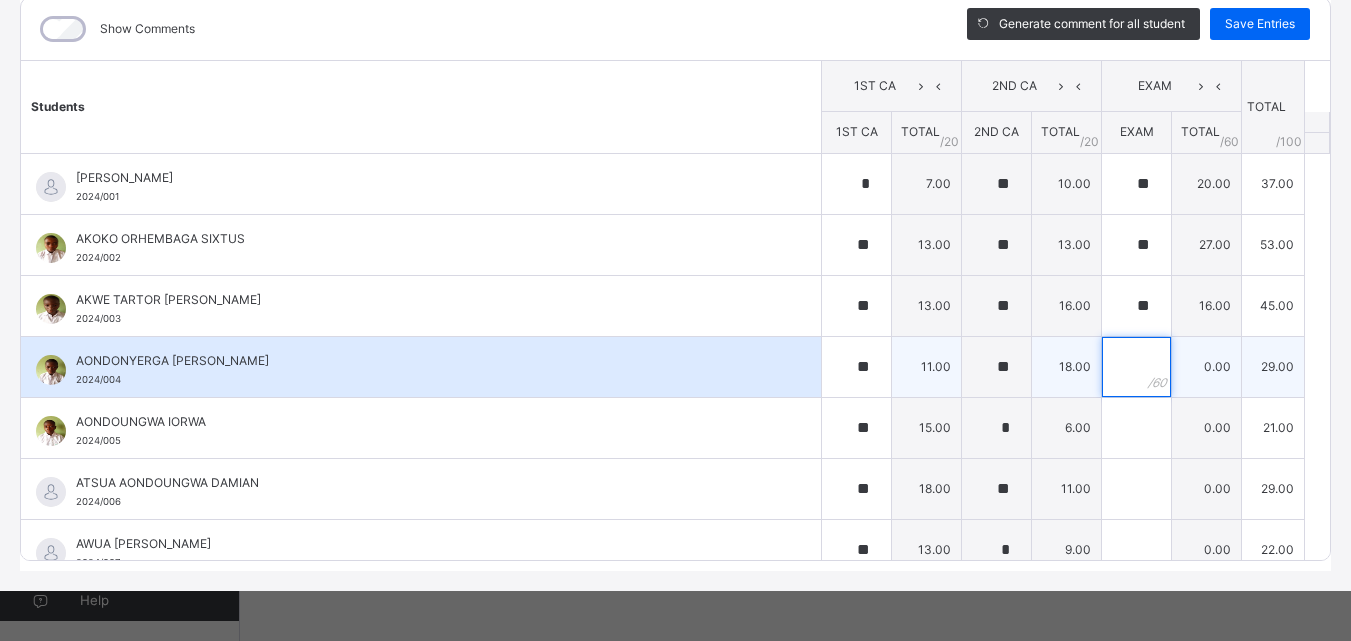 click at bounding box center [1136, 367] 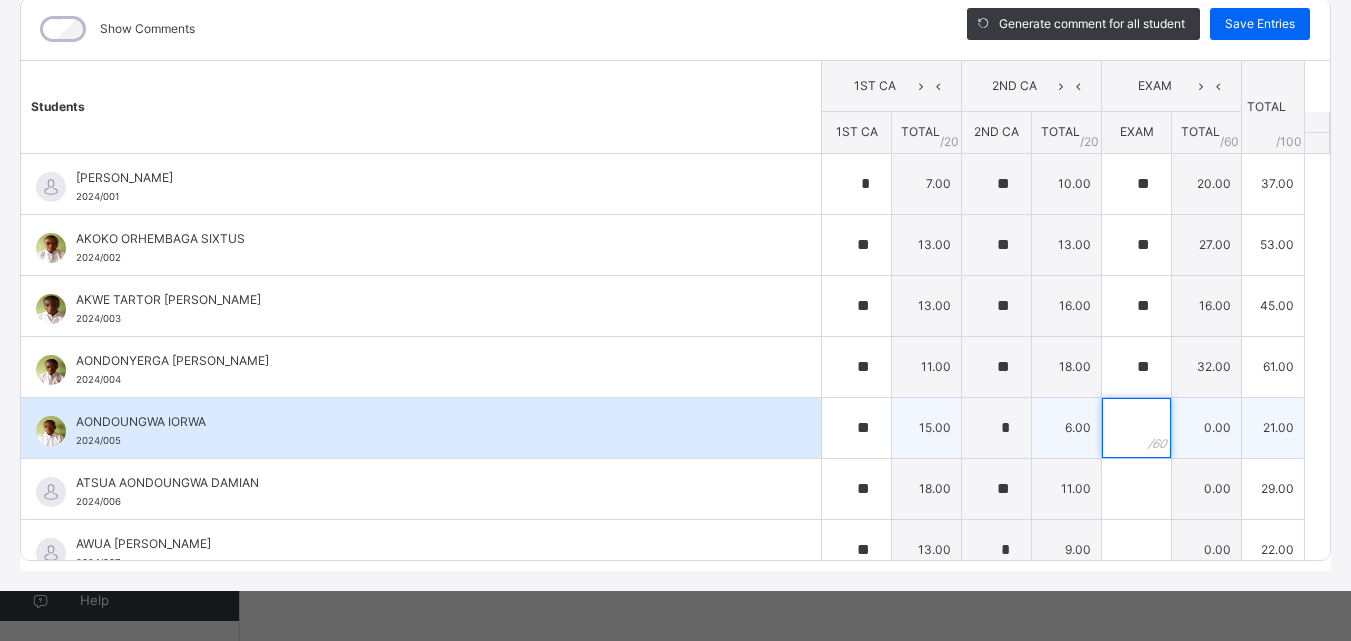 click at bounding box center (1136, 428) 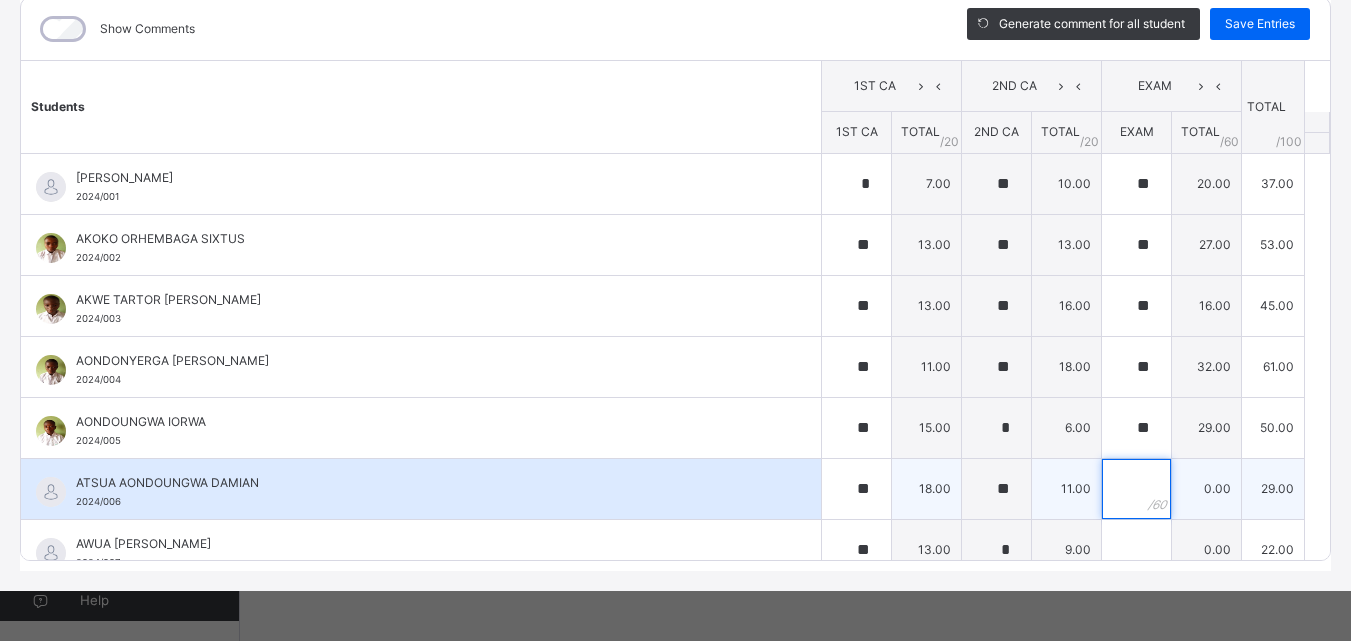 click at bounding box center (1136, 489) 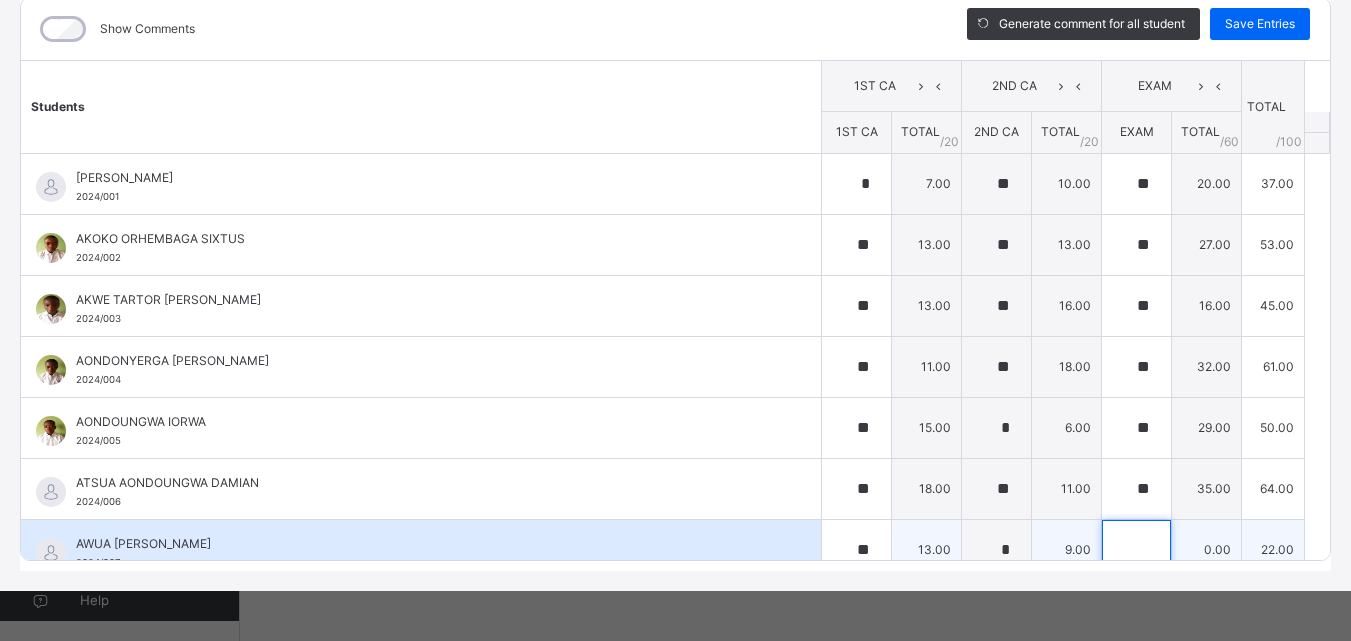 click at bounding box center [1136, 550] 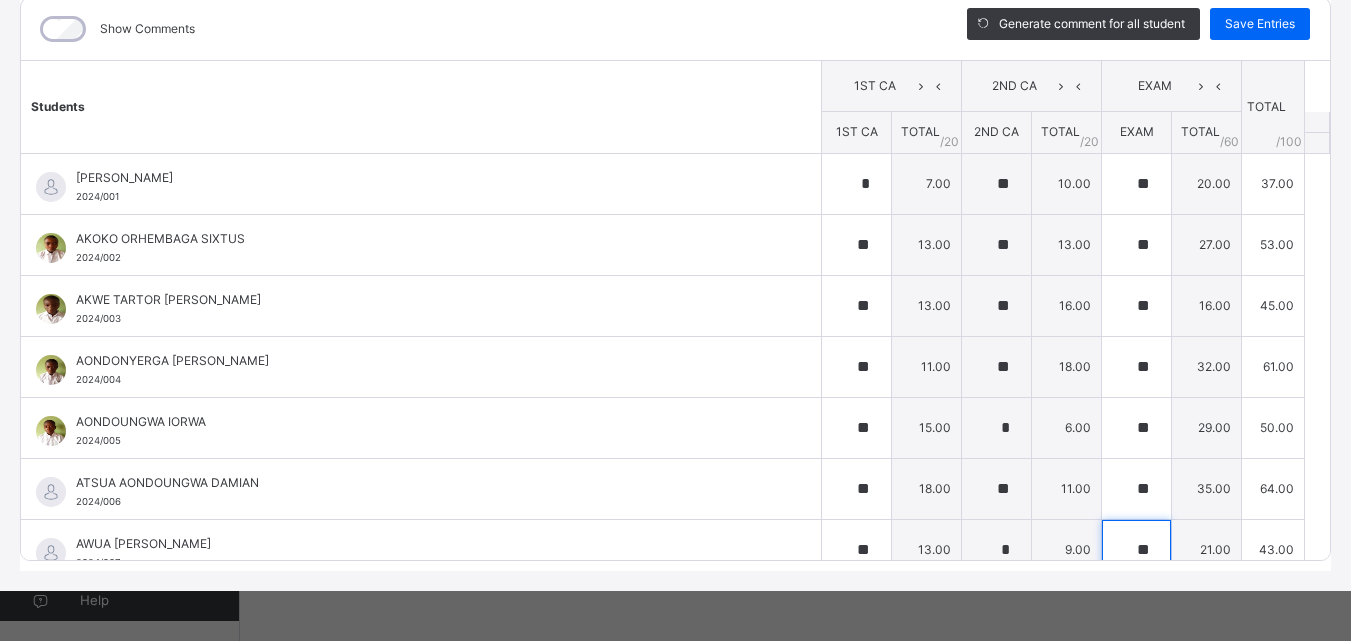 scroll, scrollTop: 40, scrollLeft: 0, axis: vertical 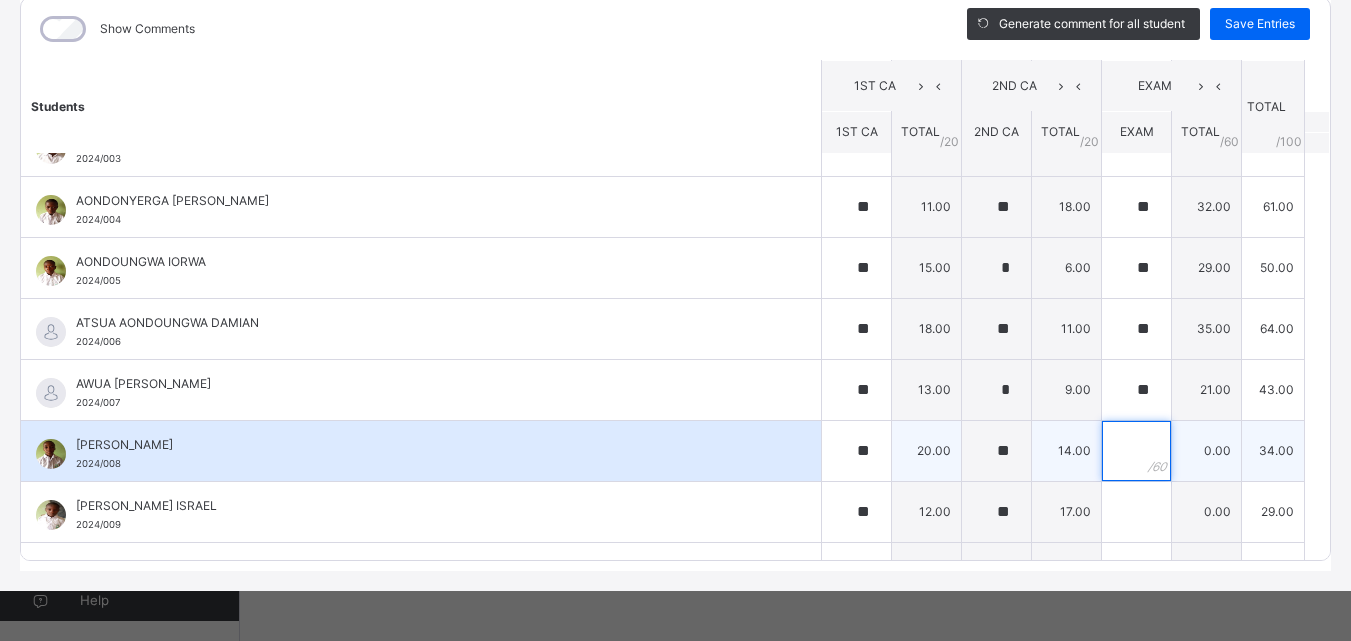 click at bounding box center [1136, 451] 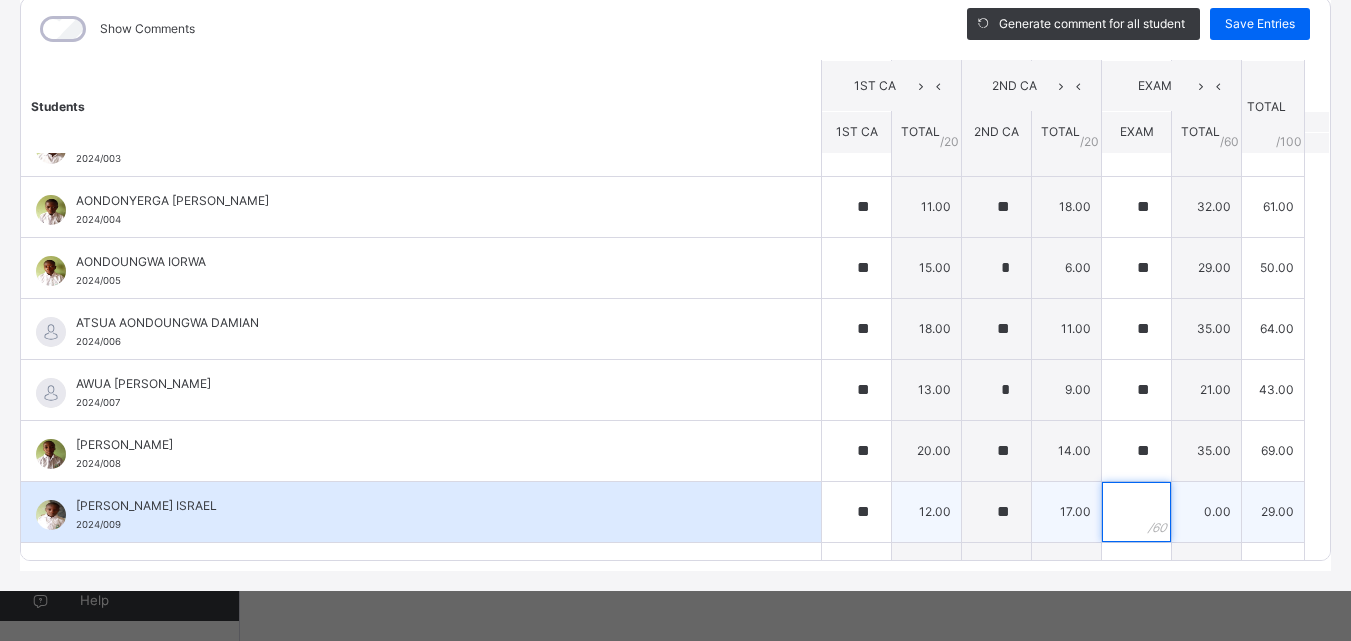 click at bounding box center (1136, 512) 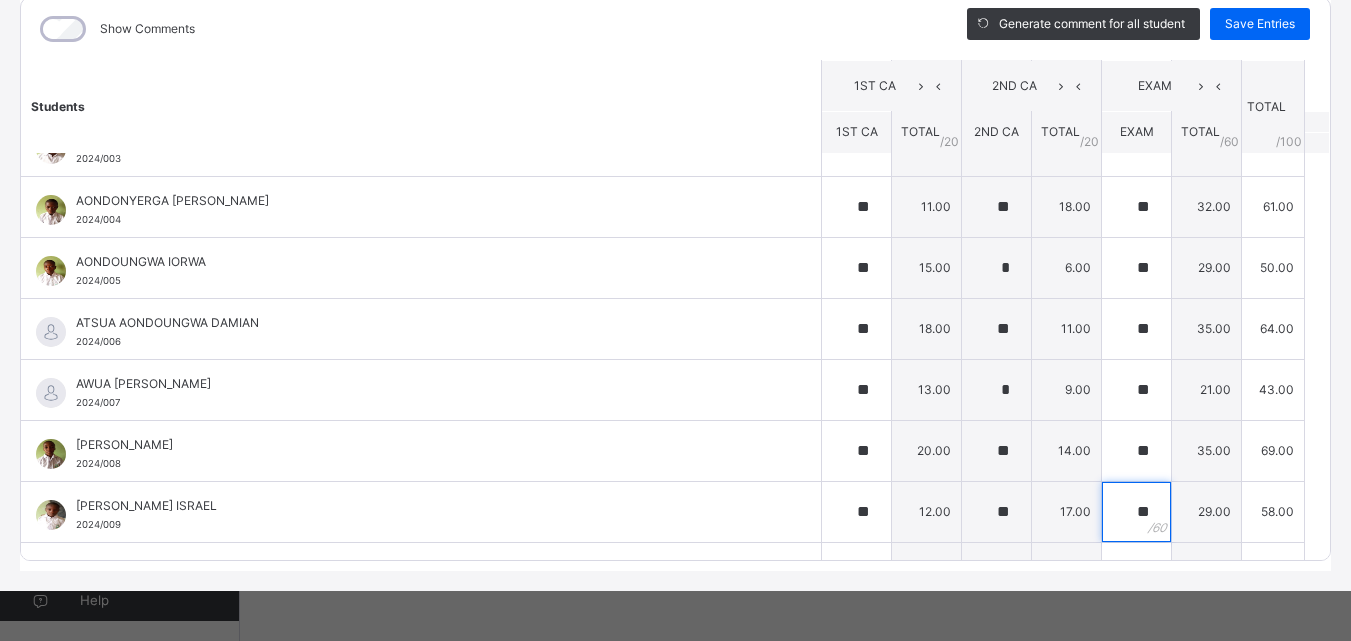 scroll, scrollTop: 200, scrollLeft: 0, axis: vertical 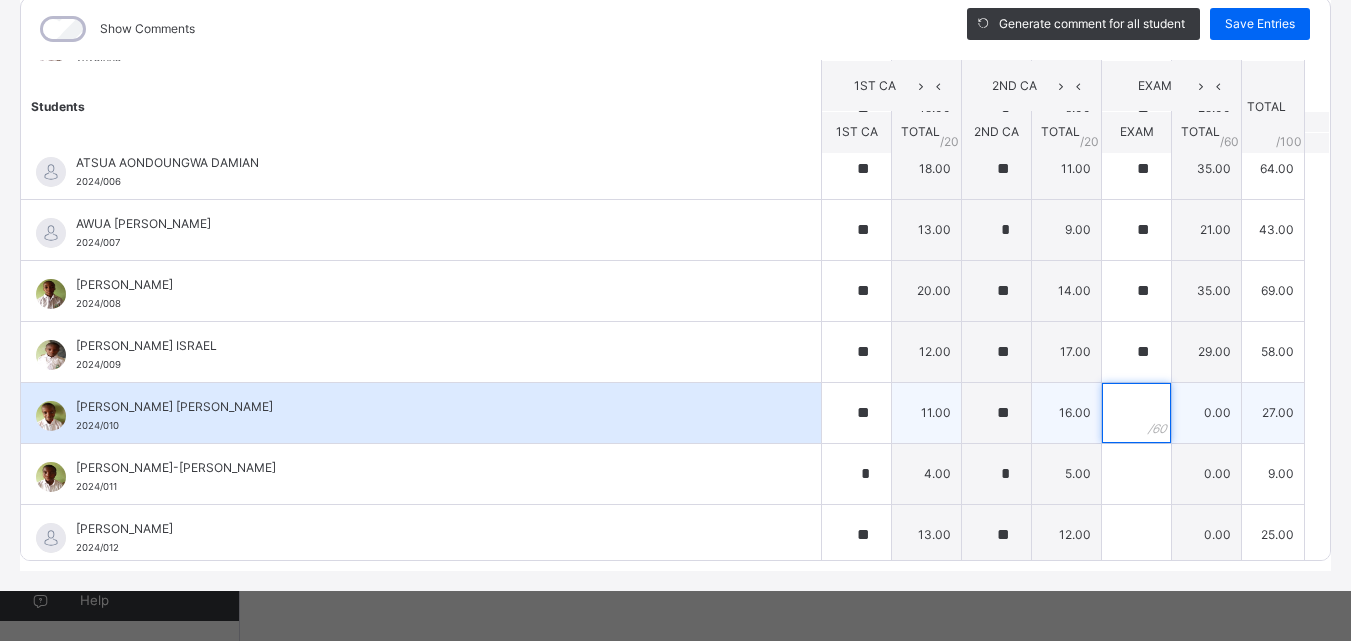 click at bounding box center [1136, 413] 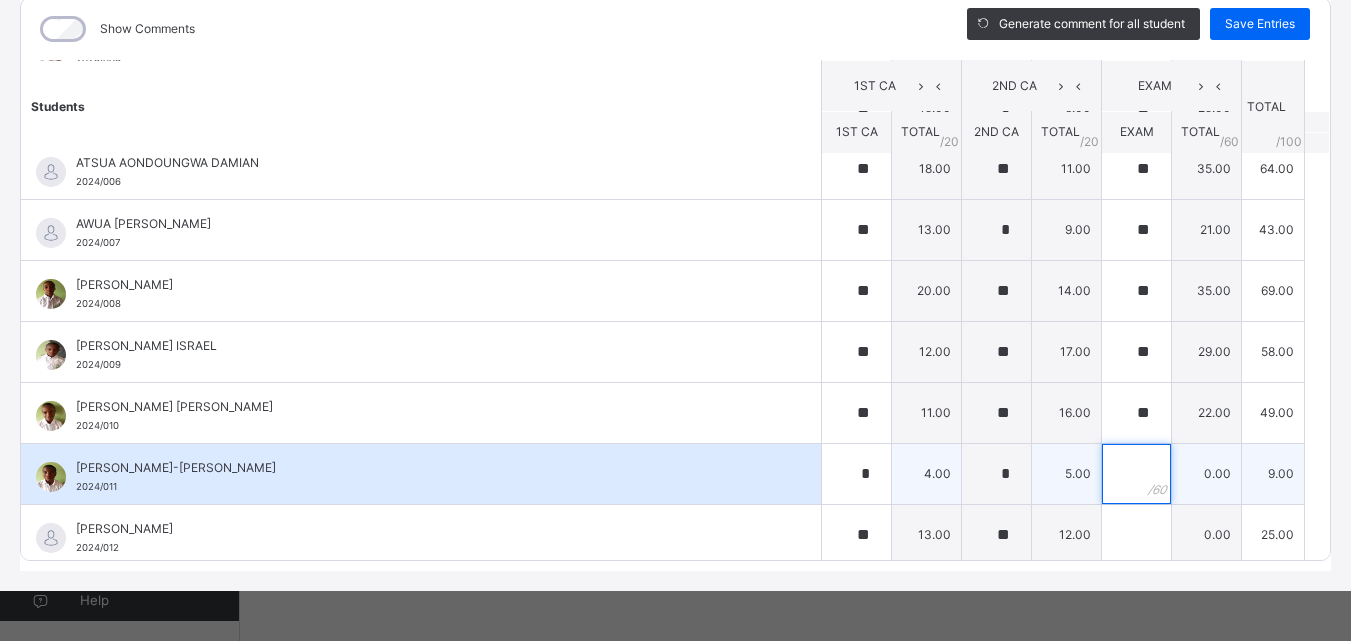 click at bounding box center [1136, 474] 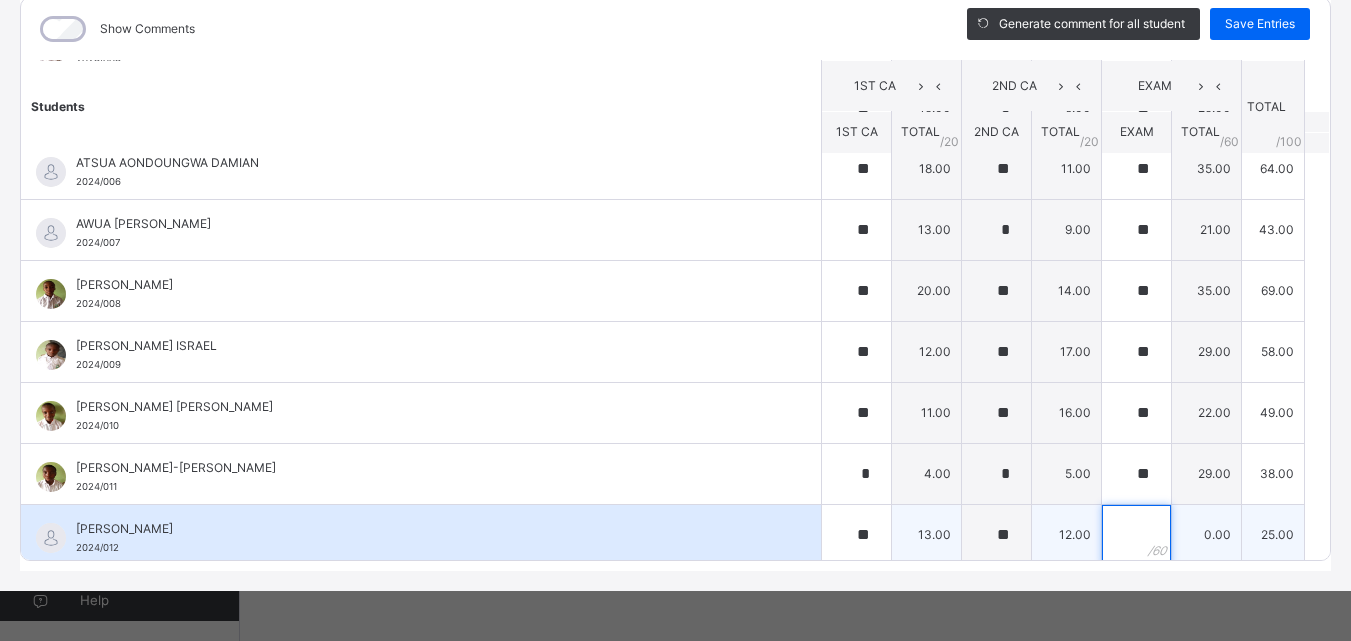 click at bounding box center (1136, 535) 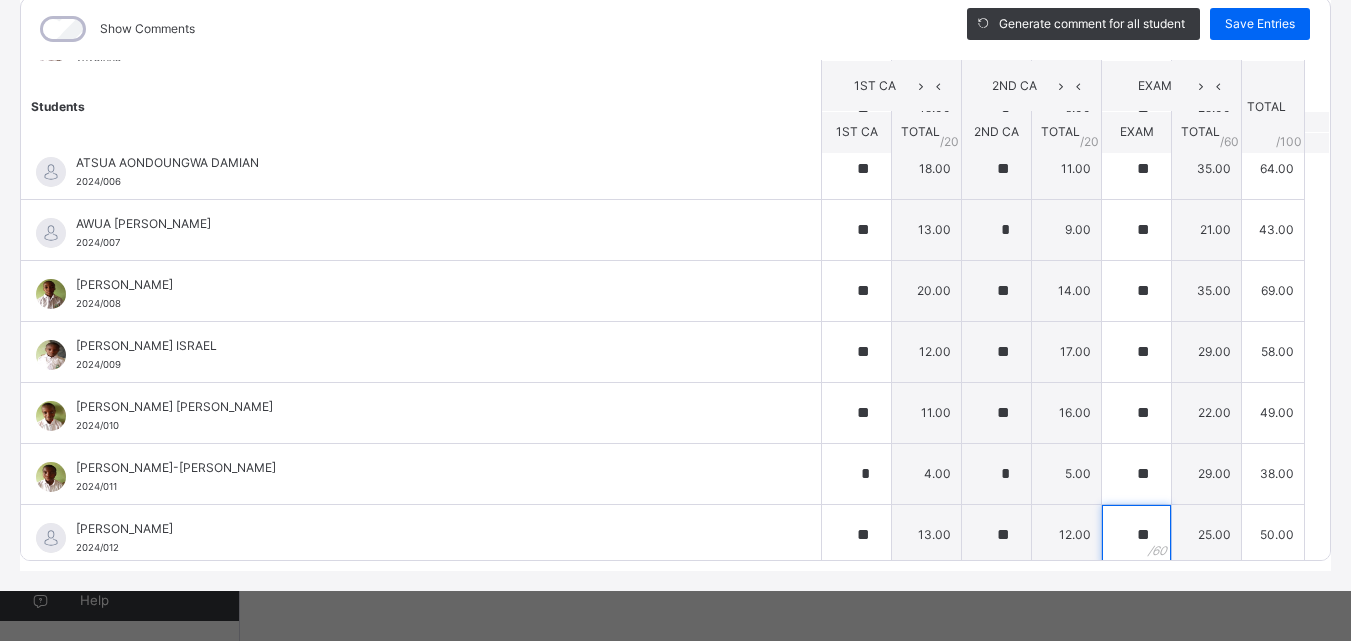 scroll, scrollTop: 360, scrollLeft: 0, axis: vertical 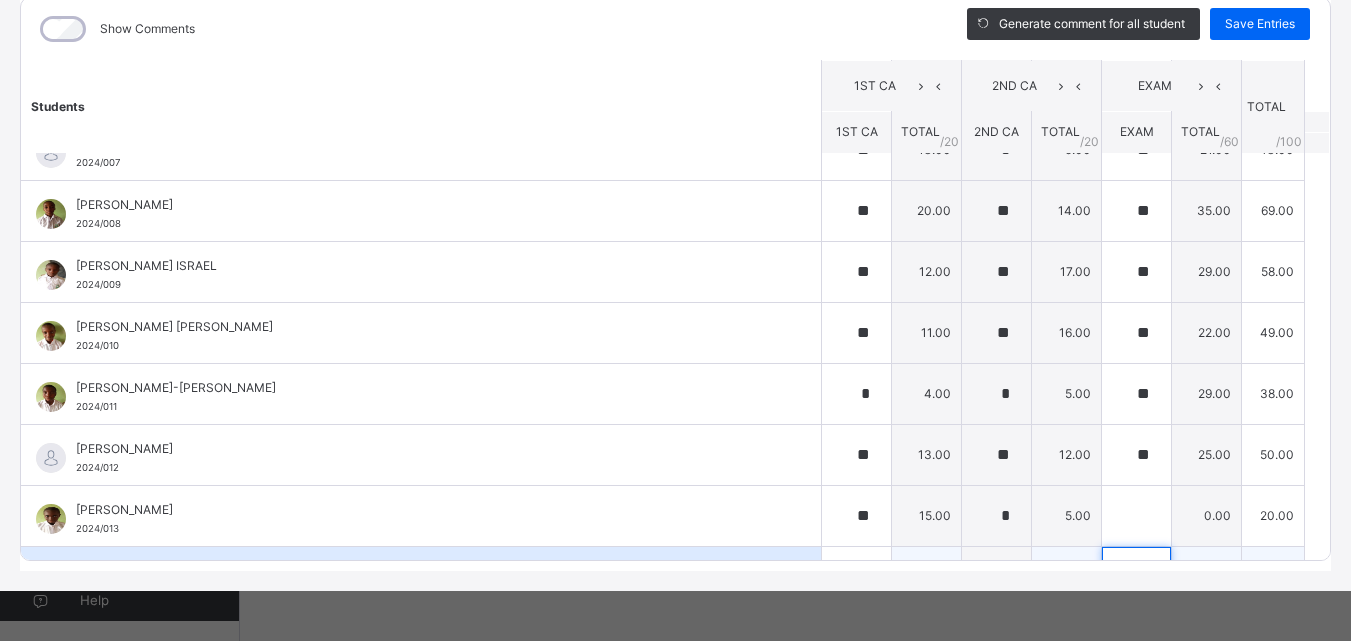 click at bounding box center (1136, 577) 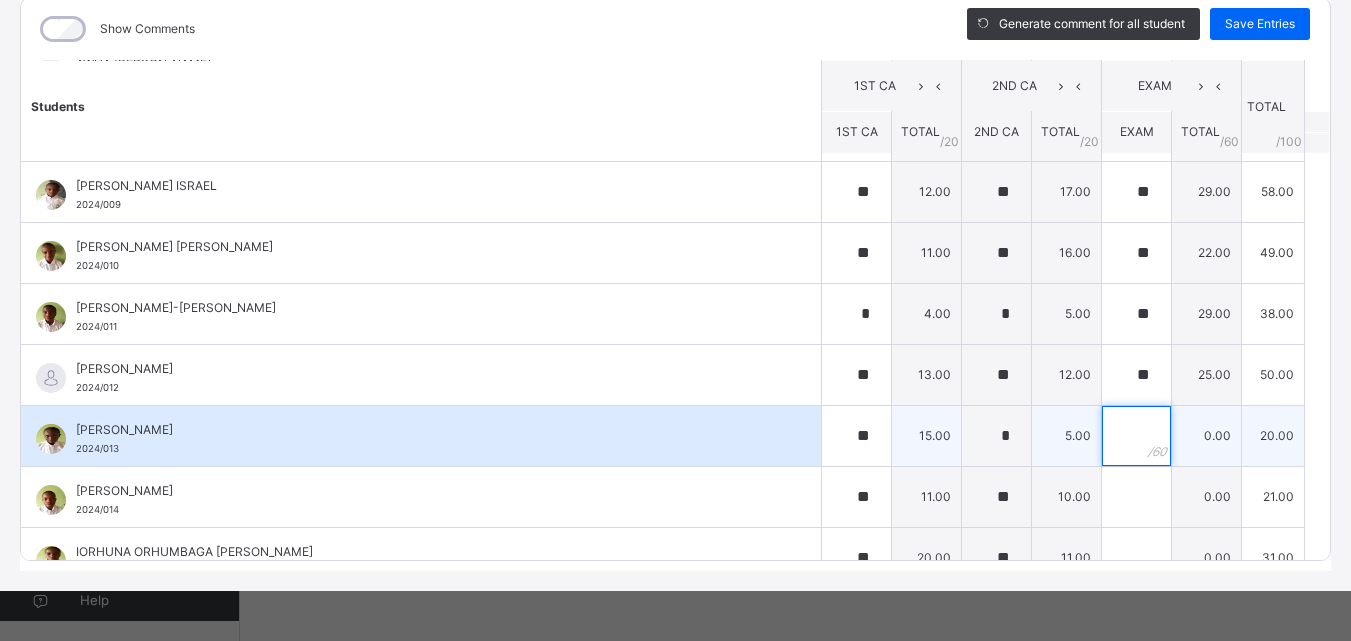 click at bounding box center (1136, 436) 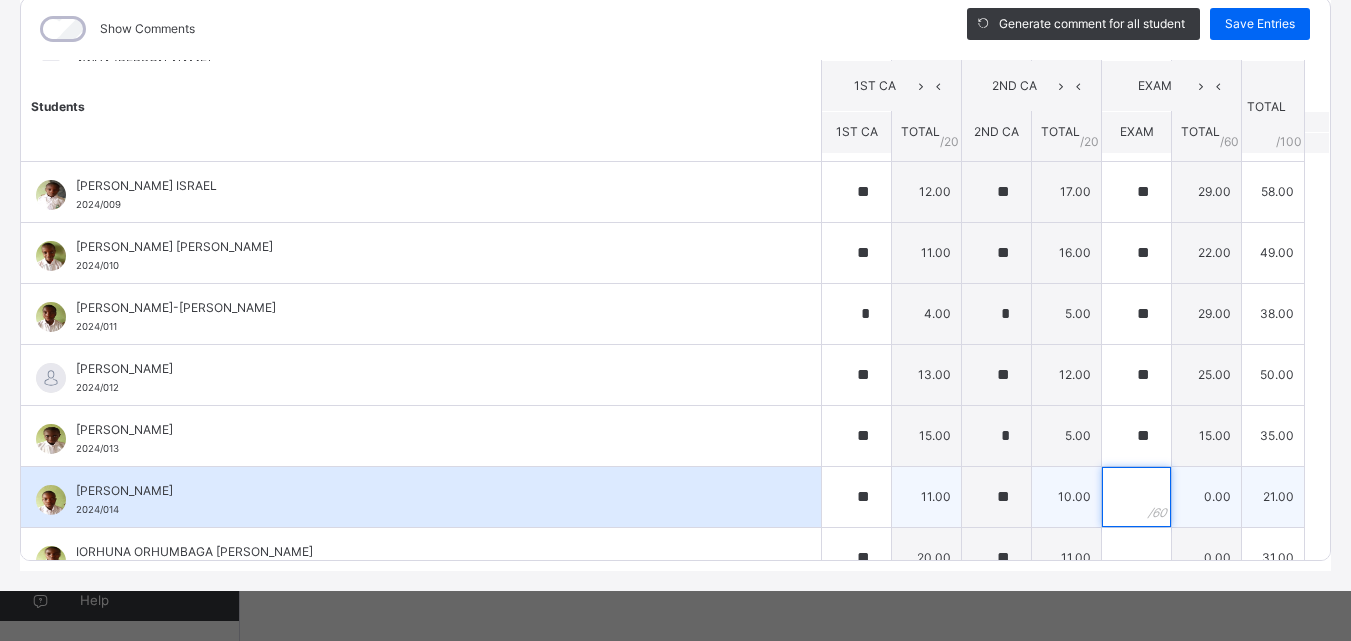 click at bounding box center (1136, 497) 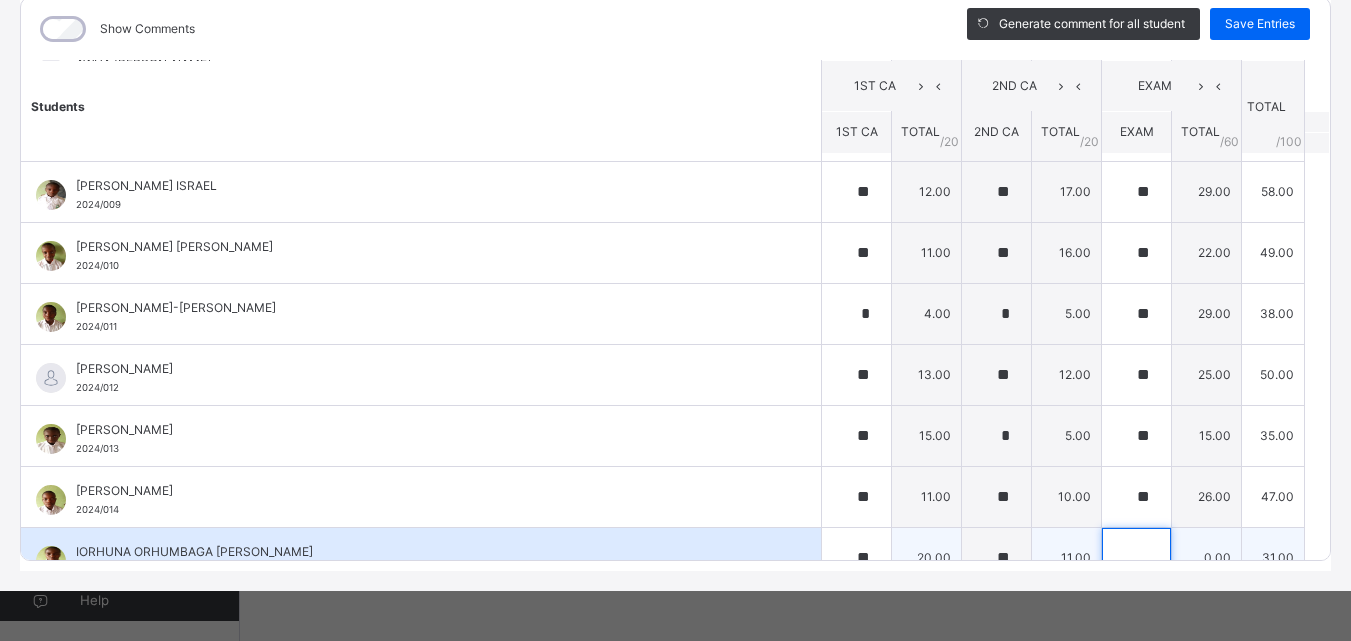 click at bounding box center [1136, 558] 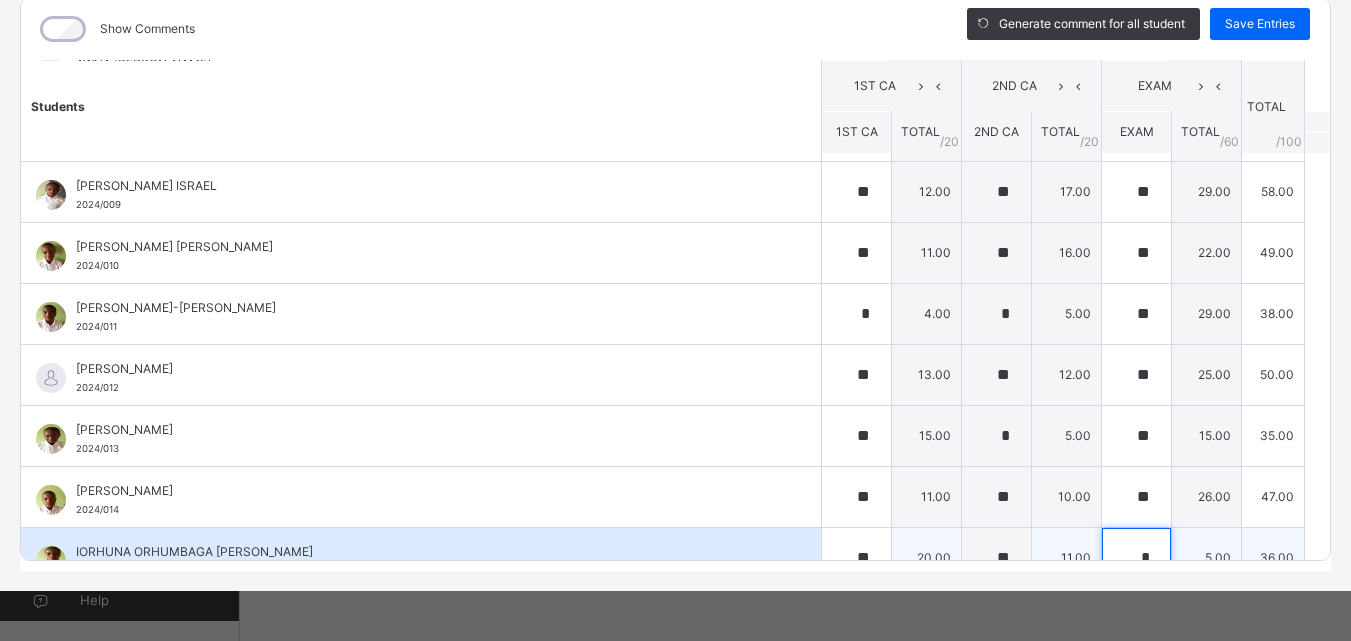 scroll, scrollTop: 488, scrollLeft: 0, axis: vertical 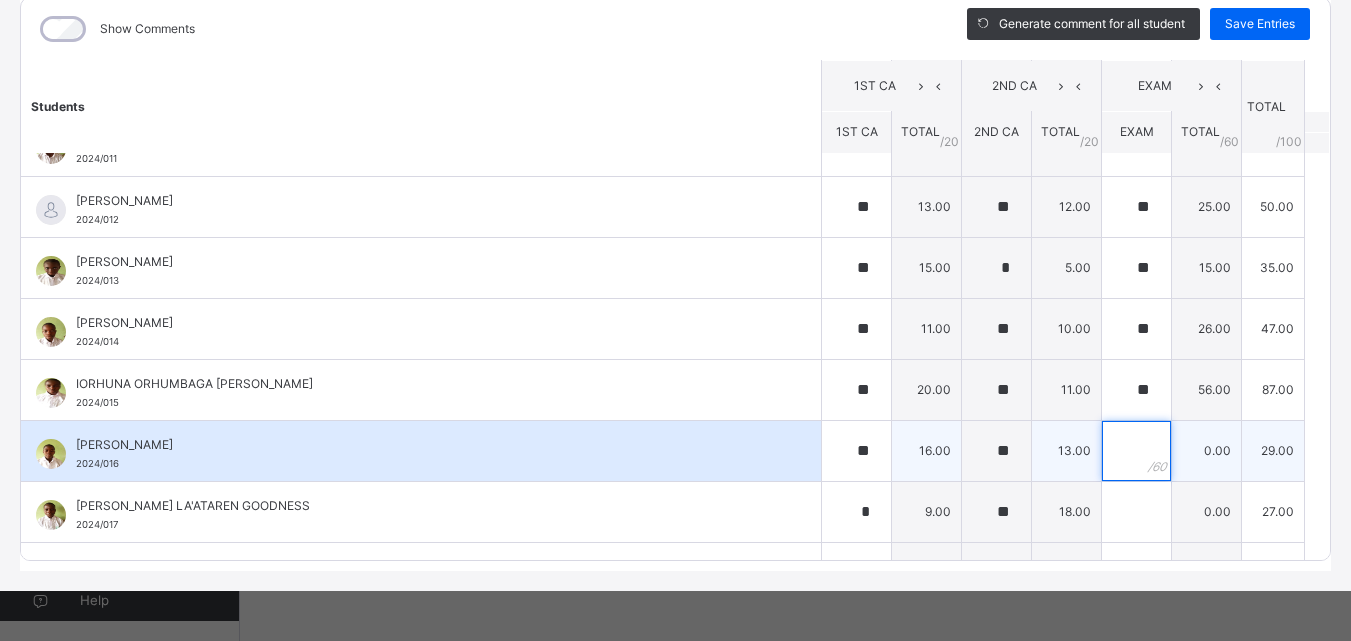 click at bounding box center [1136, 451] 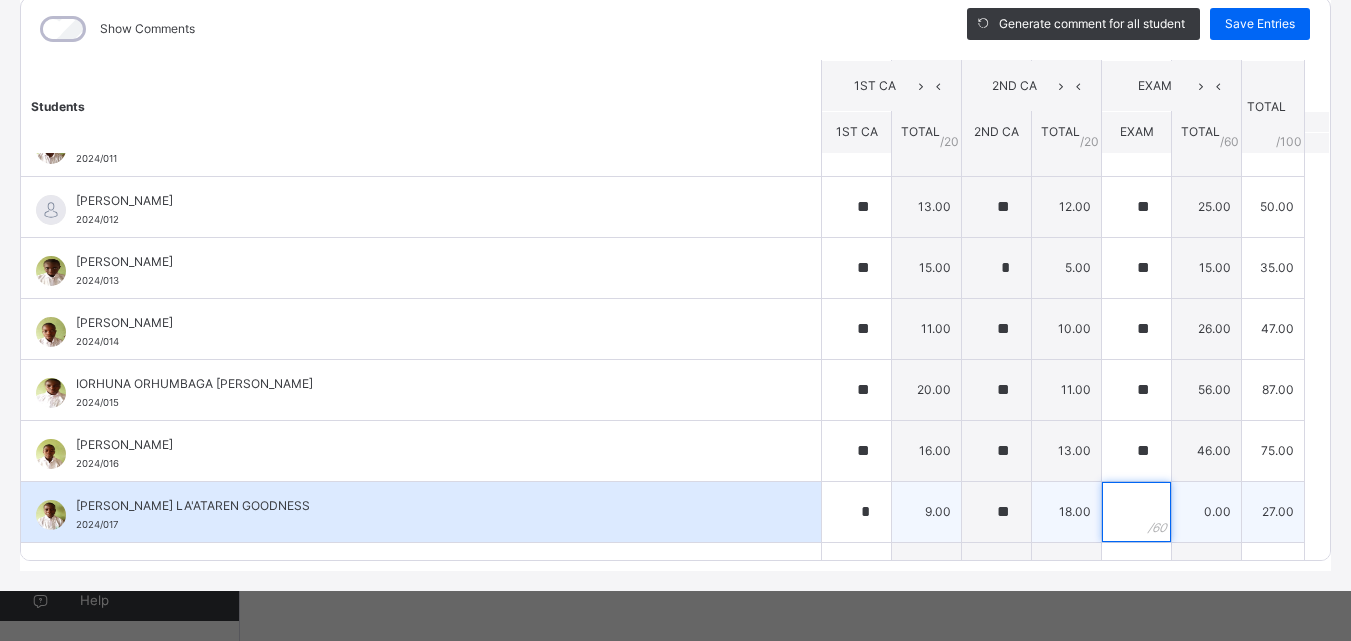 click at bounding box center [1136, 512] 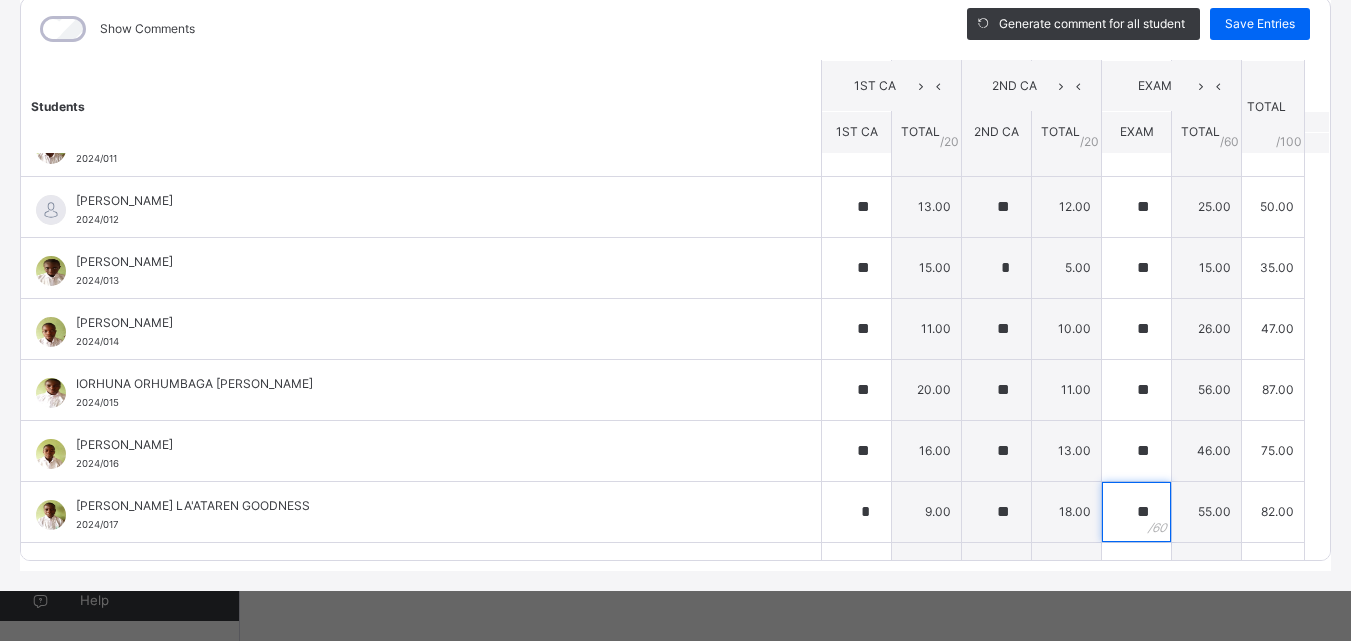 scroll, scrollTop: 688, scrollLeft: 0, axis: vertical 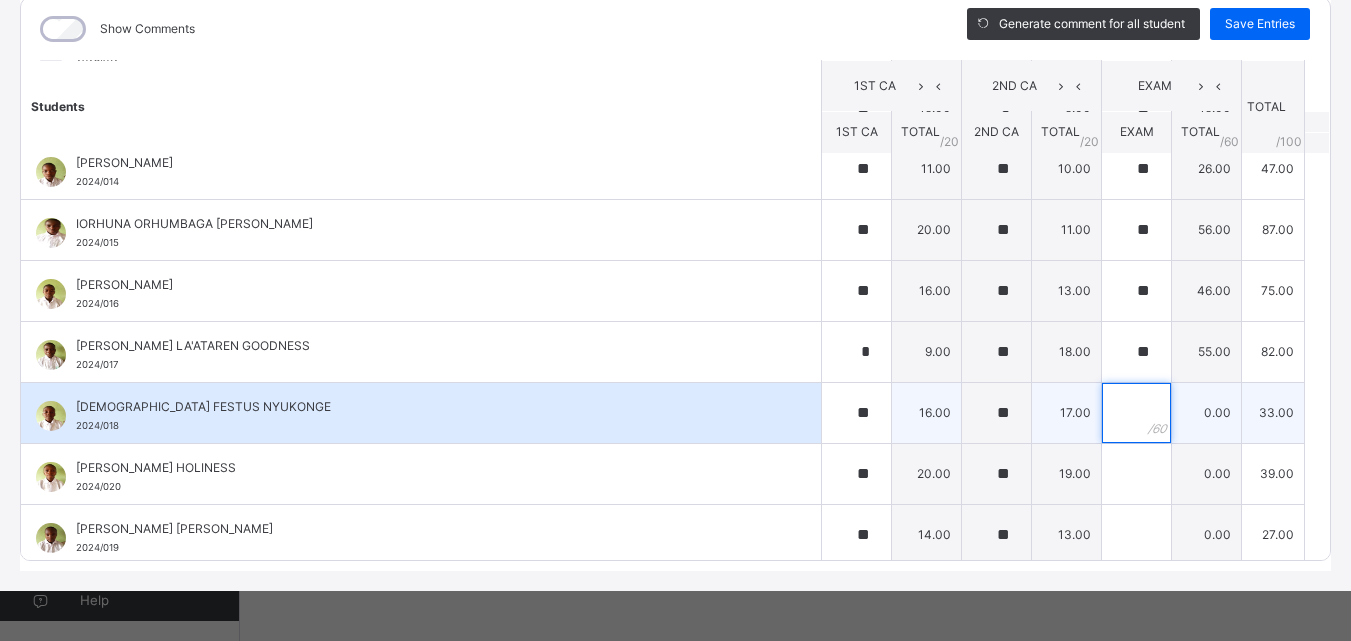 click at bounding box center (1136, 413) 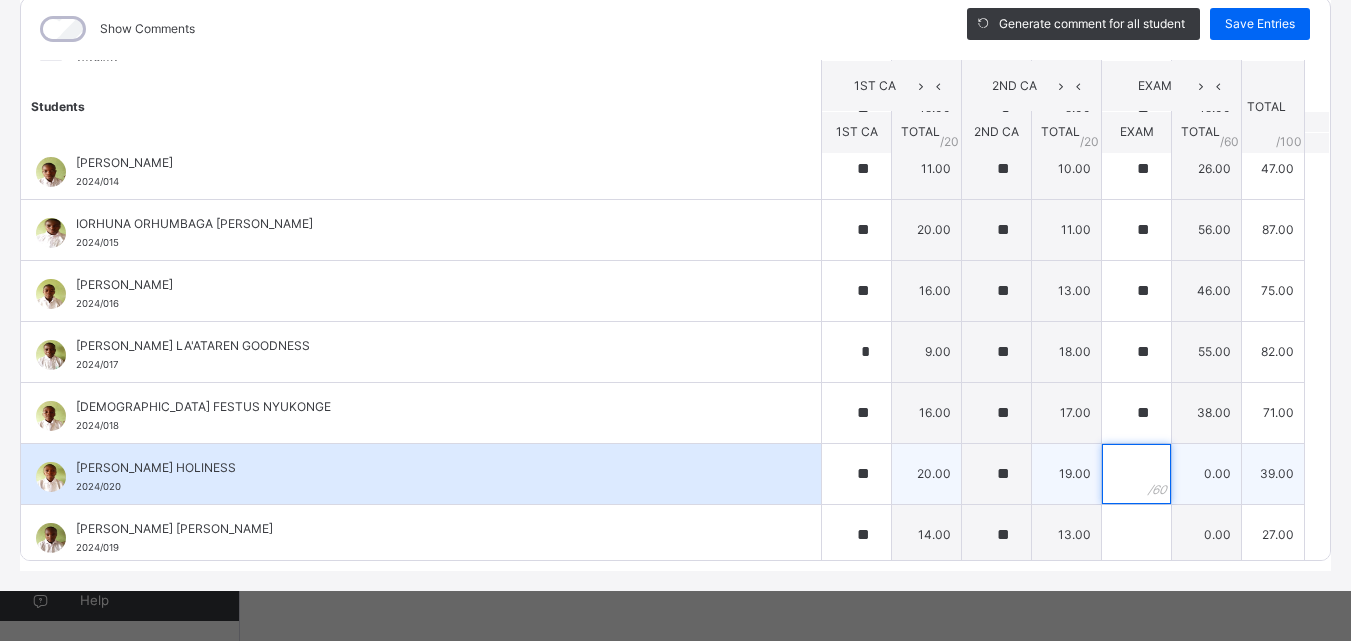 click at bounding box center (1136, 474) 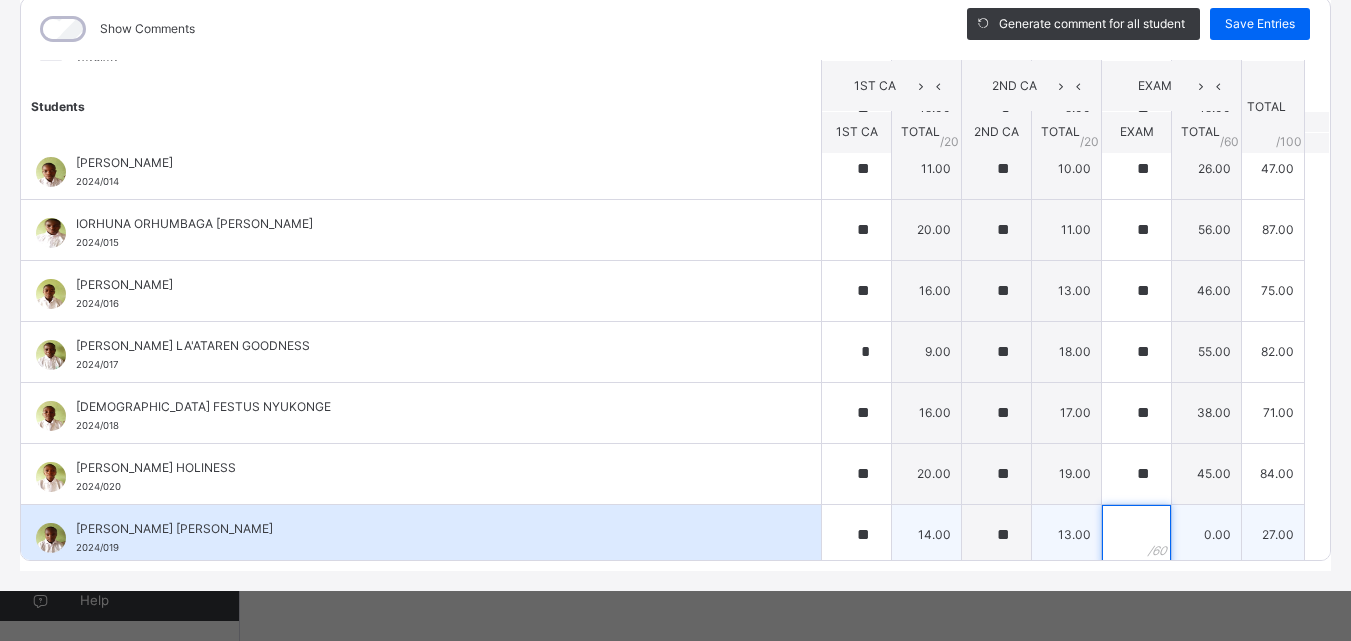 click at bounding box center (1136, 535) 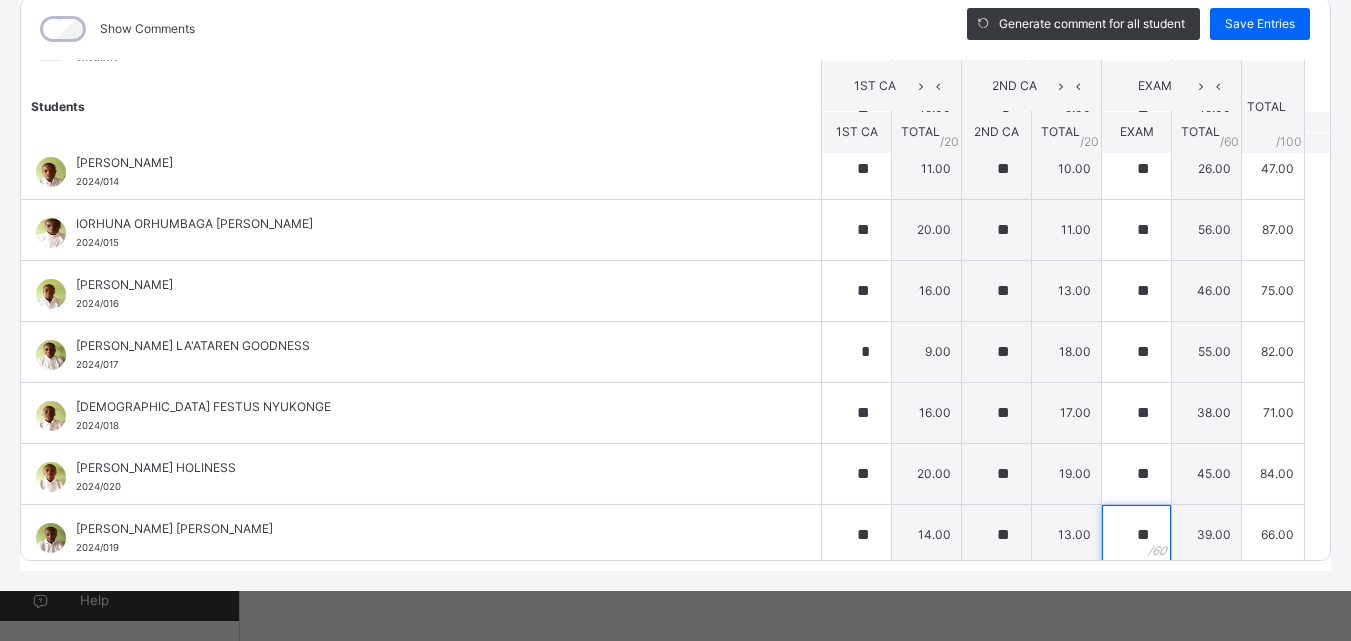 scroll, scrollTop: 848, scrollLeft: 0, axis: vertical 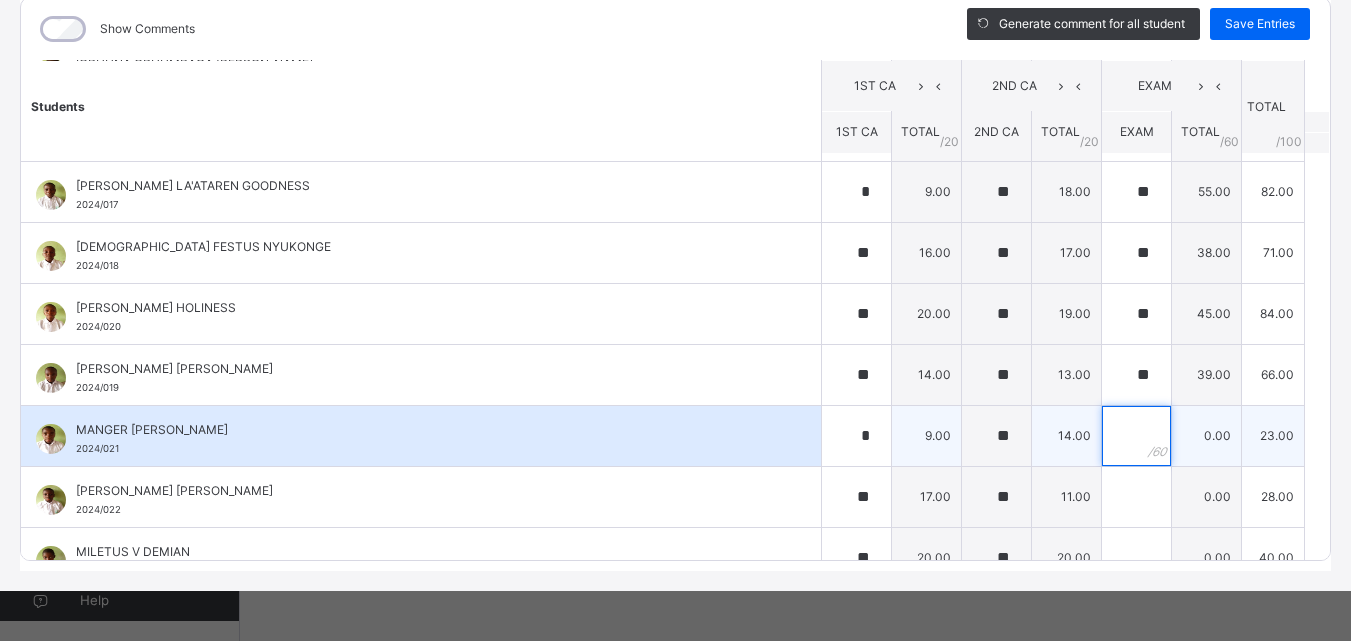click at bounding box center (1136, 436) 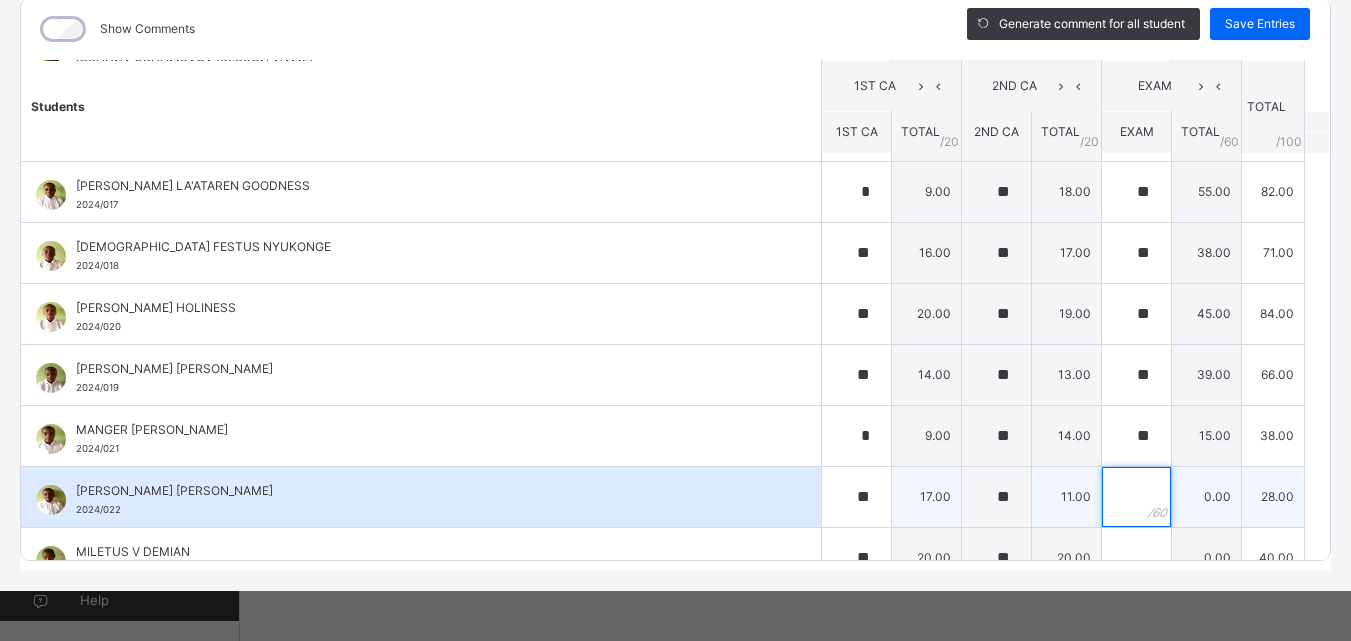click at bounding box center (1136, 497) 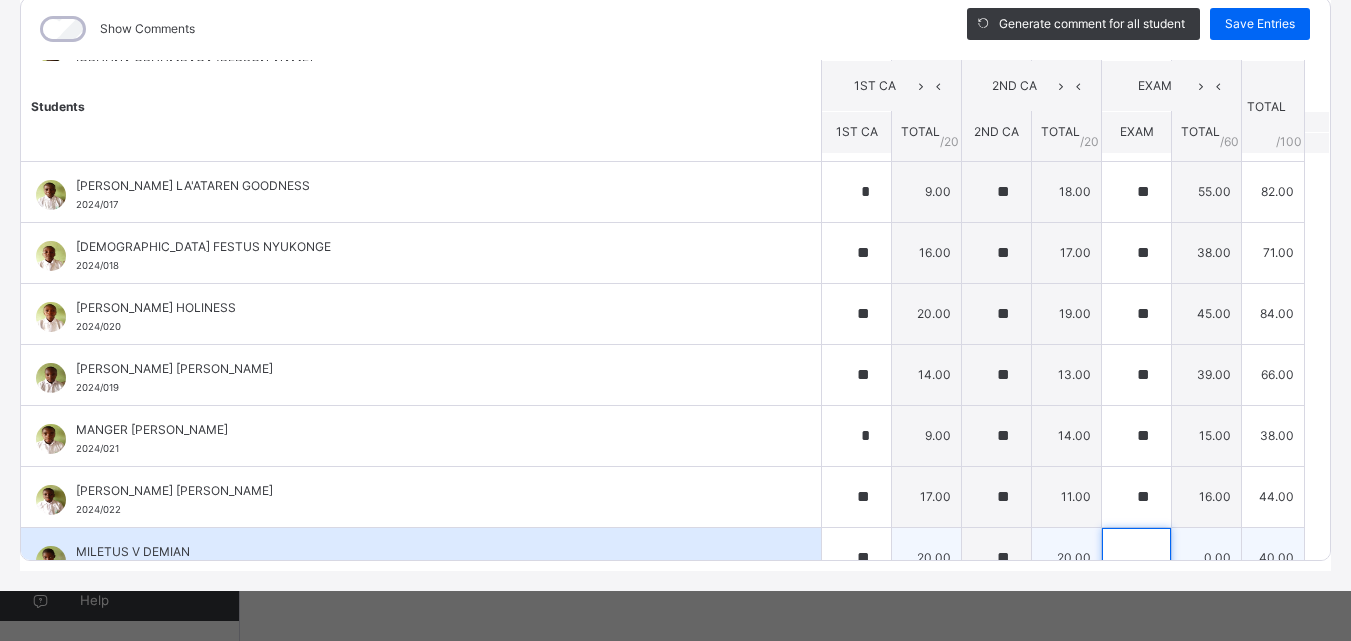 click at bounding box center (1136, 558) 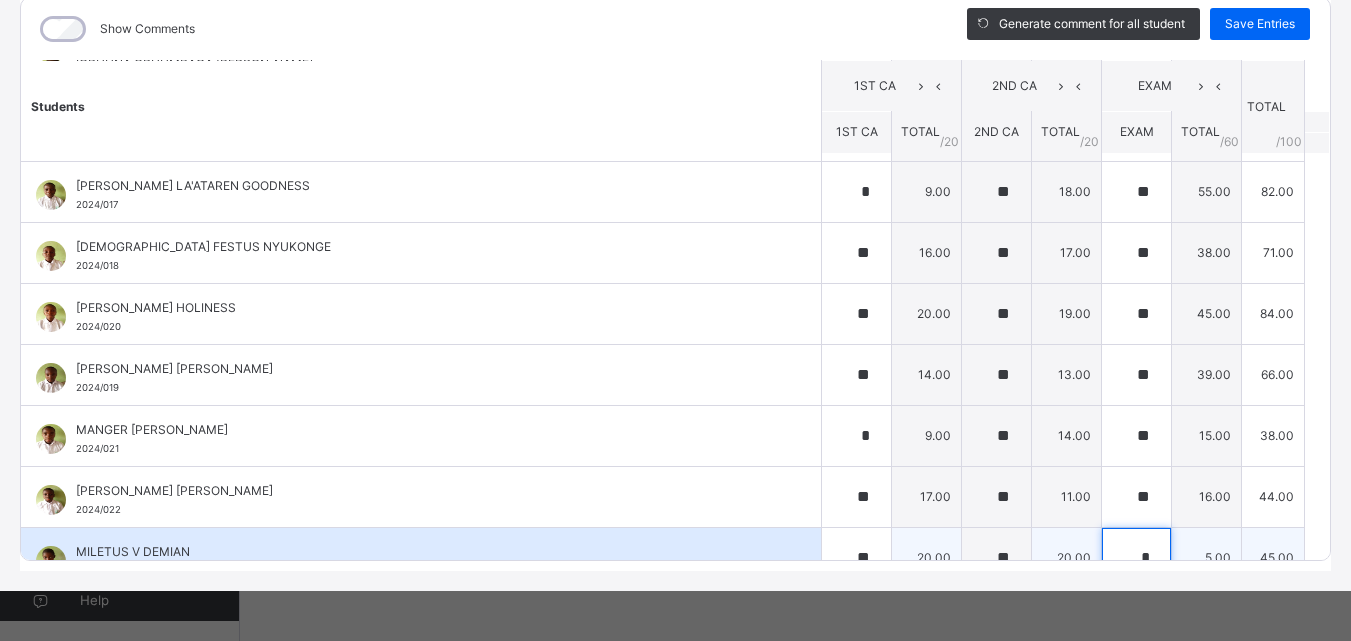 scroll, scrollTop: 976, scrollLeft: 0, axis: vertical 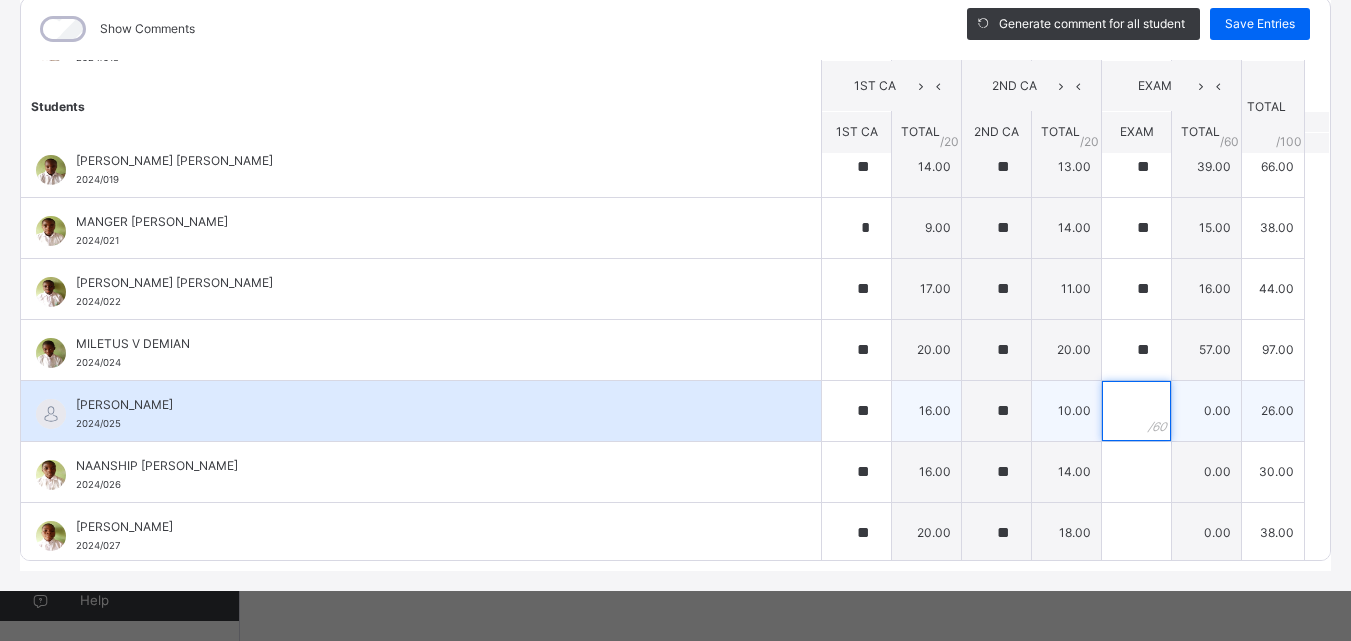 click at bounding box center (1136, 411) 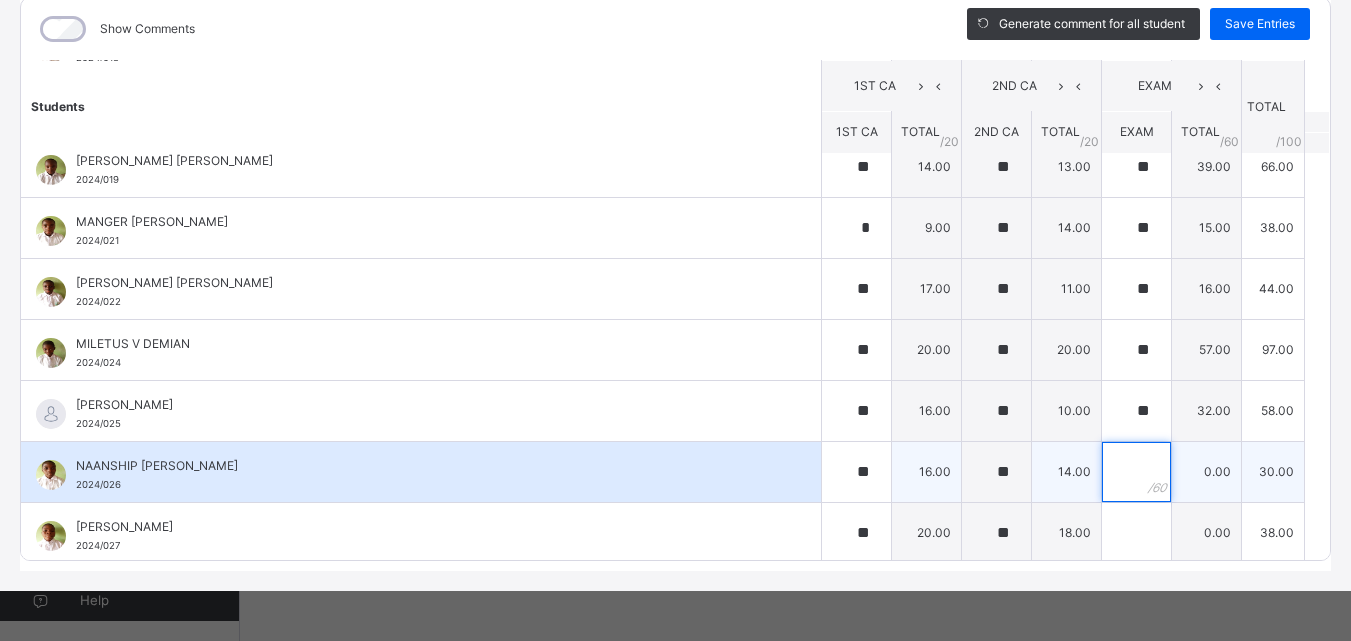click at bounding box center [1136, 472] 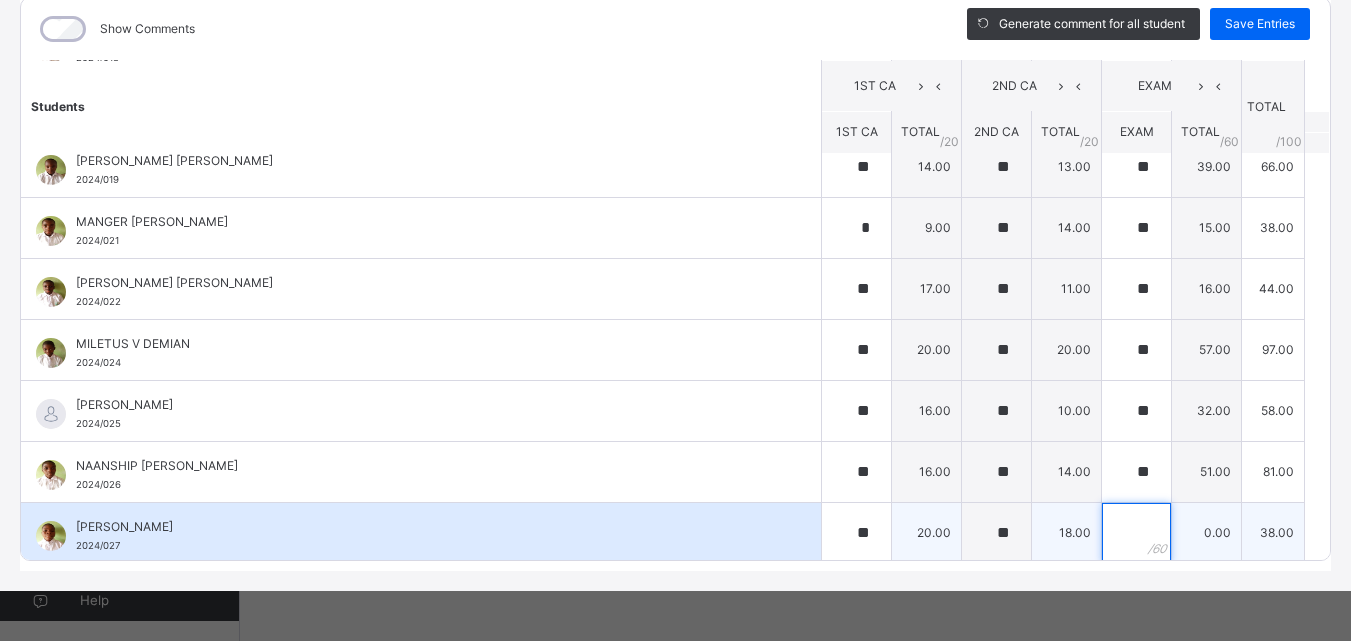 click at bounding box center (1136, 533) 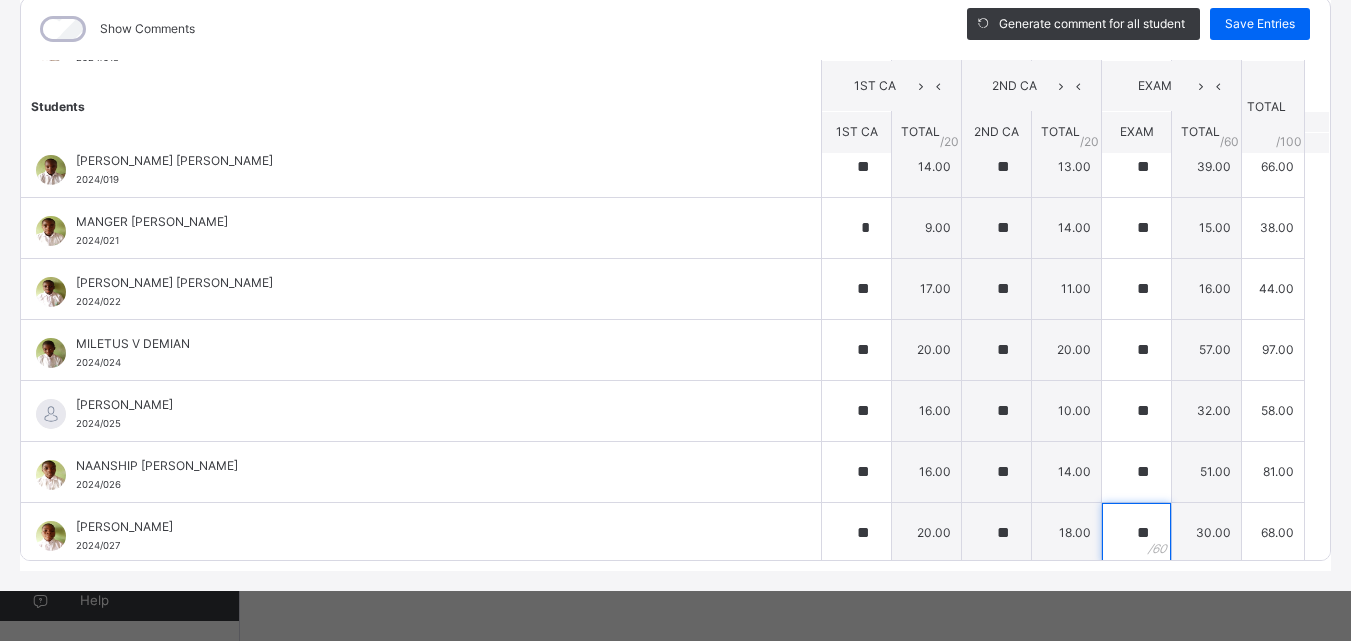 scroll, scrollTop: 1216, scrollLeft: 0, axis: vertical 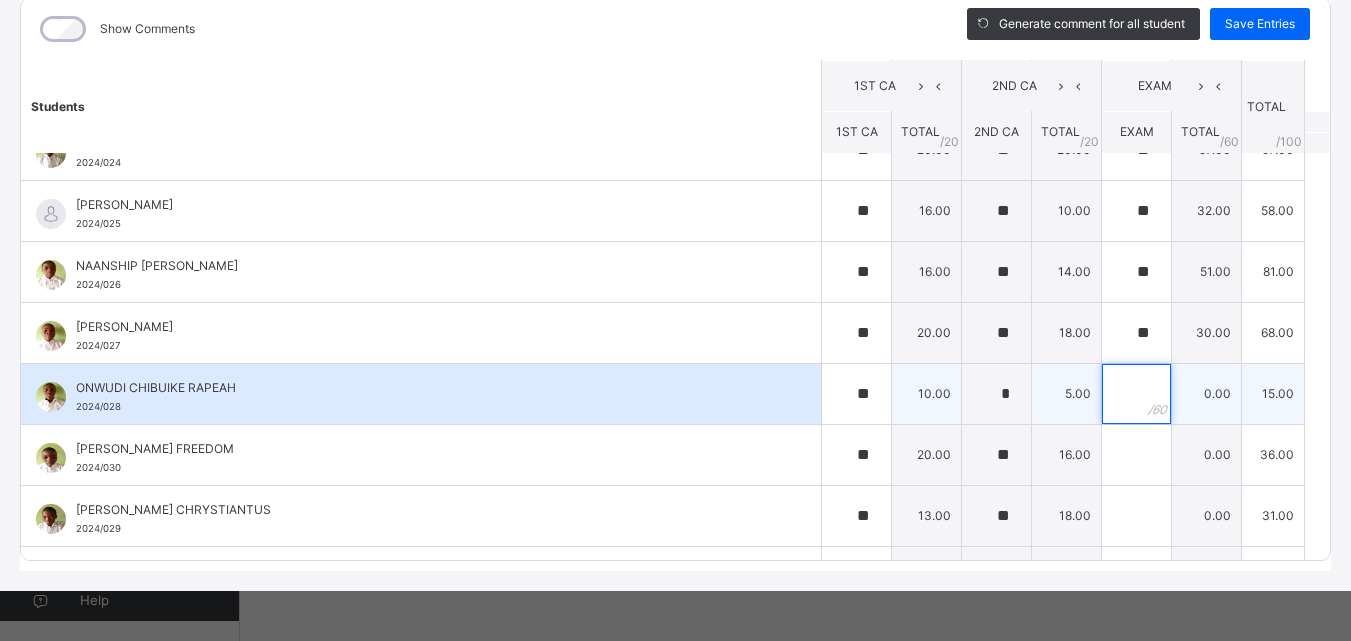 click at bounding box center [1136, 394] 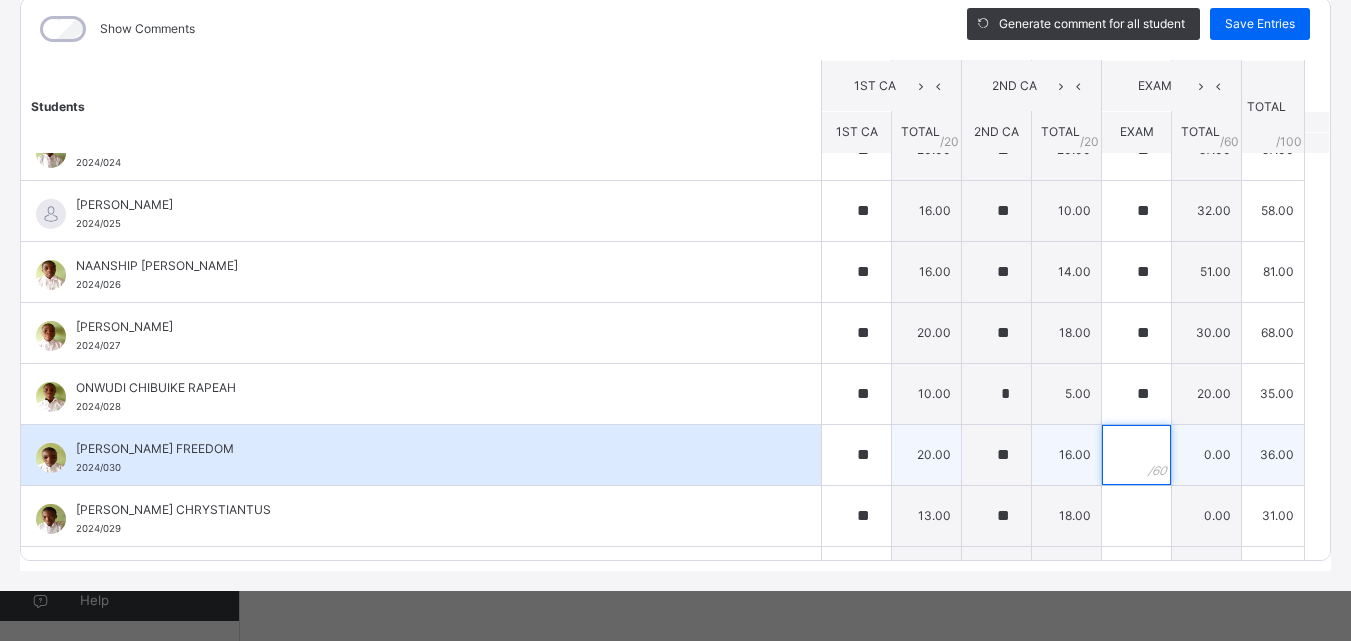 click at bounding box center [1136, 455] 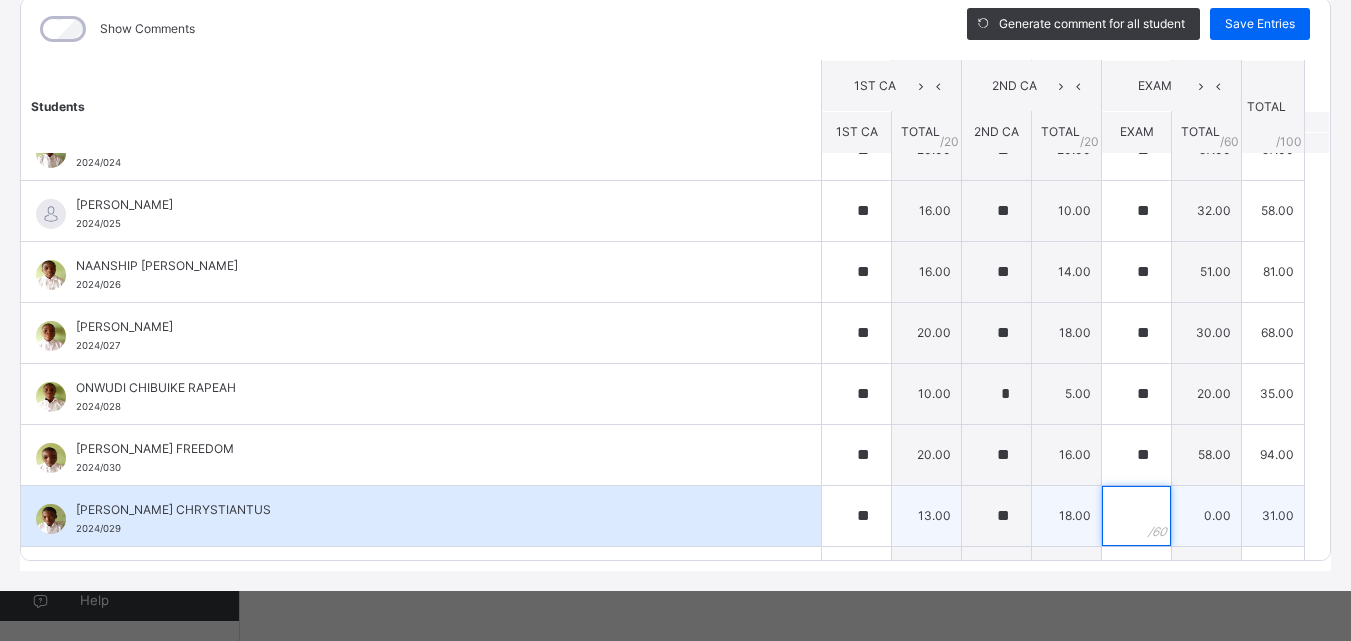 click at bounding box center [1136, 516] 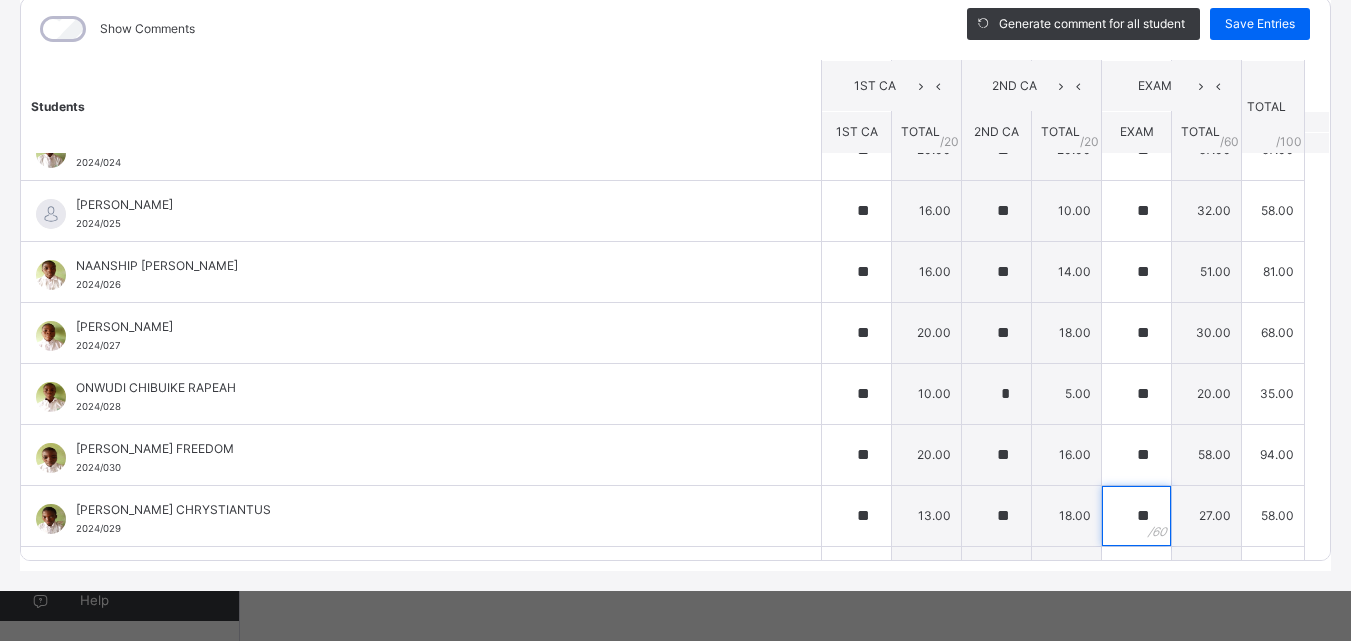 scroll, scrollTop: 1416, scrollLeft: 0, axis: vertical 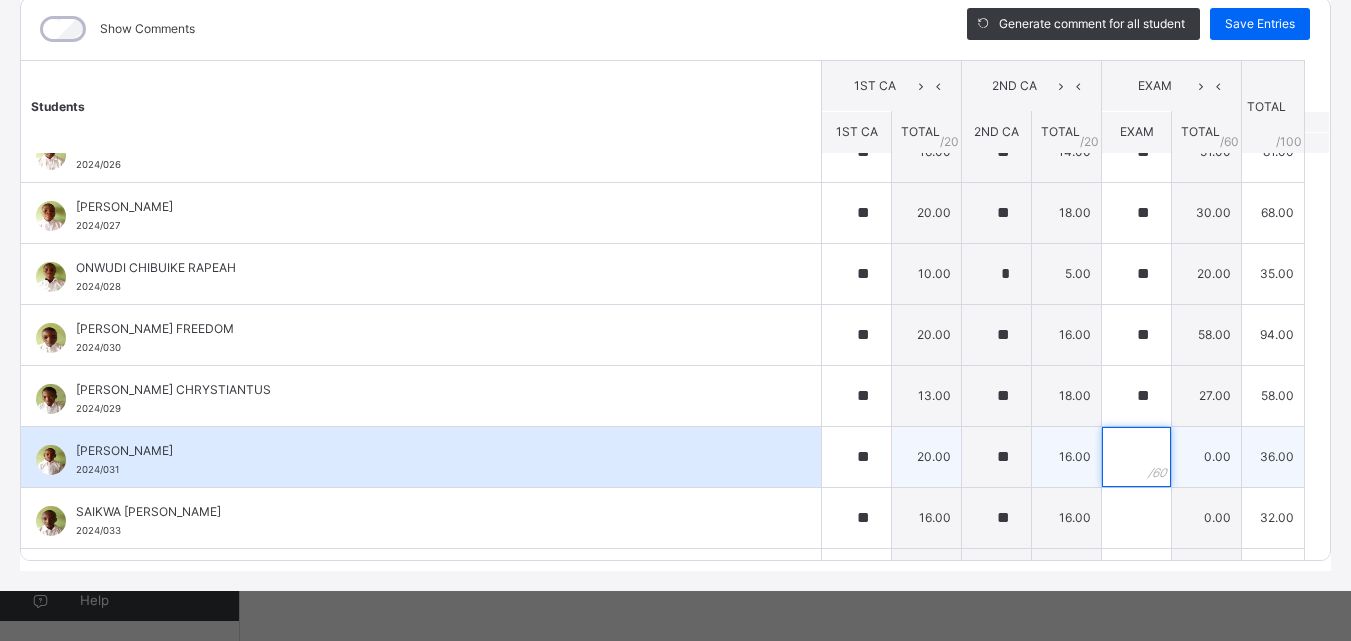click at bounding box center [1136, 457] 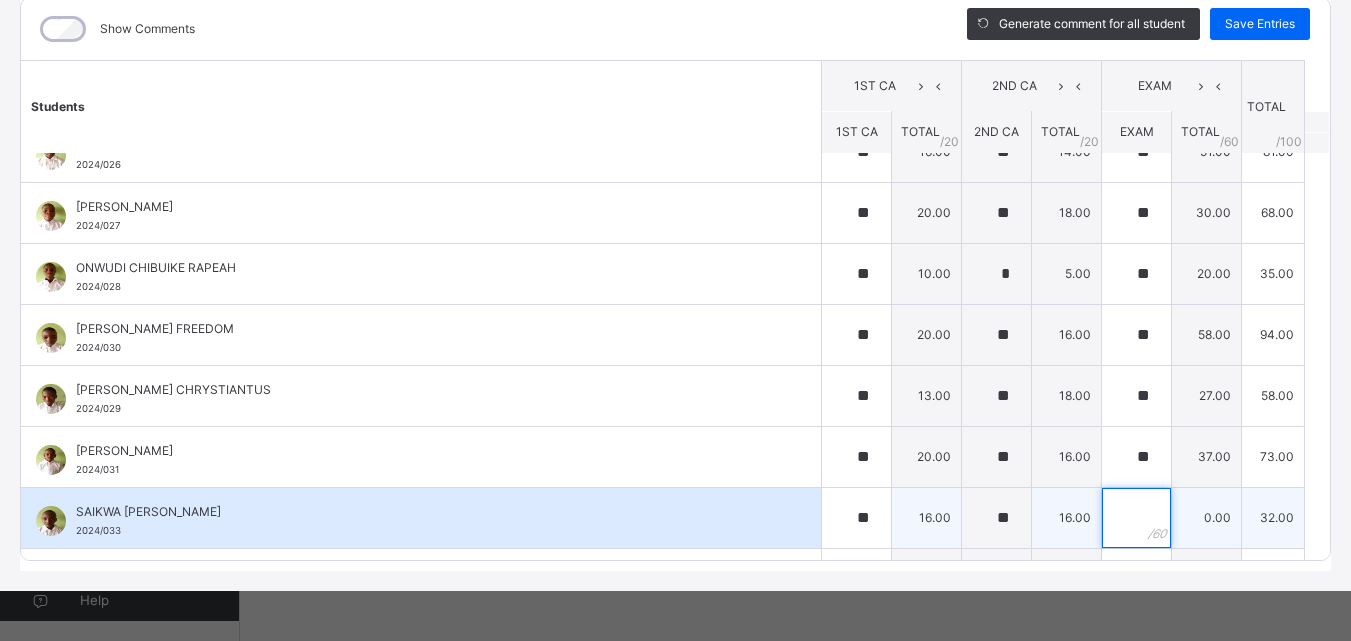 click at bounding box center (1136, 518) 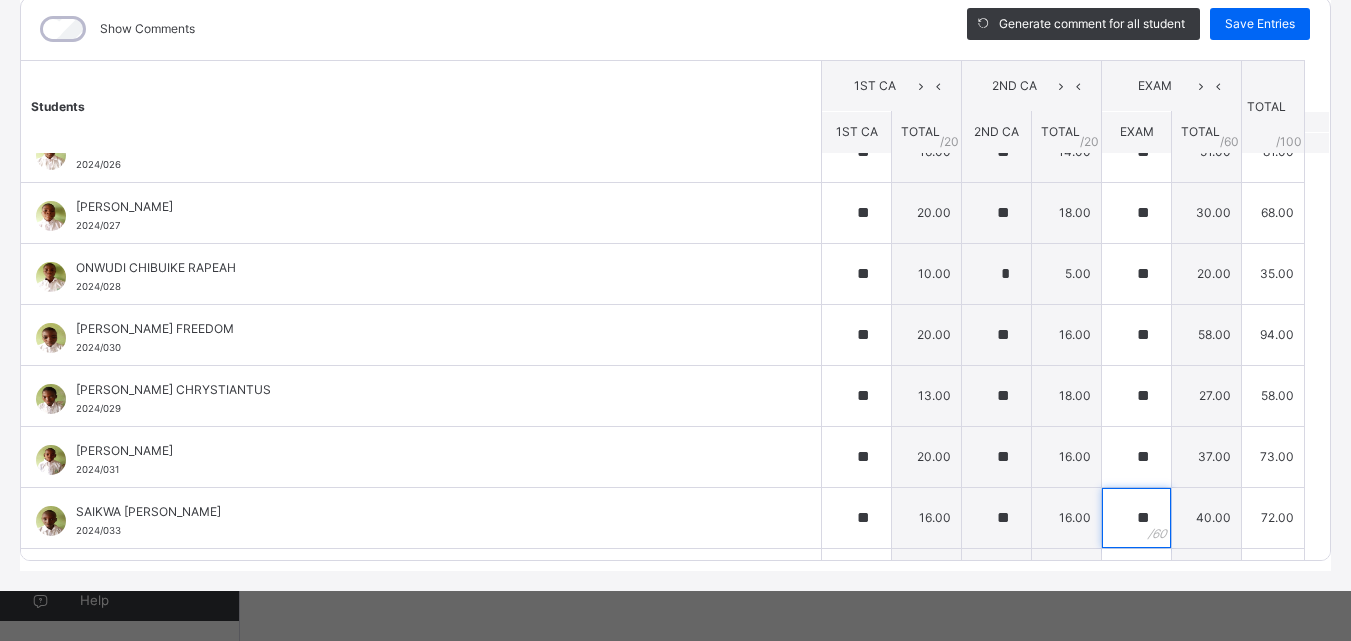 scroll, scrollTop: 1536, scrollLeft: 0, axis: vertical 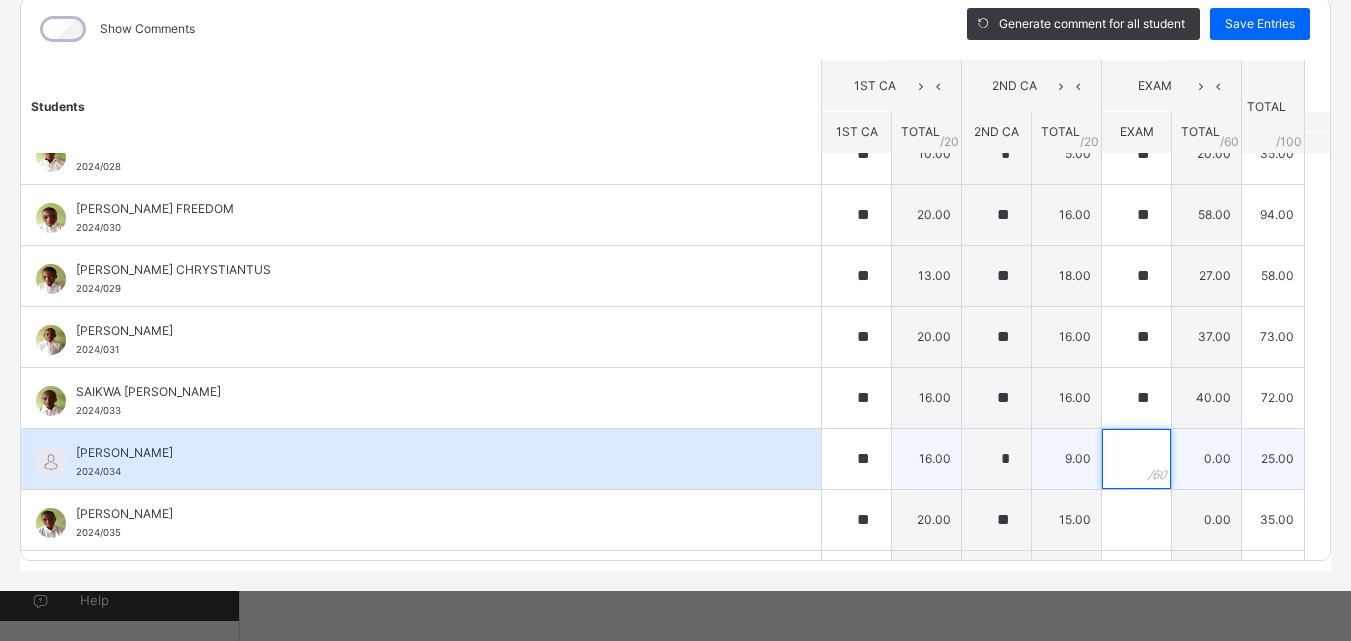 click at bounding box center (1136, 459) 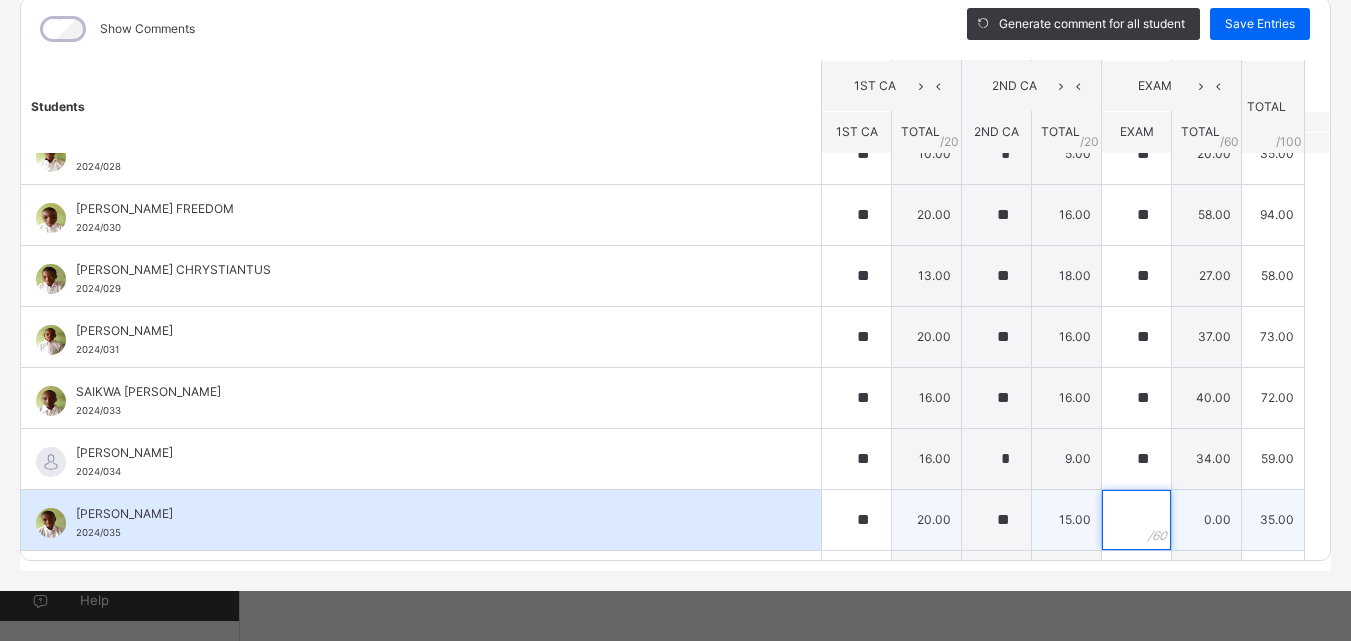 click at bounding box center (1136, 520) 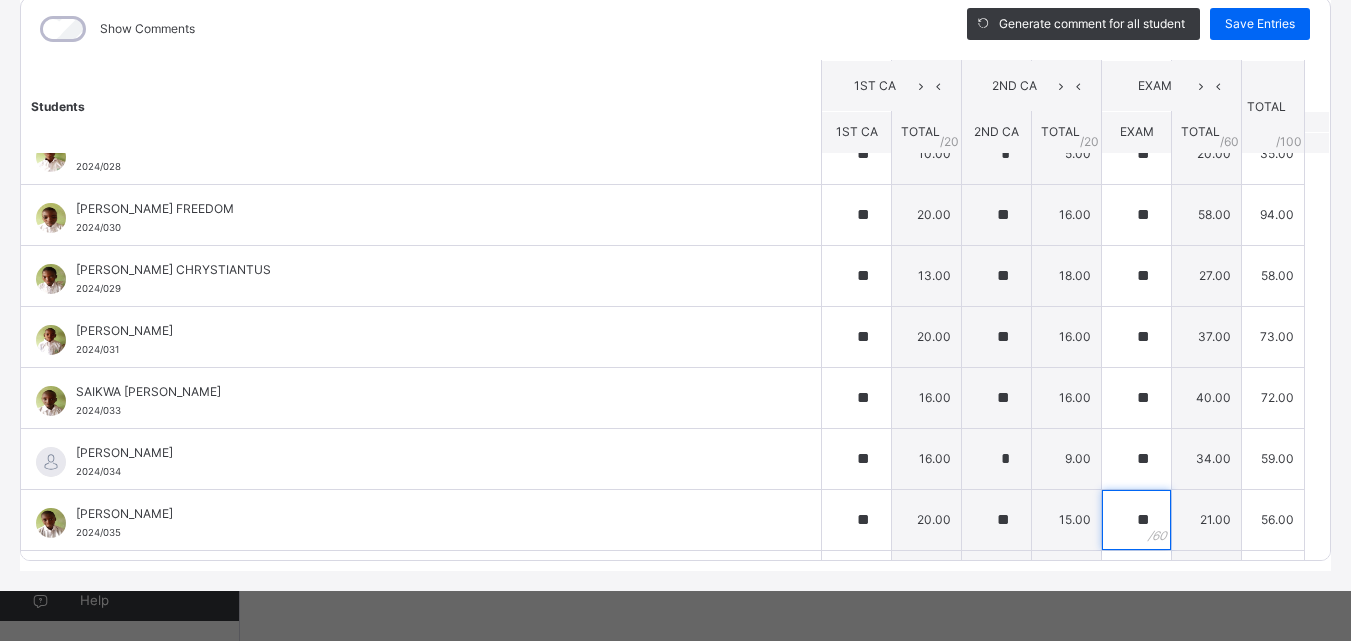 scroll, scrollTop: 1696, scrollLeft: 0, axis: vertical 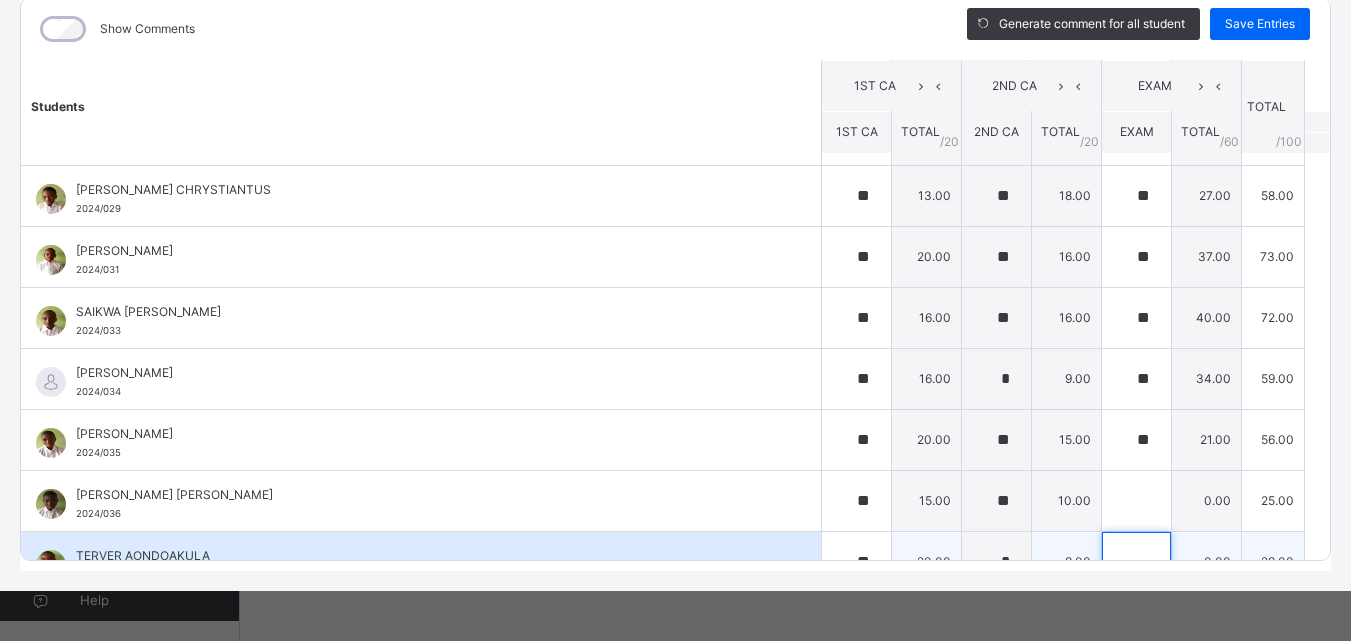 click at bounding box center (1136, 562) 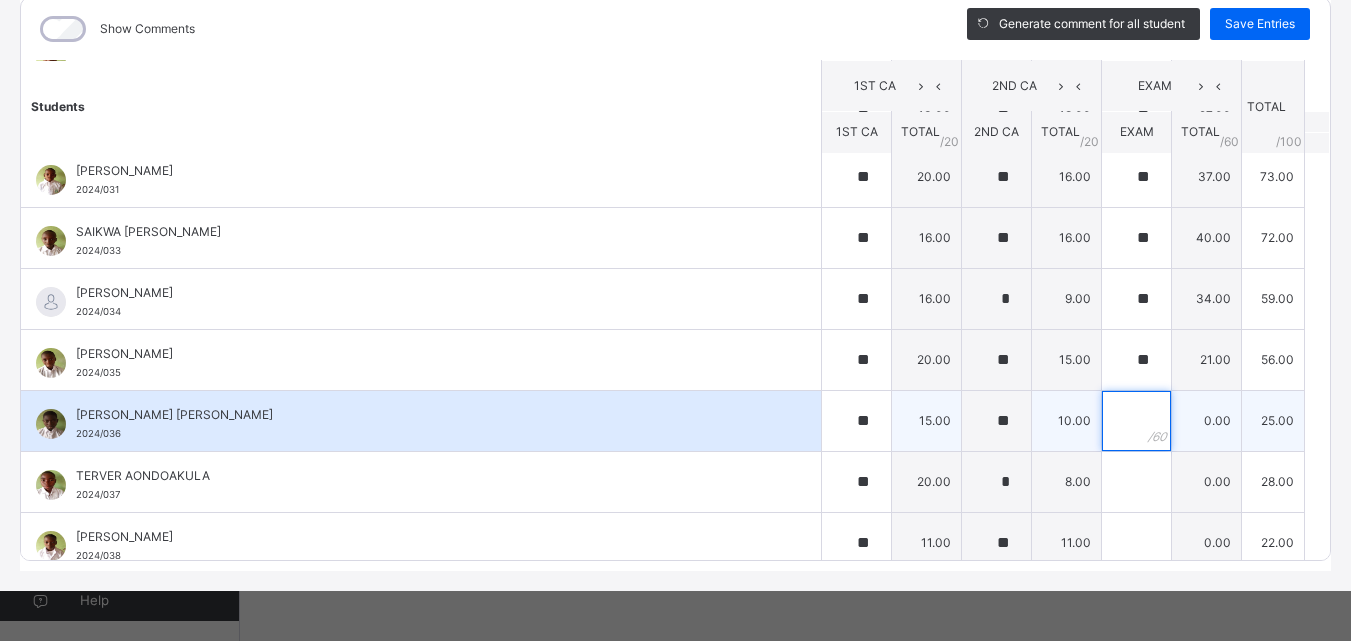 click at bounding box center (1136, 421) 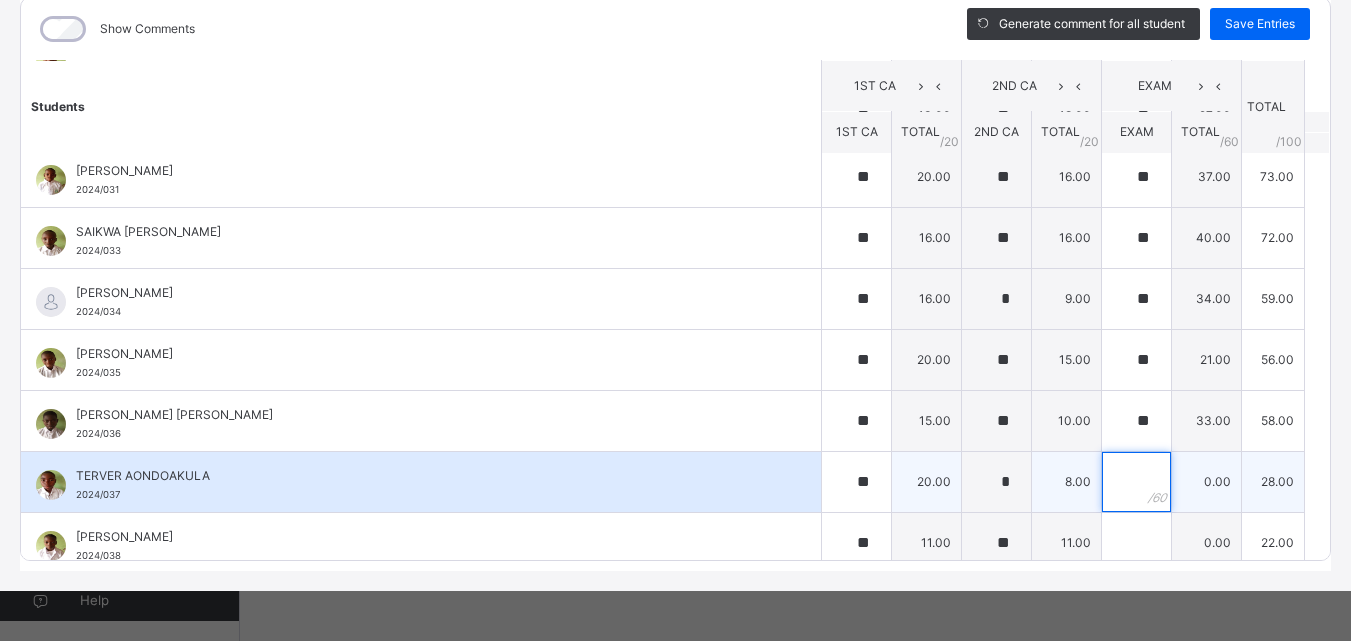 click at bounding box center (1136, 482) 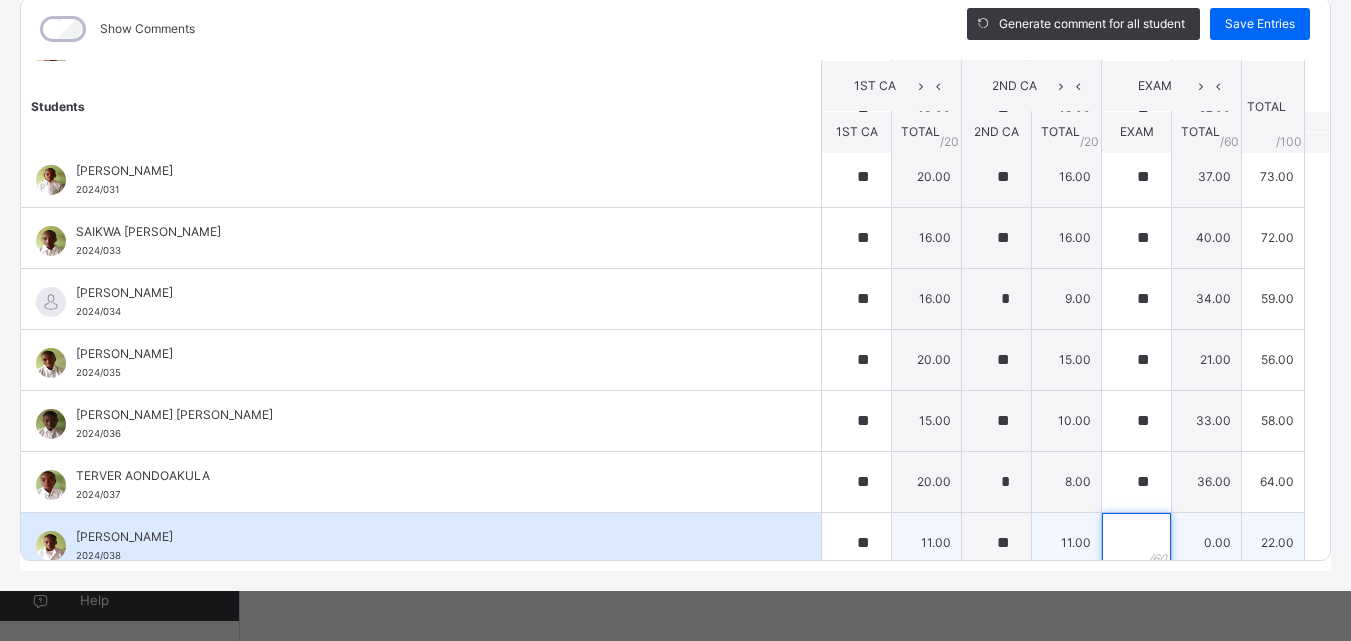 click at bounding box center (1136, 543) 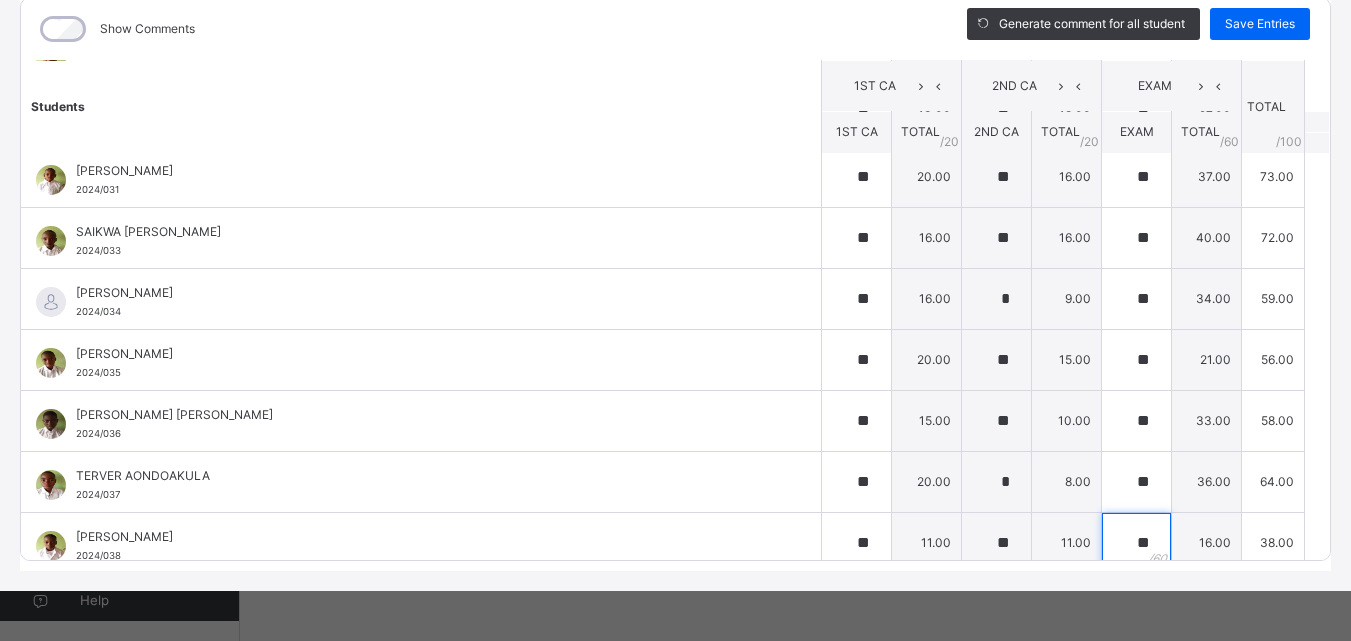 scroll, scrollTop: 1816, scrollLeft: 0, axis: vertical 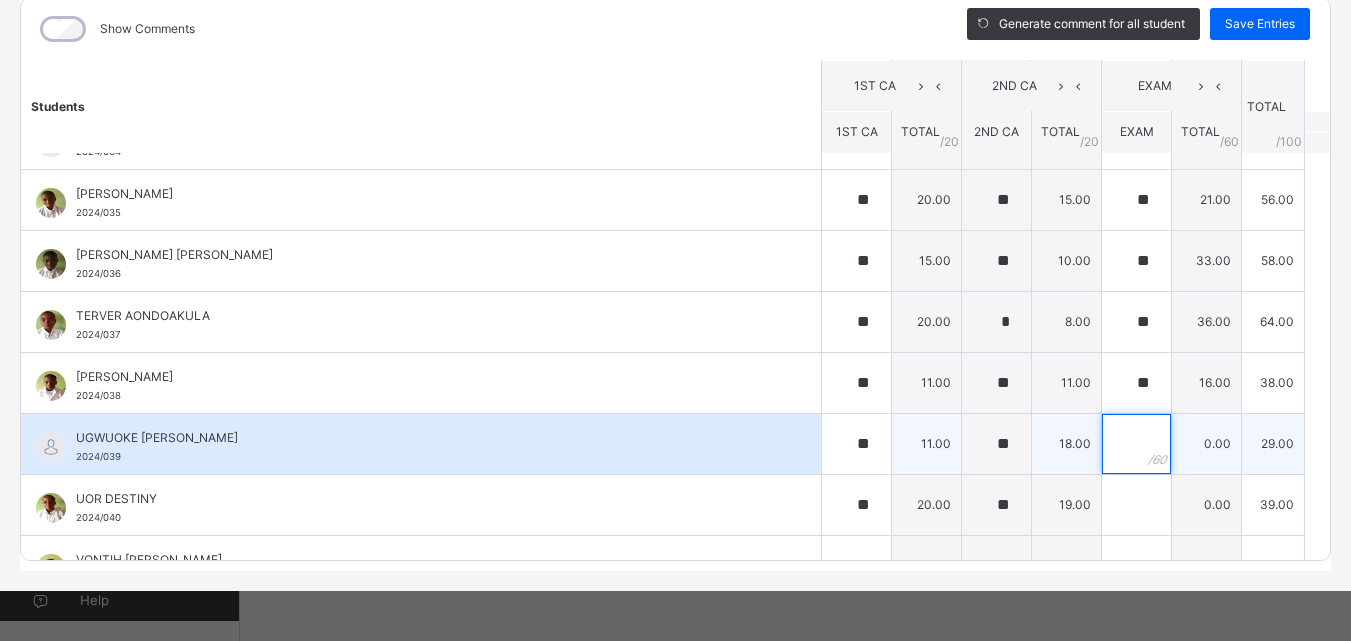 click at bounding box center (1136, 444) 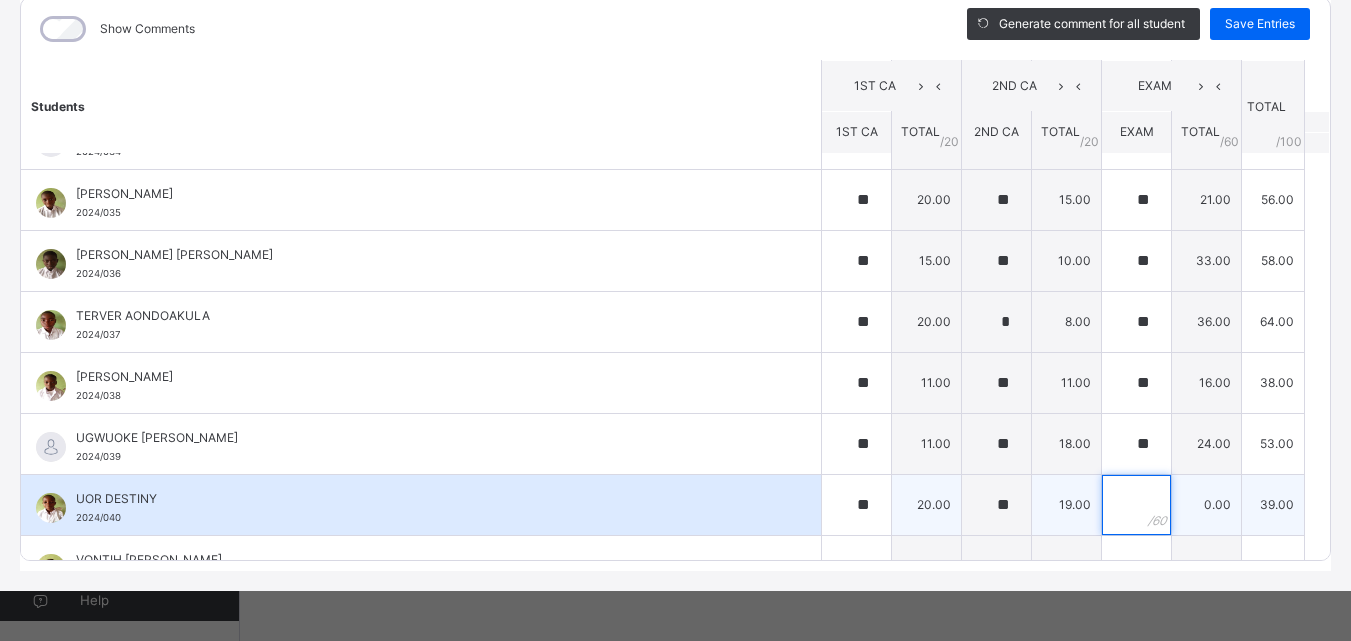 click at bounding box center (1136, 505) 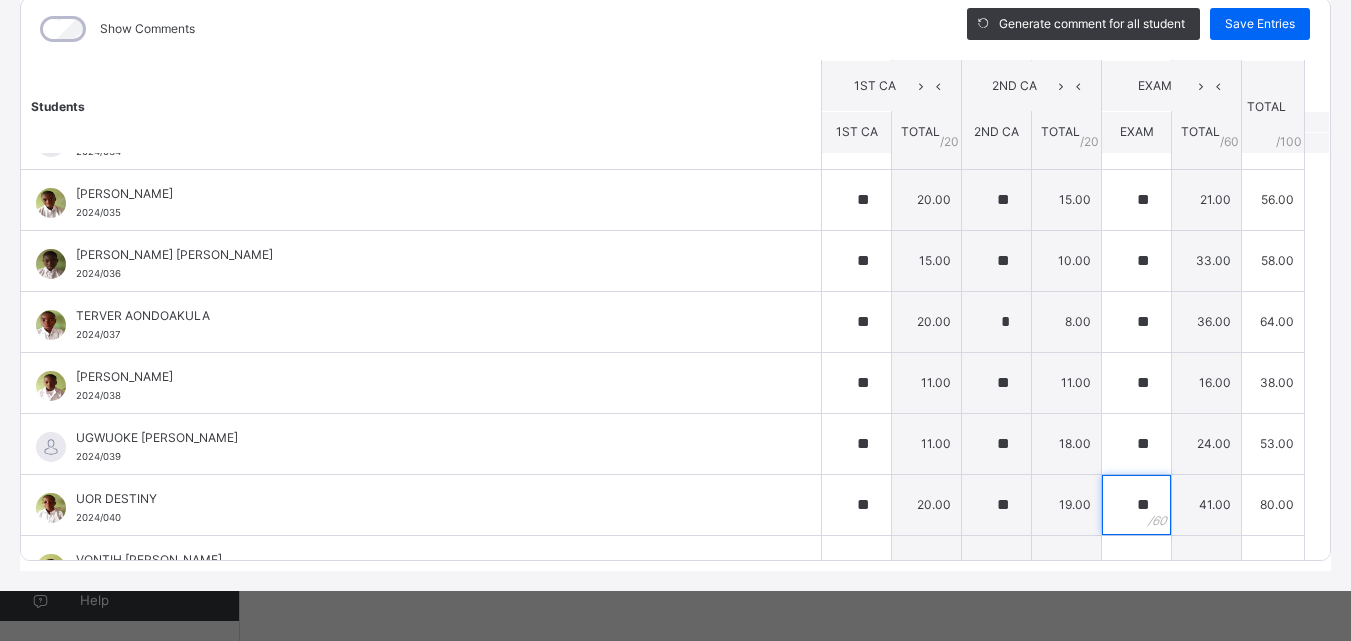 scroll, scrollTop: 1976, scrollLeft: 0, axis: vertical 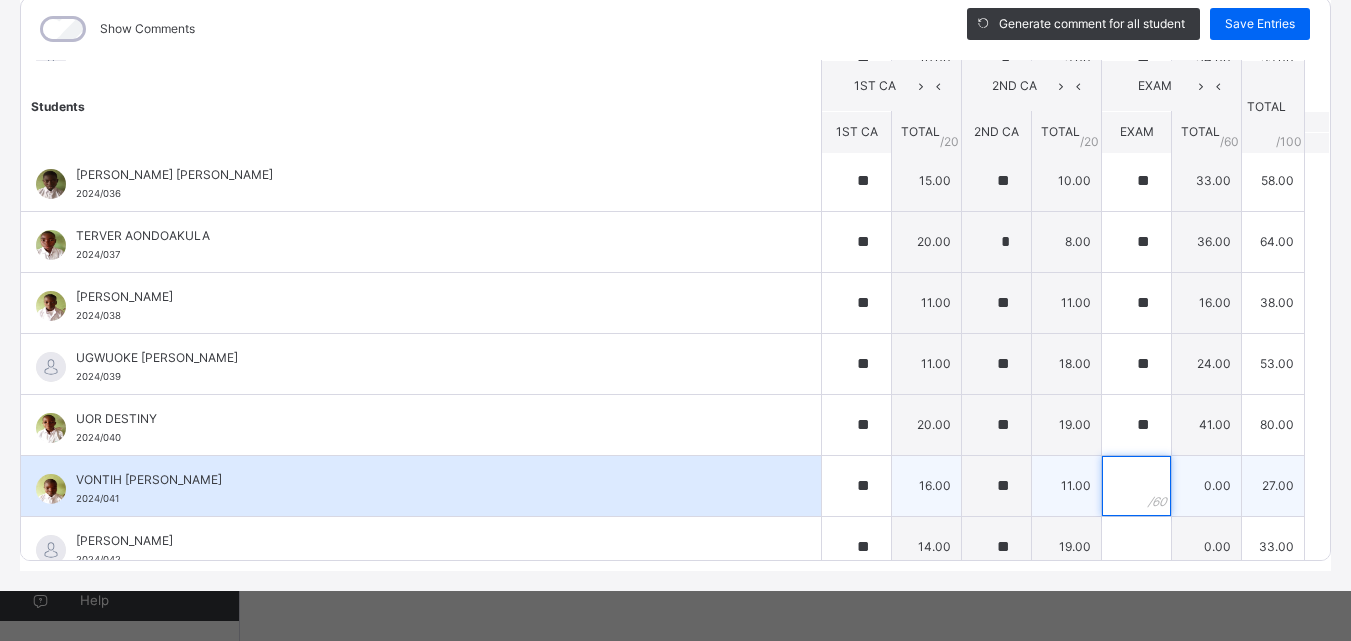 click at bounding box center (1136, 486) 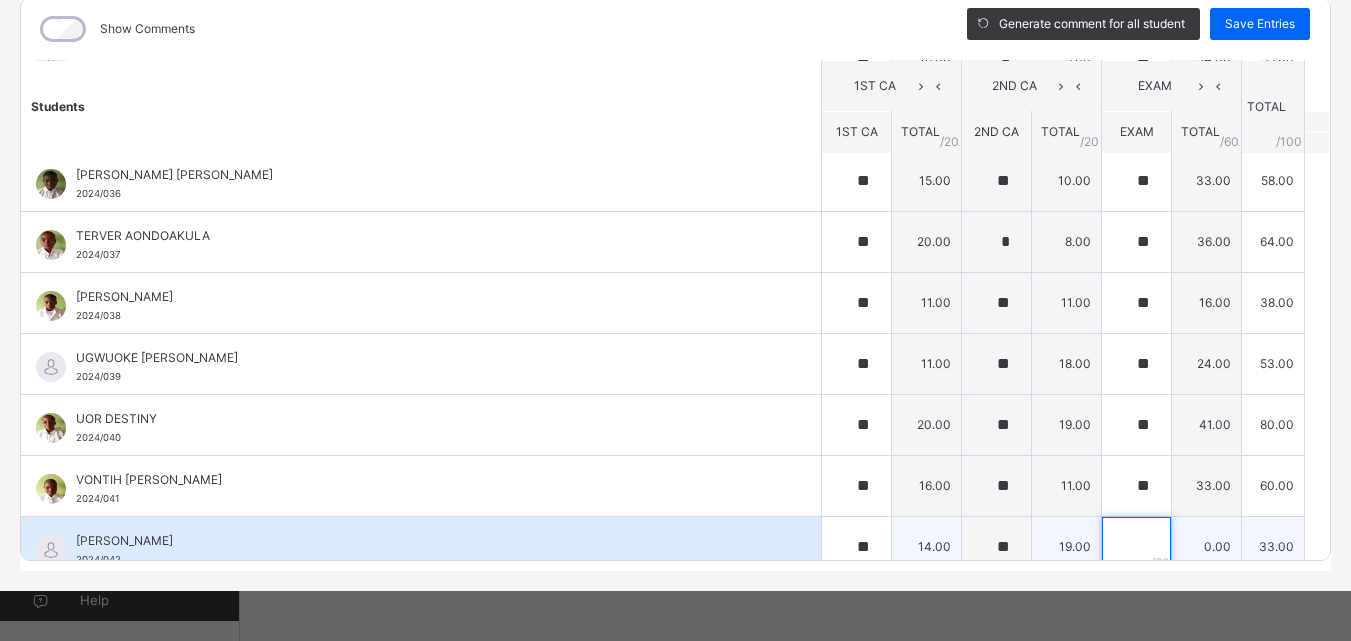 click at bounding box center [1136, 547] 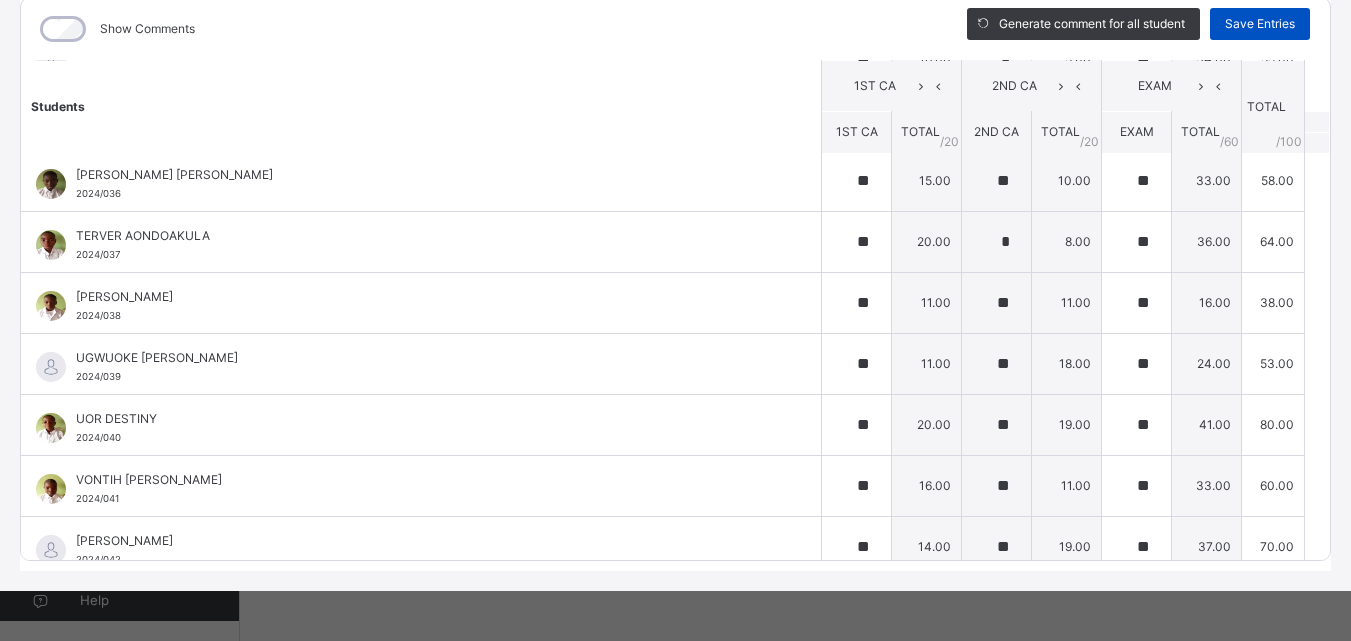 click on "Save Entries" at bounding box center (1260, 24) 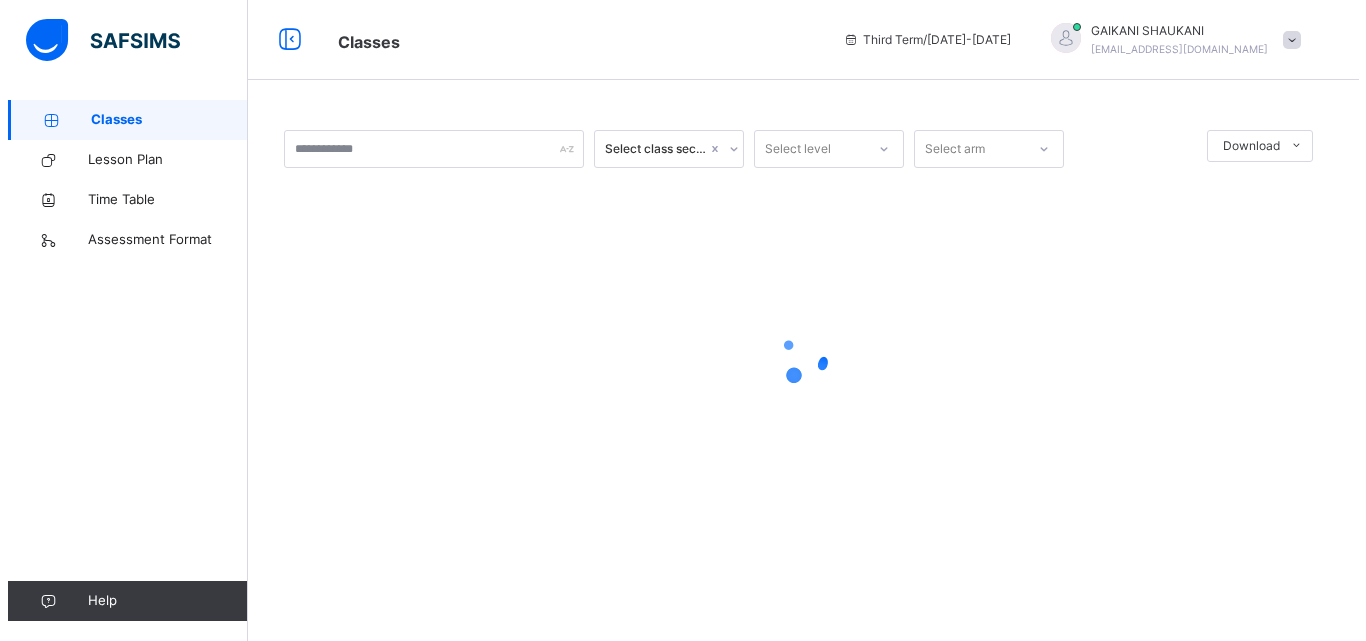 scroll, scrollTop: 0, scrollLeft: 0, axis: both 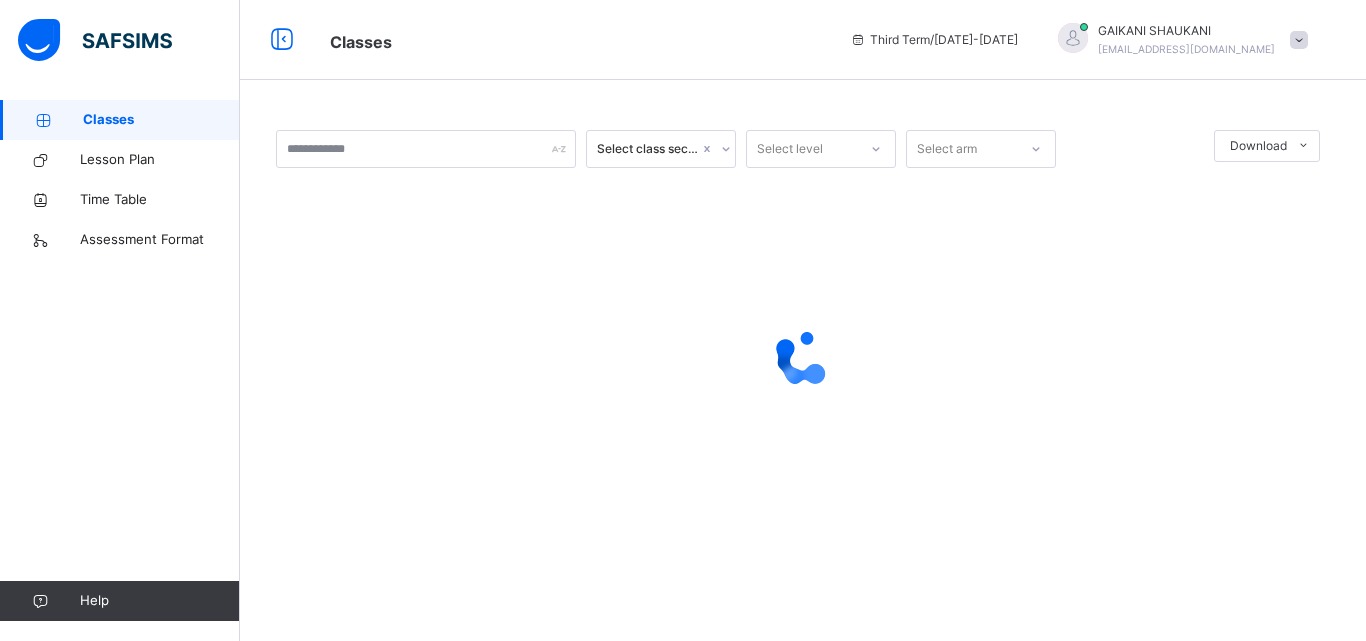 click at bounding box center [1299, 40] 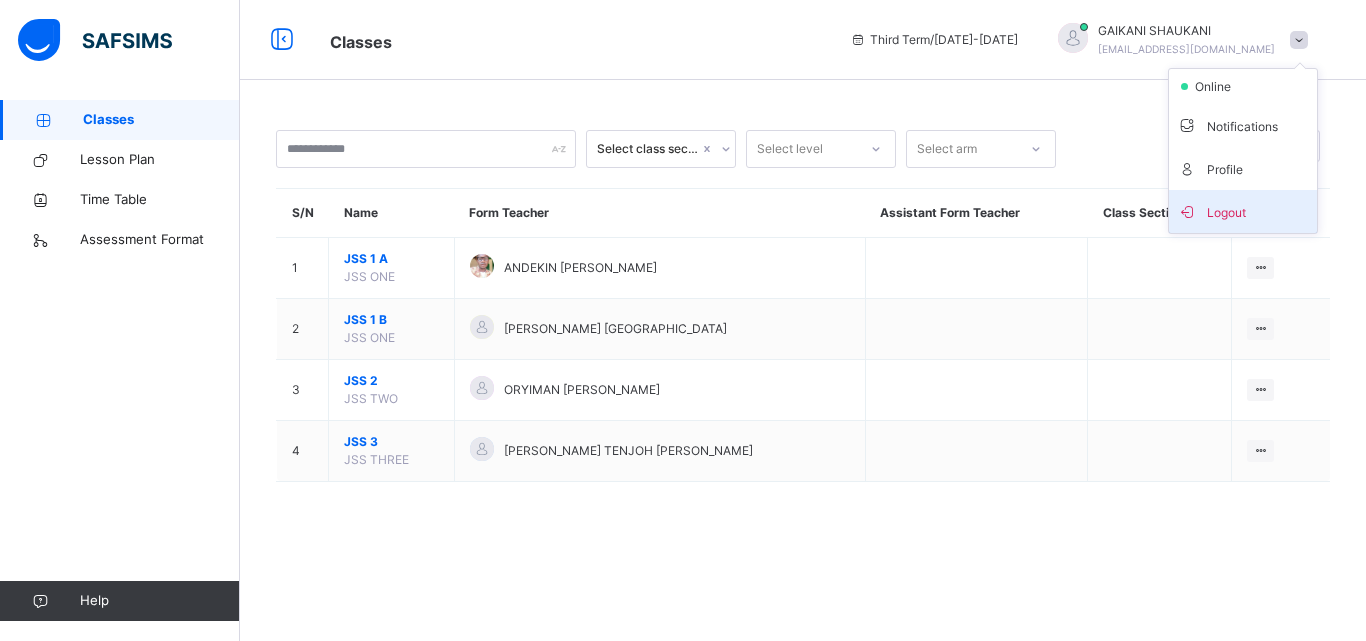 click on "Logout" at bounding box center [1243, 211] 